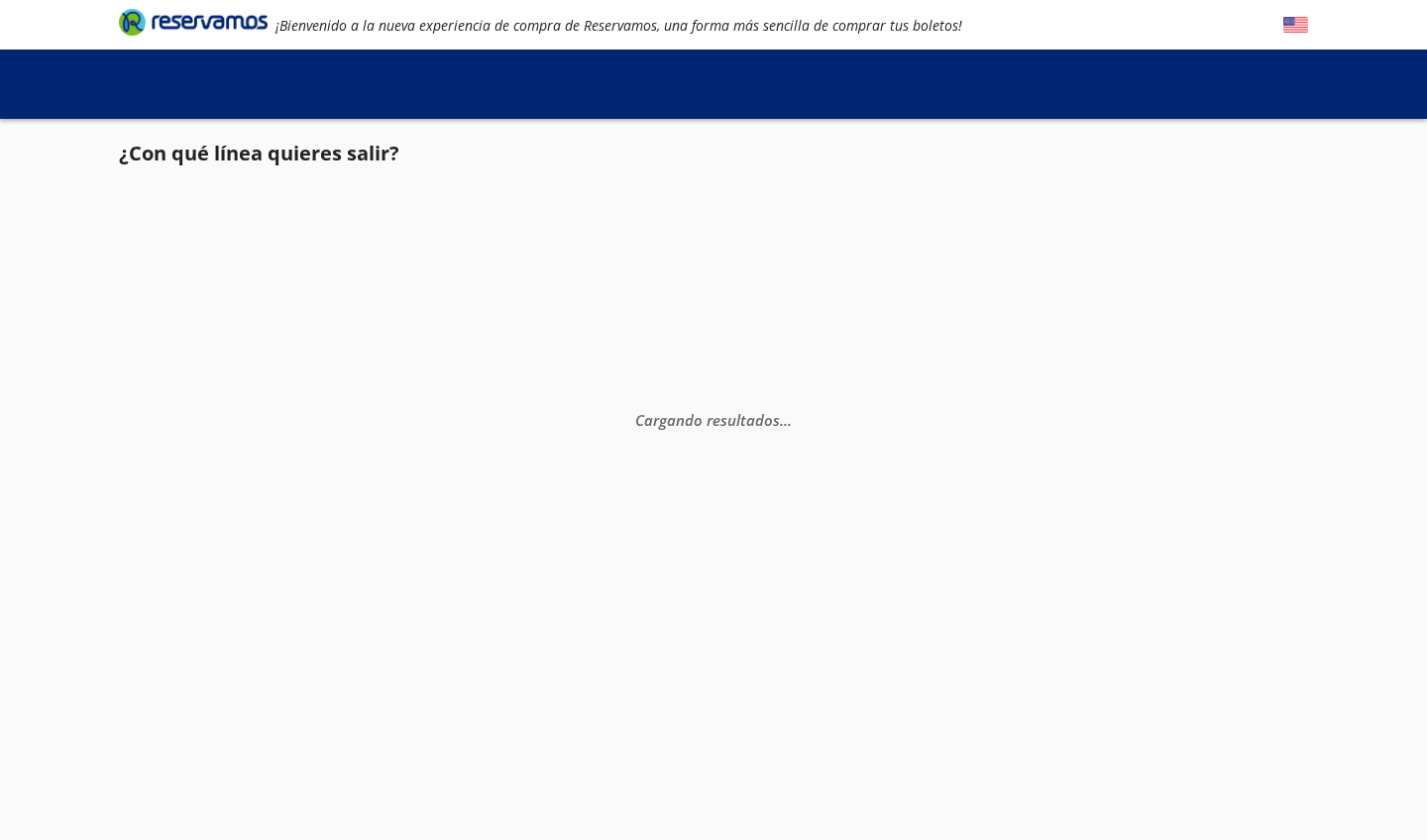scroll, scrollTop: 0, scrollLeft: 0, axis: both 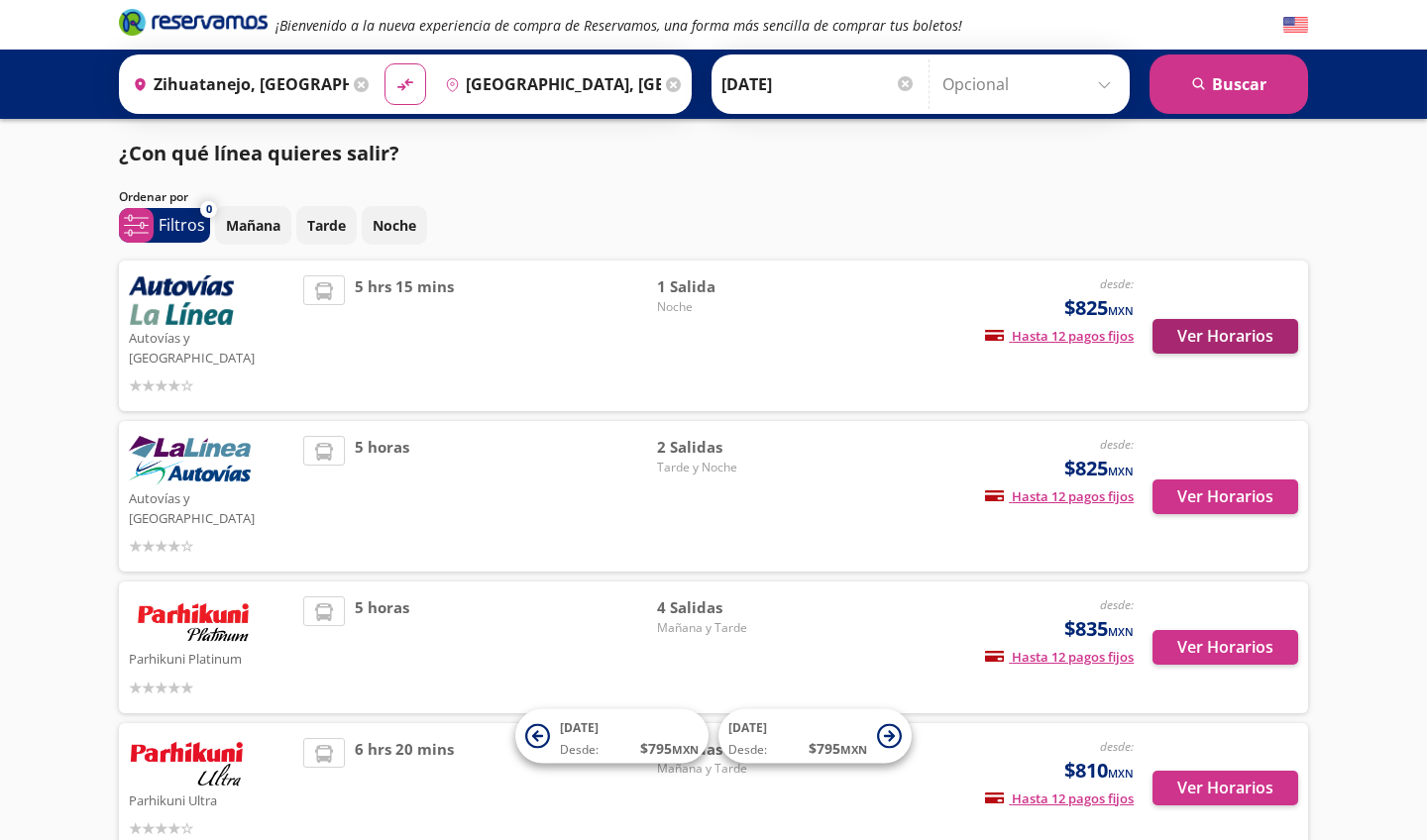 click on "Ver Horarios" at bounding box center (1225, 336) 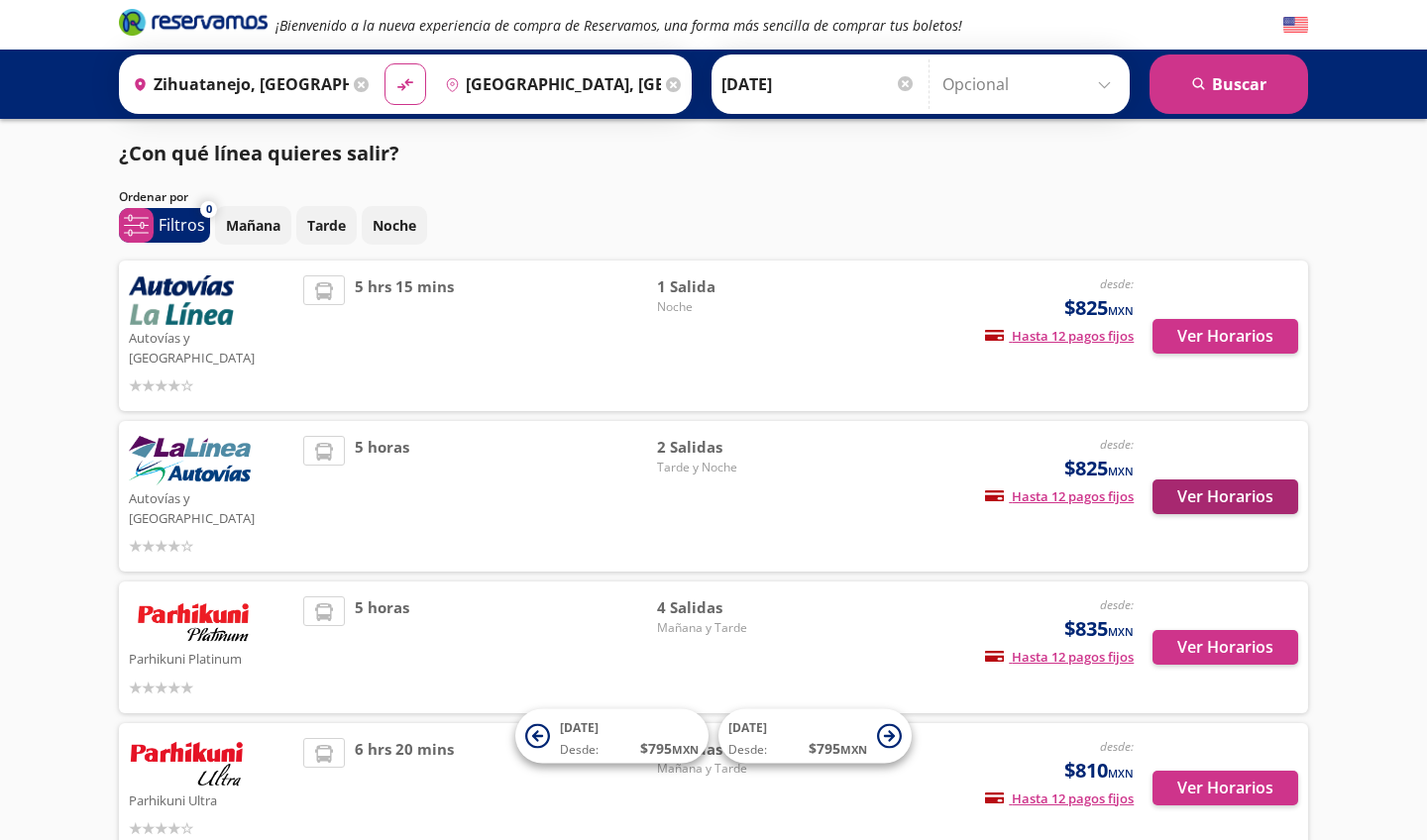 click on "Ver Horarios" at bounding box center (1225, 496) 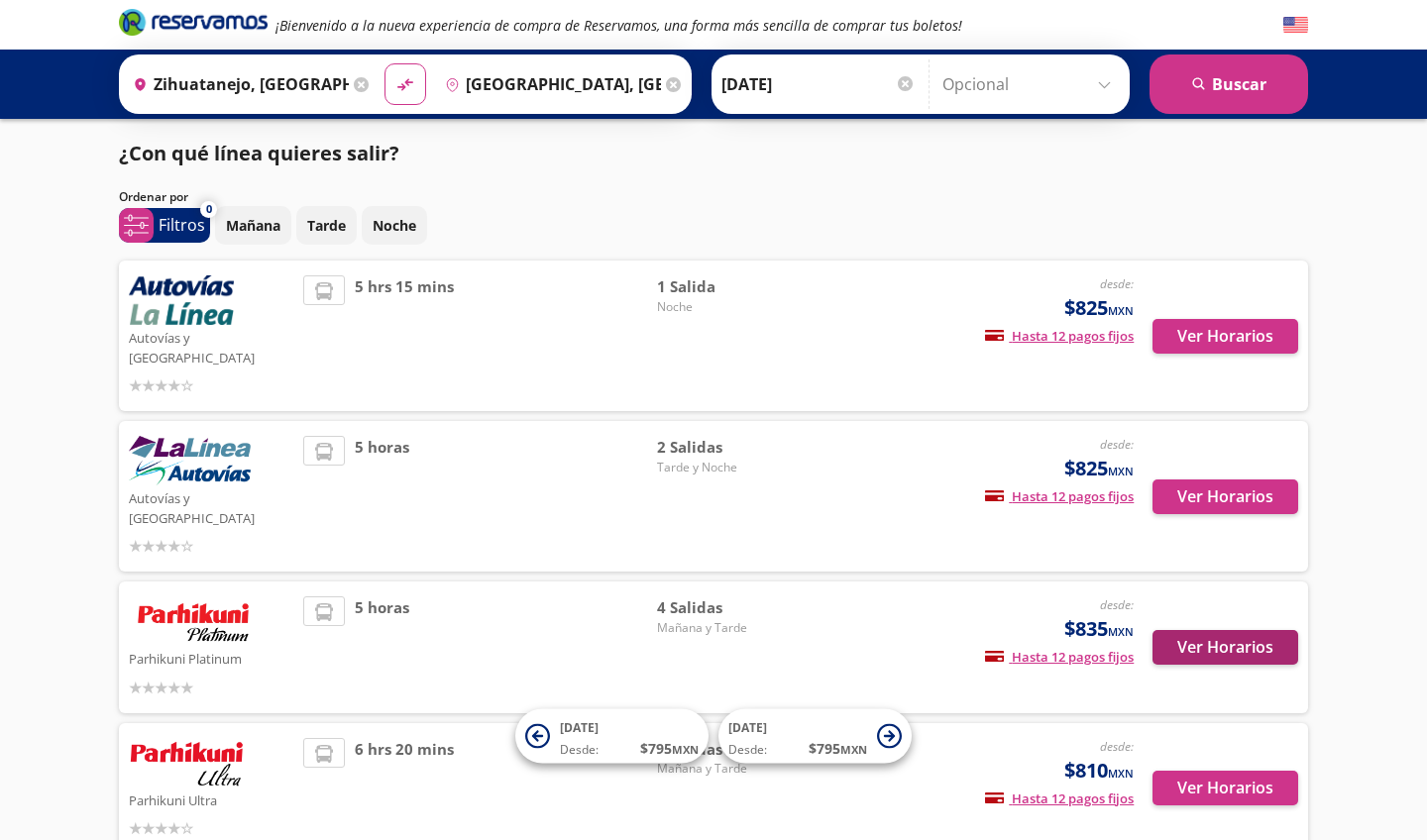 click on "Ver Horarios" at bounding box center [1225, 647] 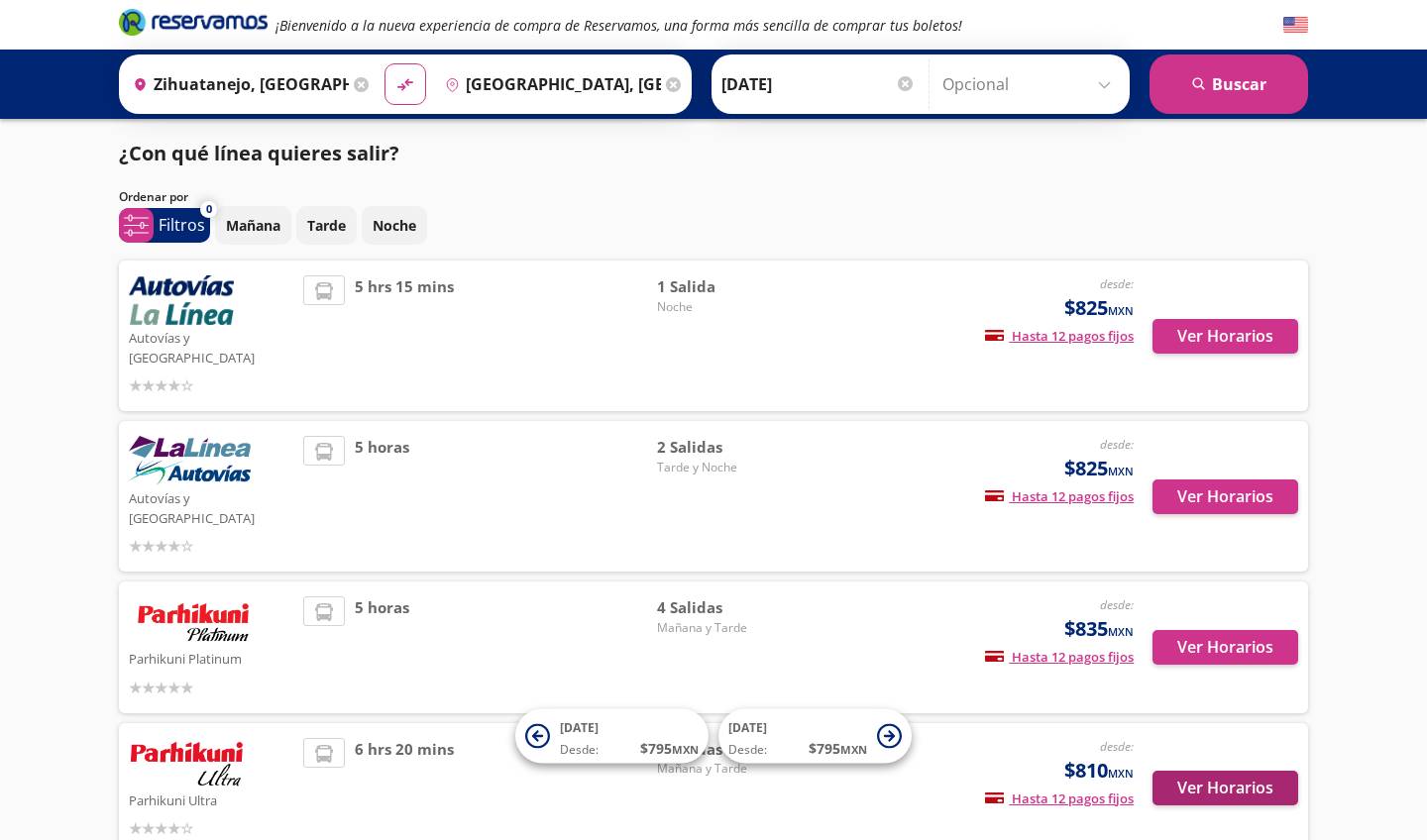 click on "Ver Horarios" at bounding box center (1225, 788) 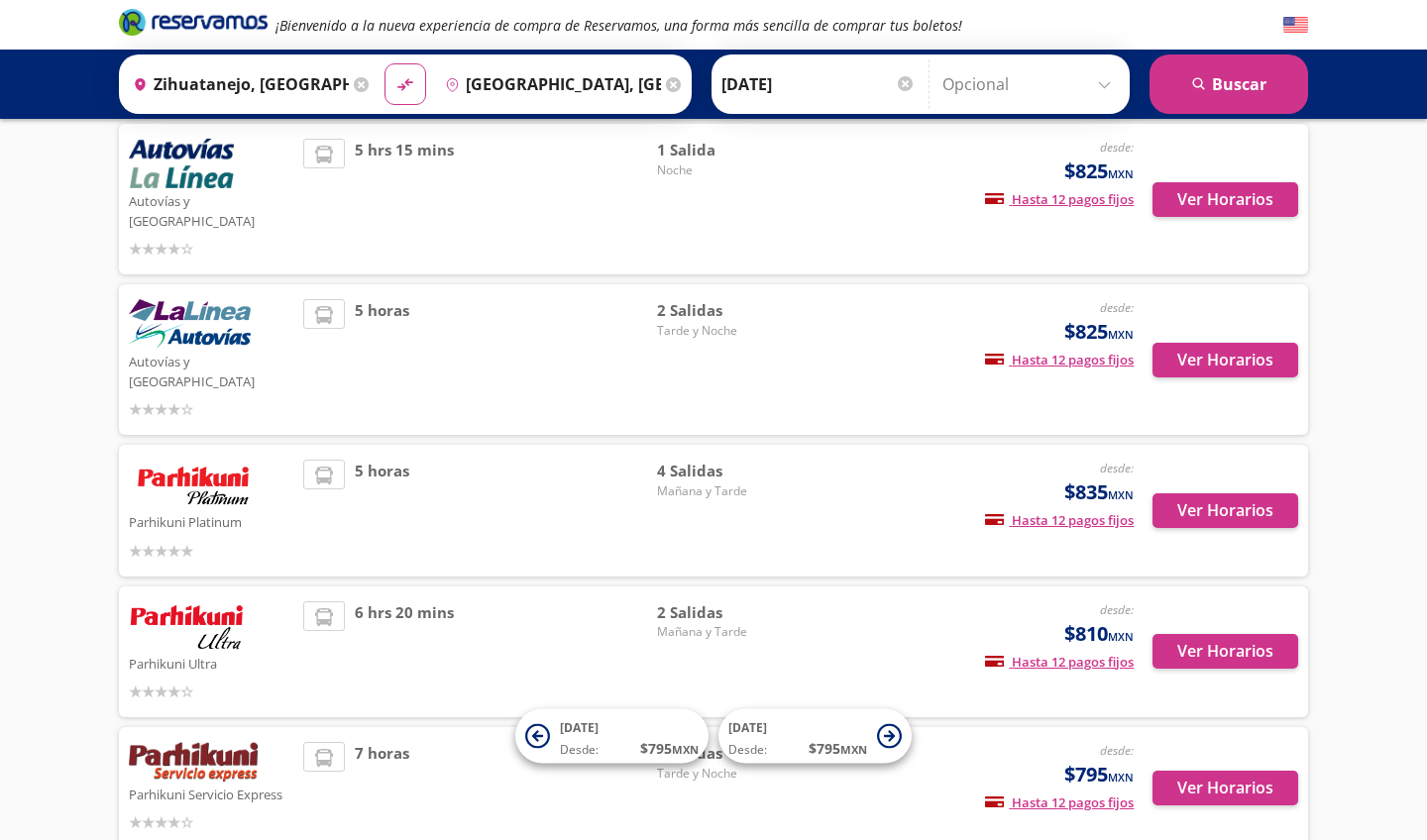 scroll, scrollTop: 183, scrollLeft: 0, axis: vertical 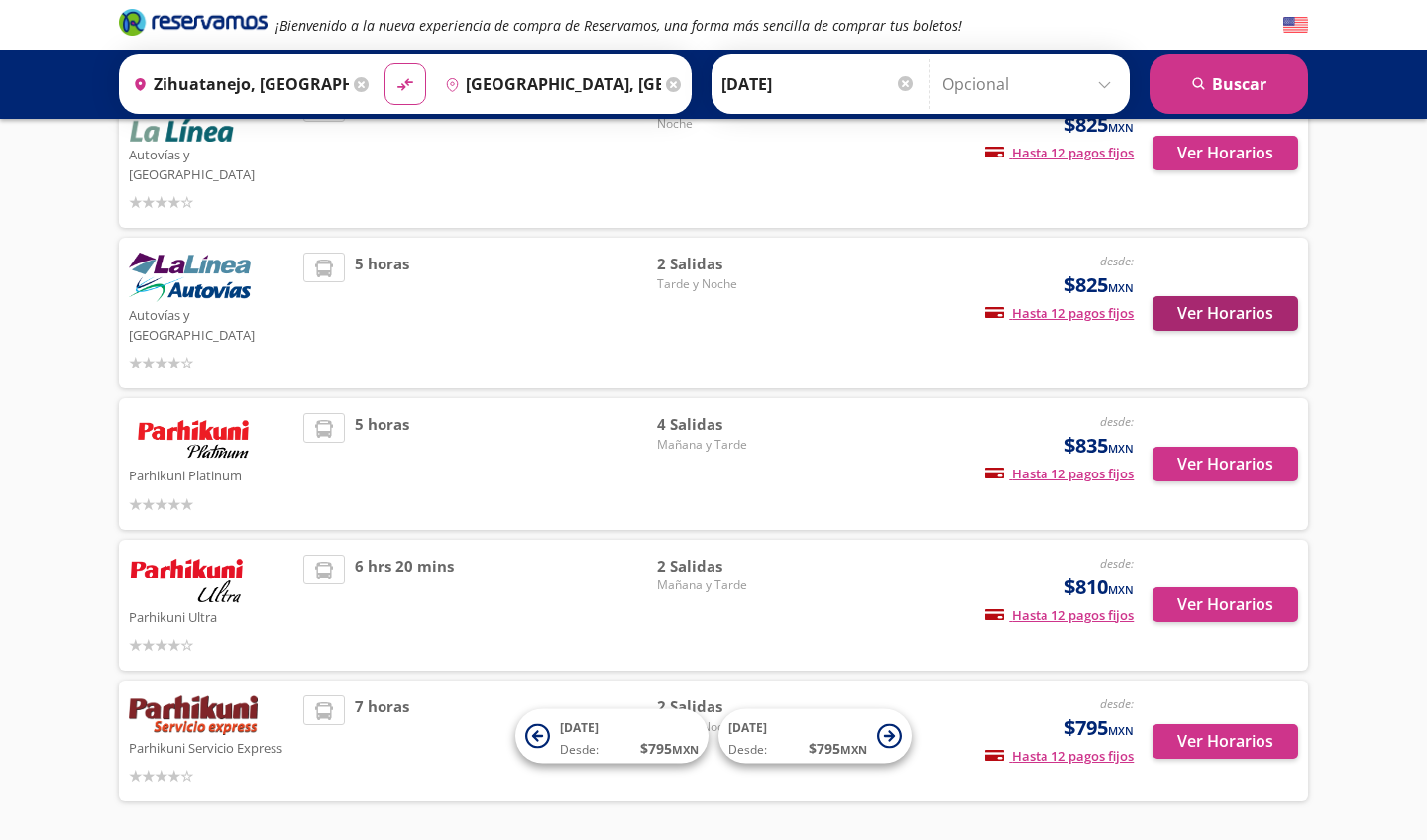 click on "Ver Horarios" at bounding box center (1225, 313) 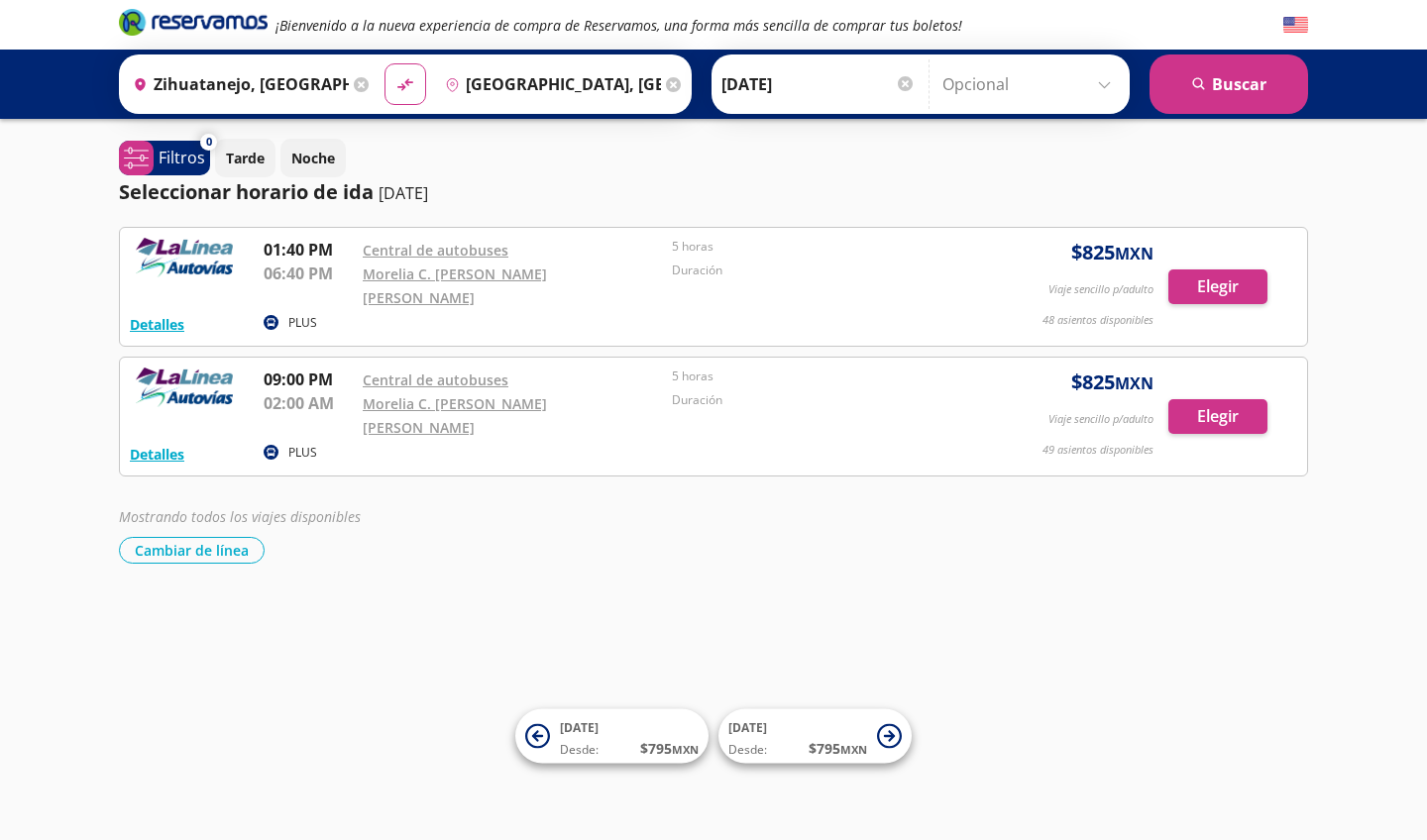 scroll, scrollTop: 0, scrollLeft: 0, axis: both 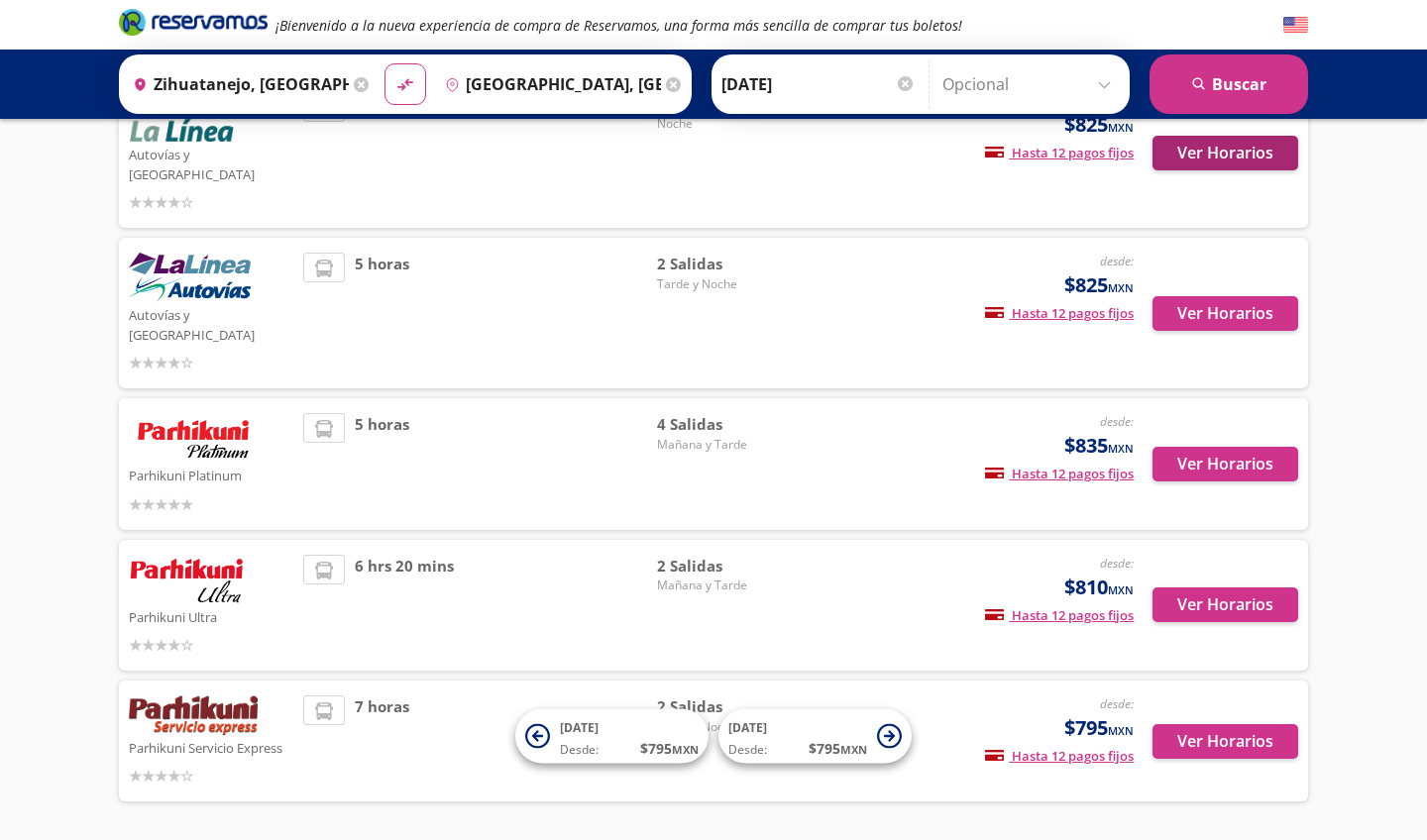 click on "Ver Horarios" at bounding box center [1225, 153] 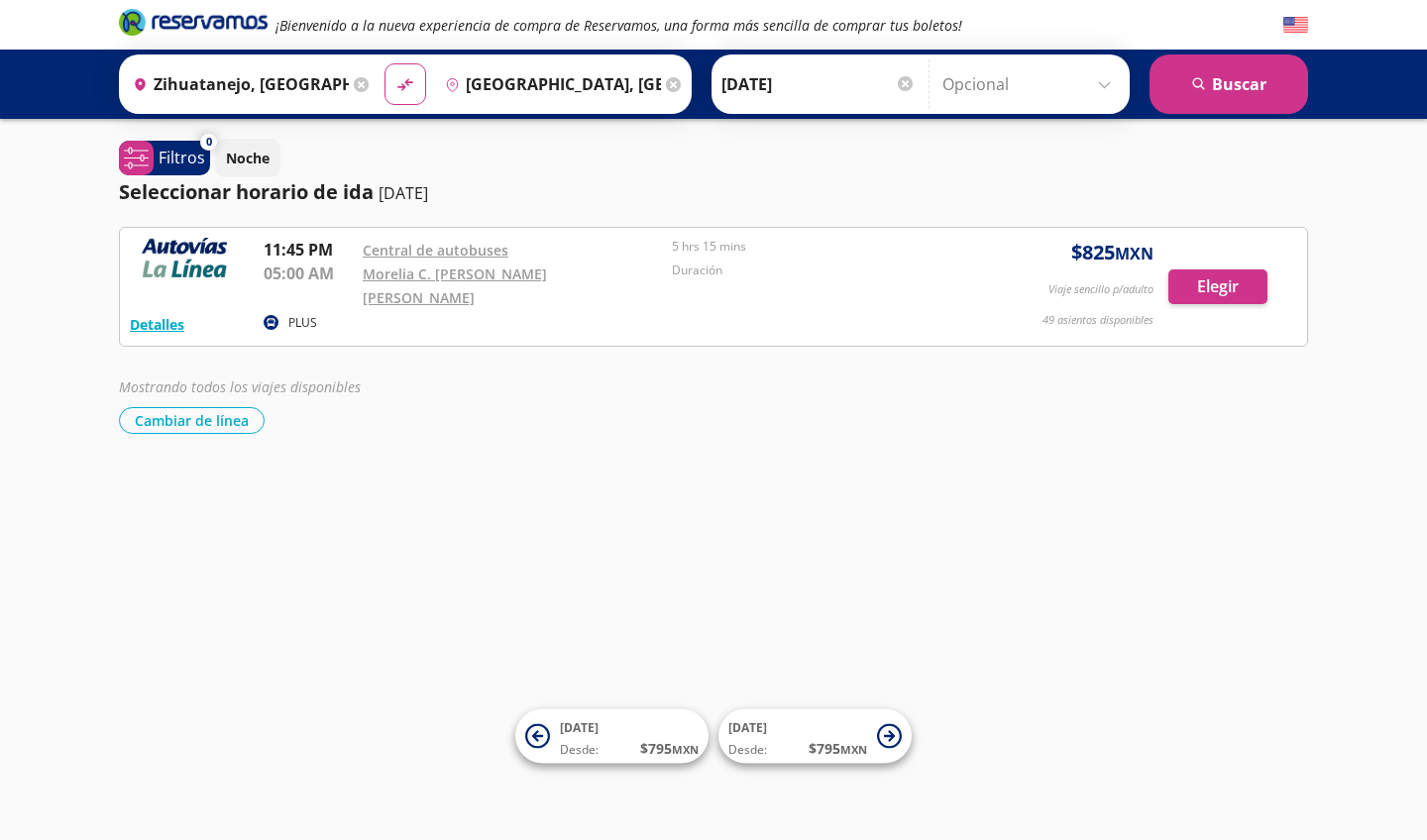 scroll, scrollTop: 0, scrollLeft: 0, axis: both 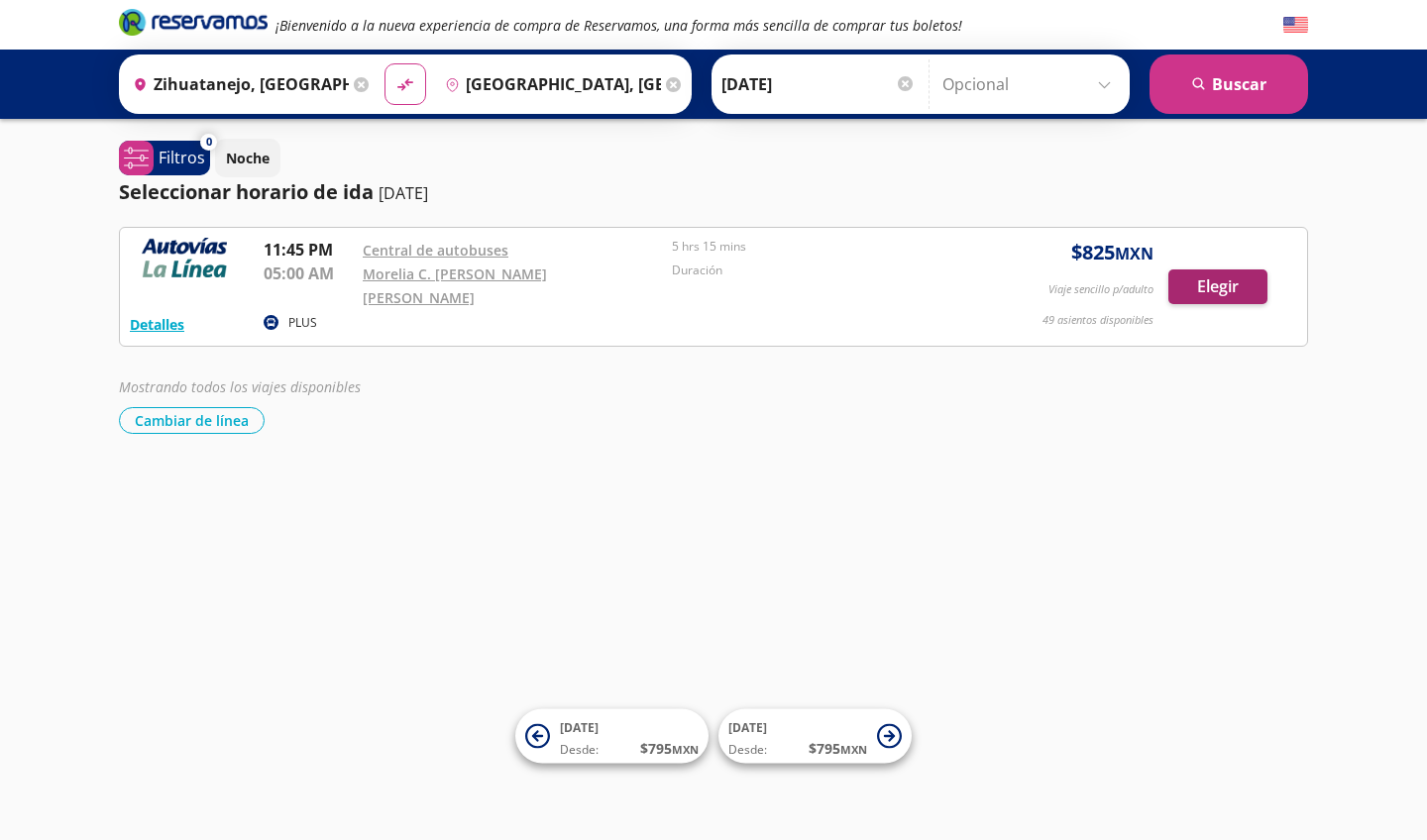click on "Elegir" at bounding box center (1218, 286) 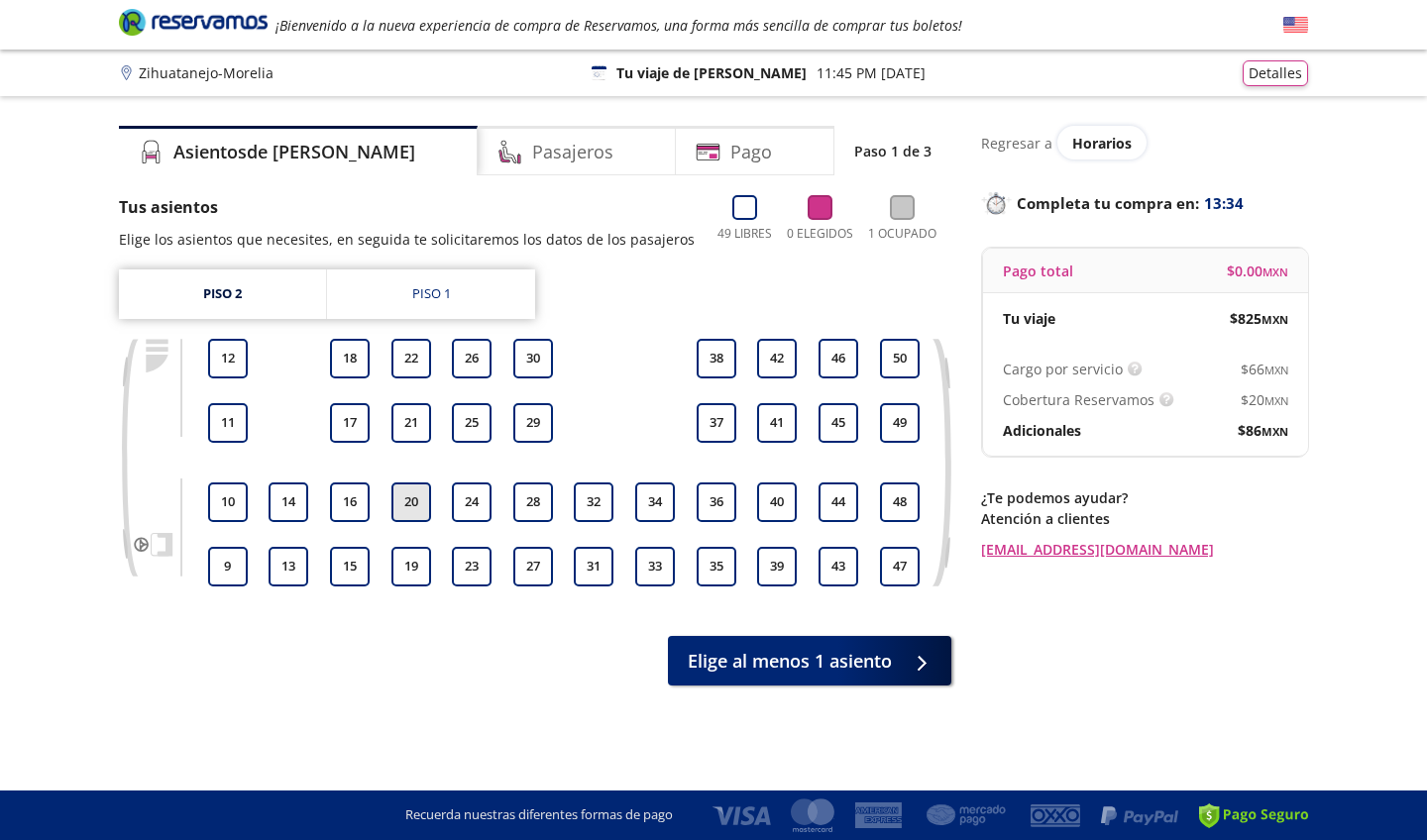 click on "20" at bounding box center [411, 502] 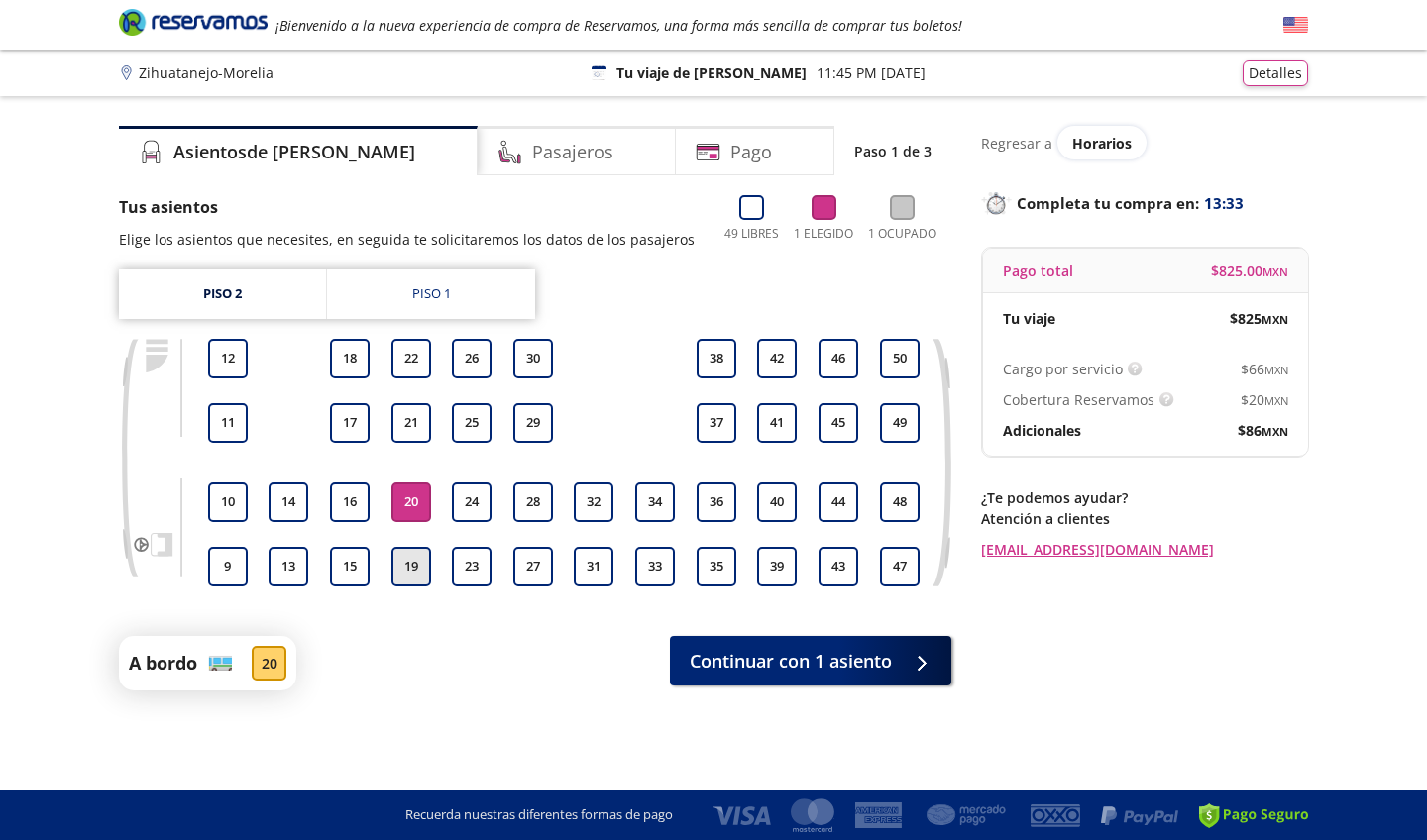 click on "19" at bounding box center (411, 567) 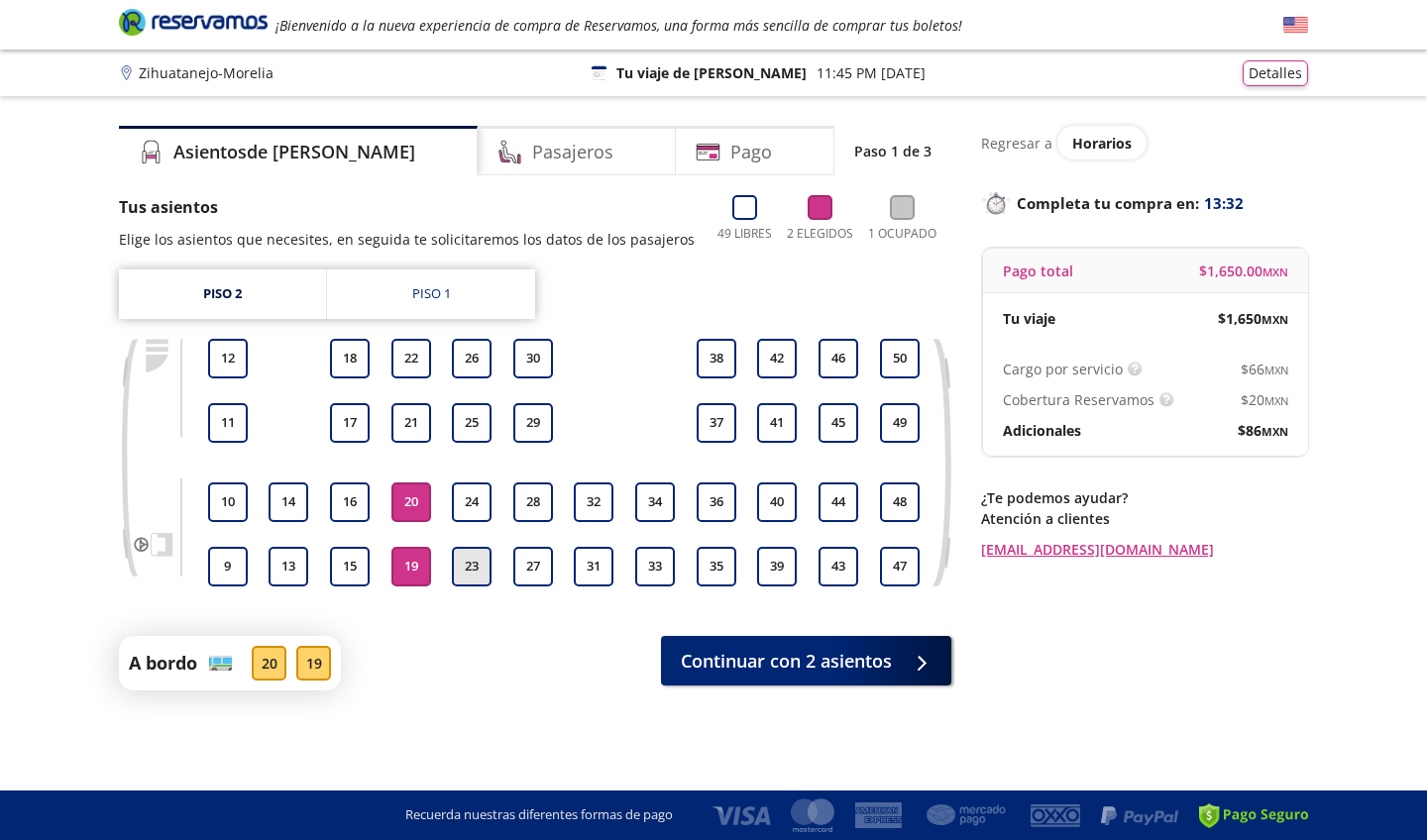 click on "23" at bounding box center (472, 567) 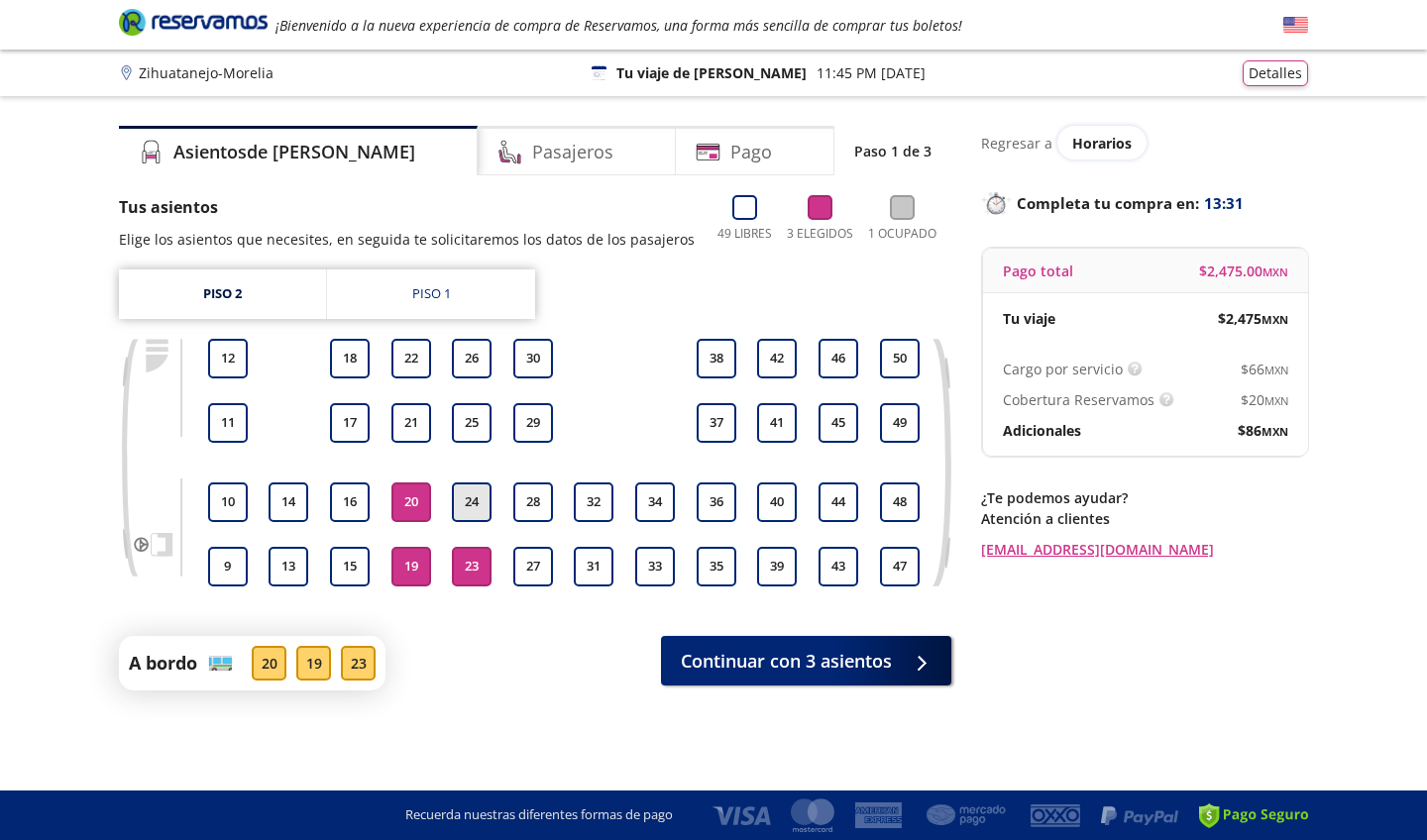 click on "24" at bounding box center (472, 502) 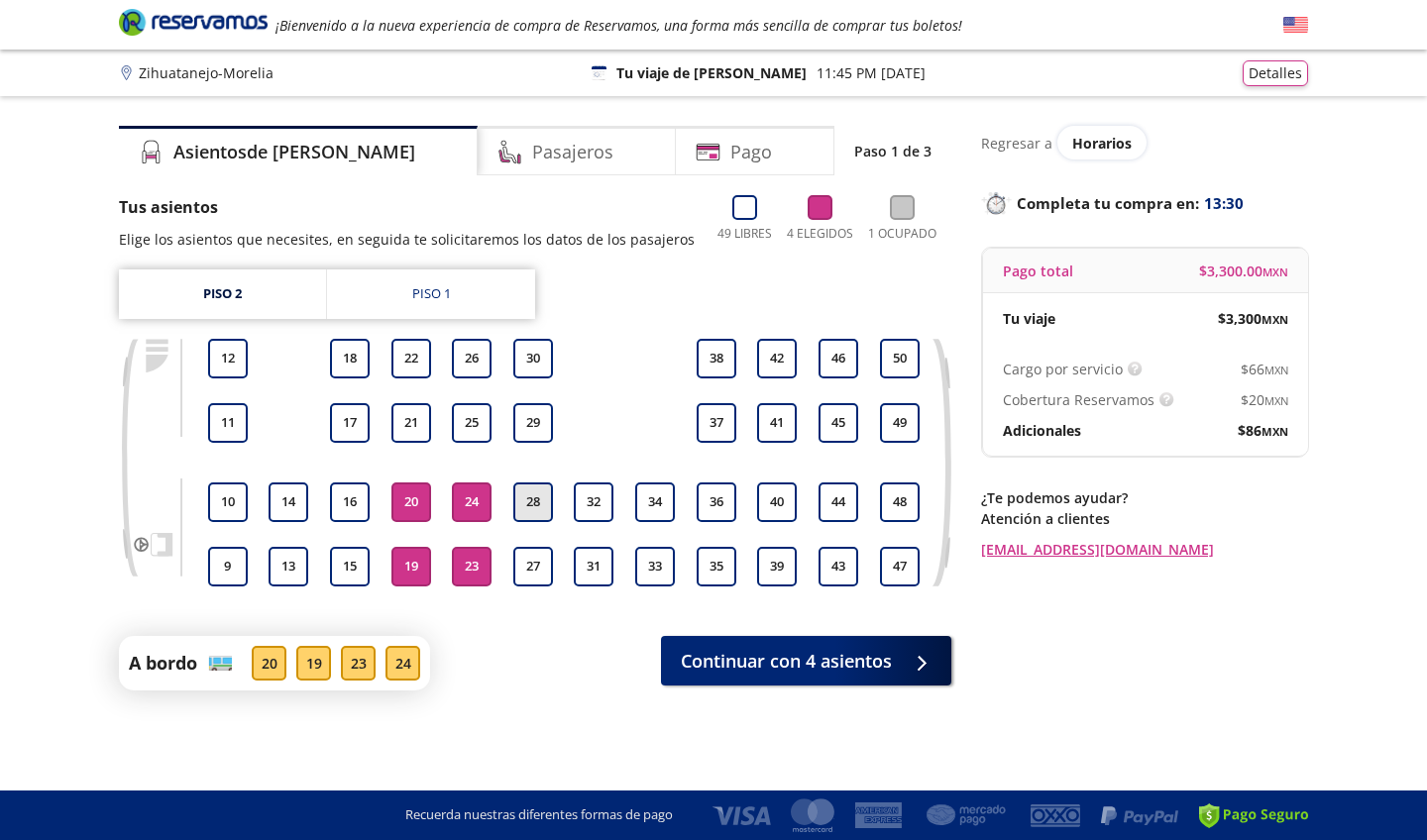 click on "28" at bounding box center [533, 502] 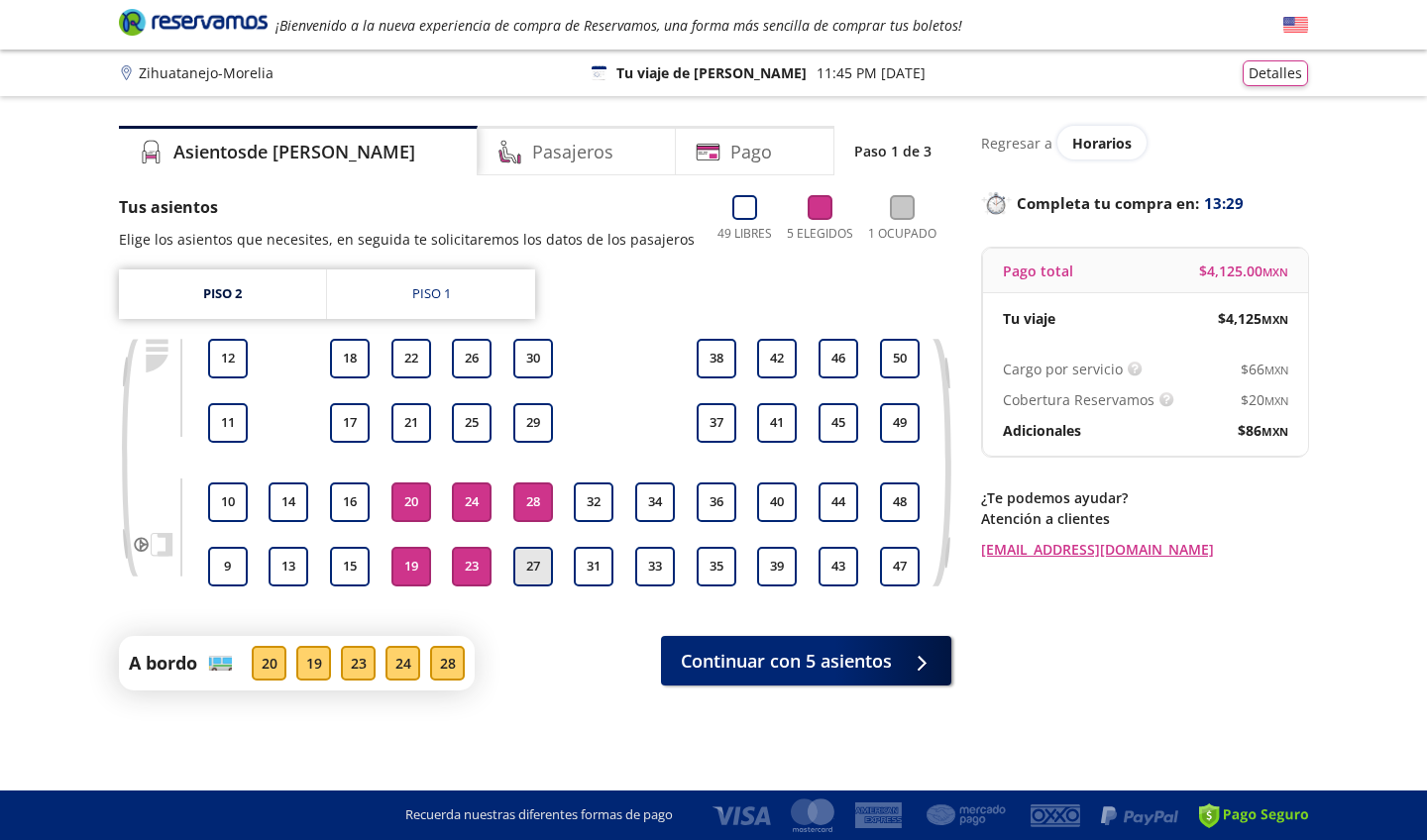 click on "27" at bounding box center [533, 567] 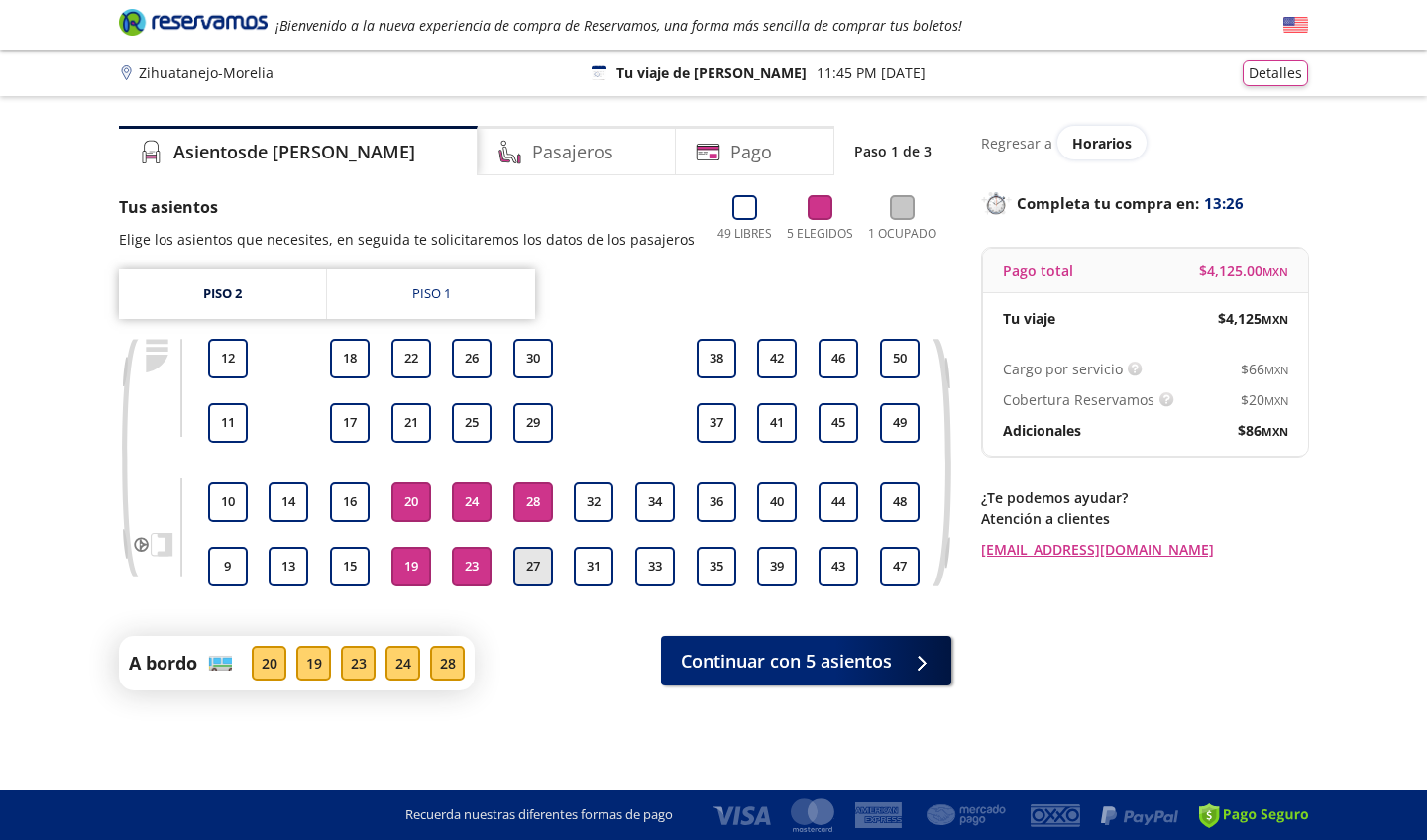 click on "27" at bounding box center [533, 567] 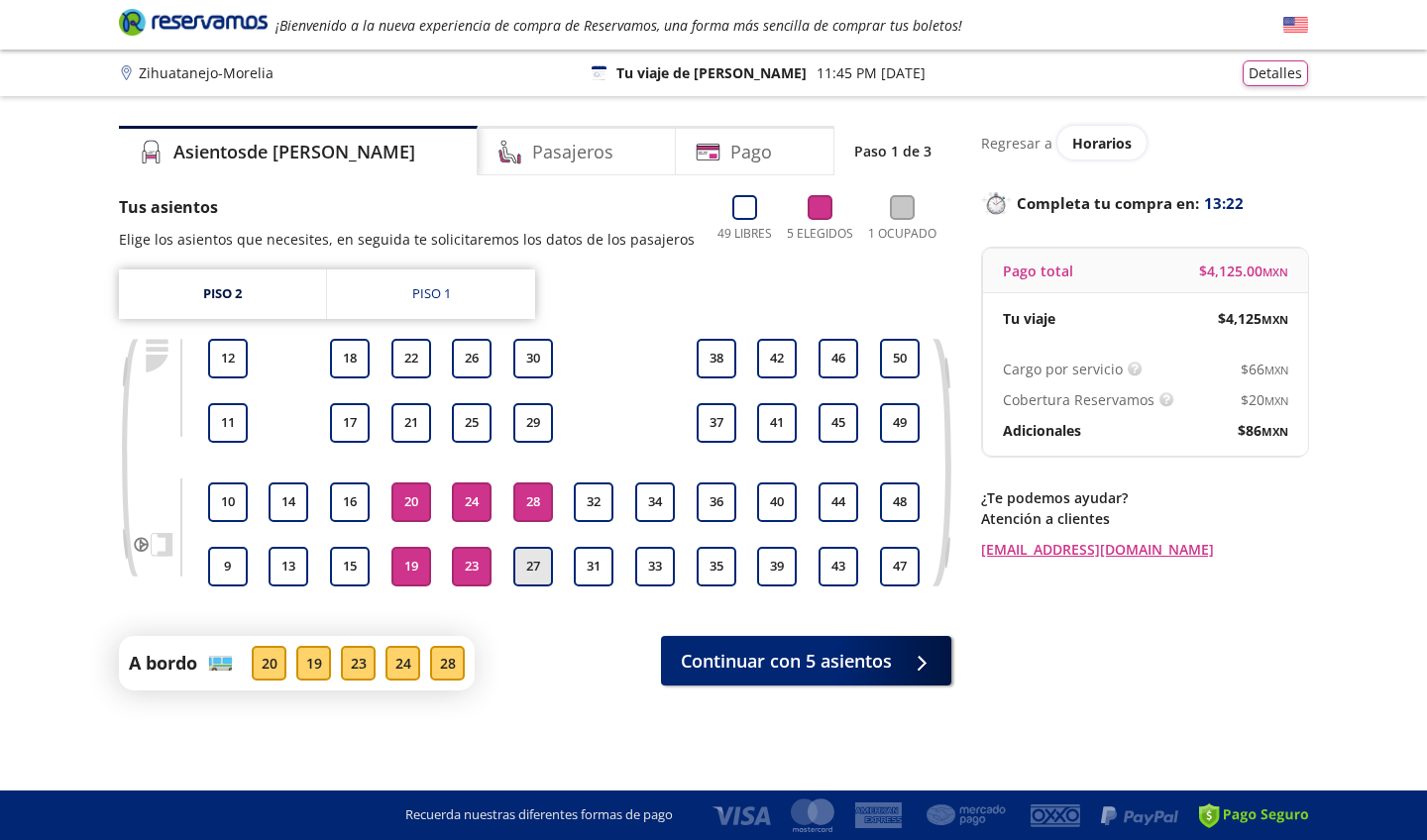 click on "27" at bounding box center (533, 567) 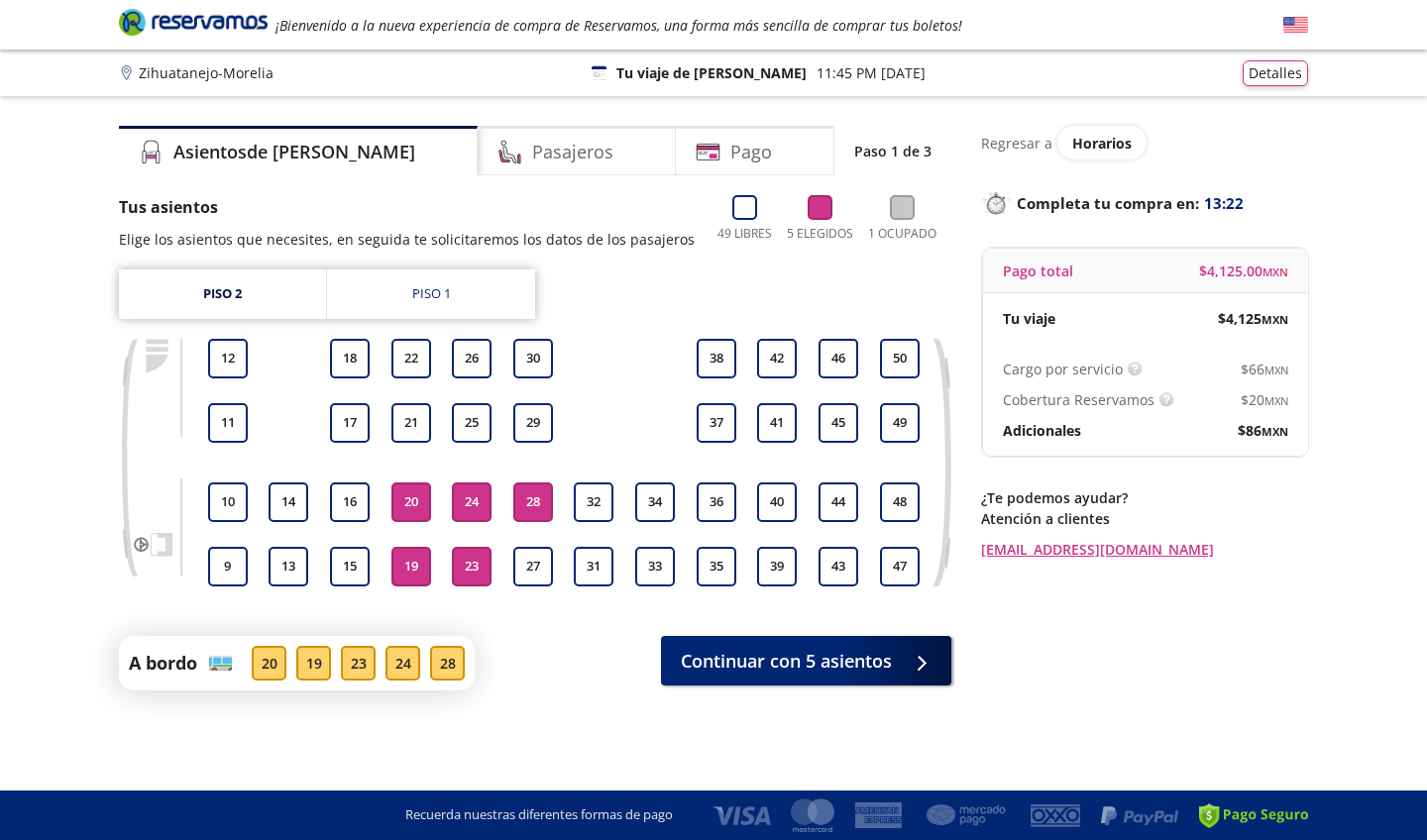 click on "28" at bounding box center [533, 502] 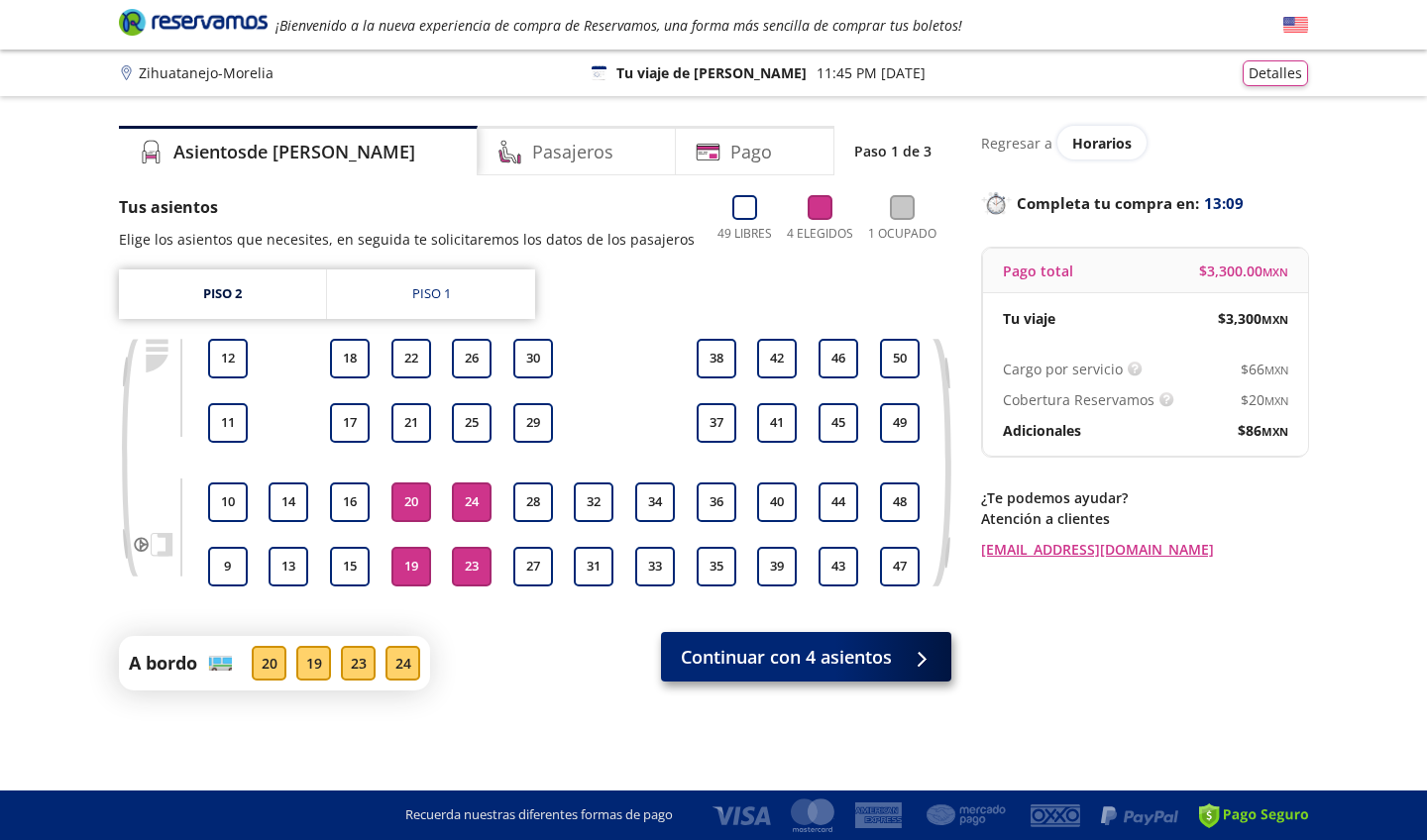 click at bounding box center (917, 657) 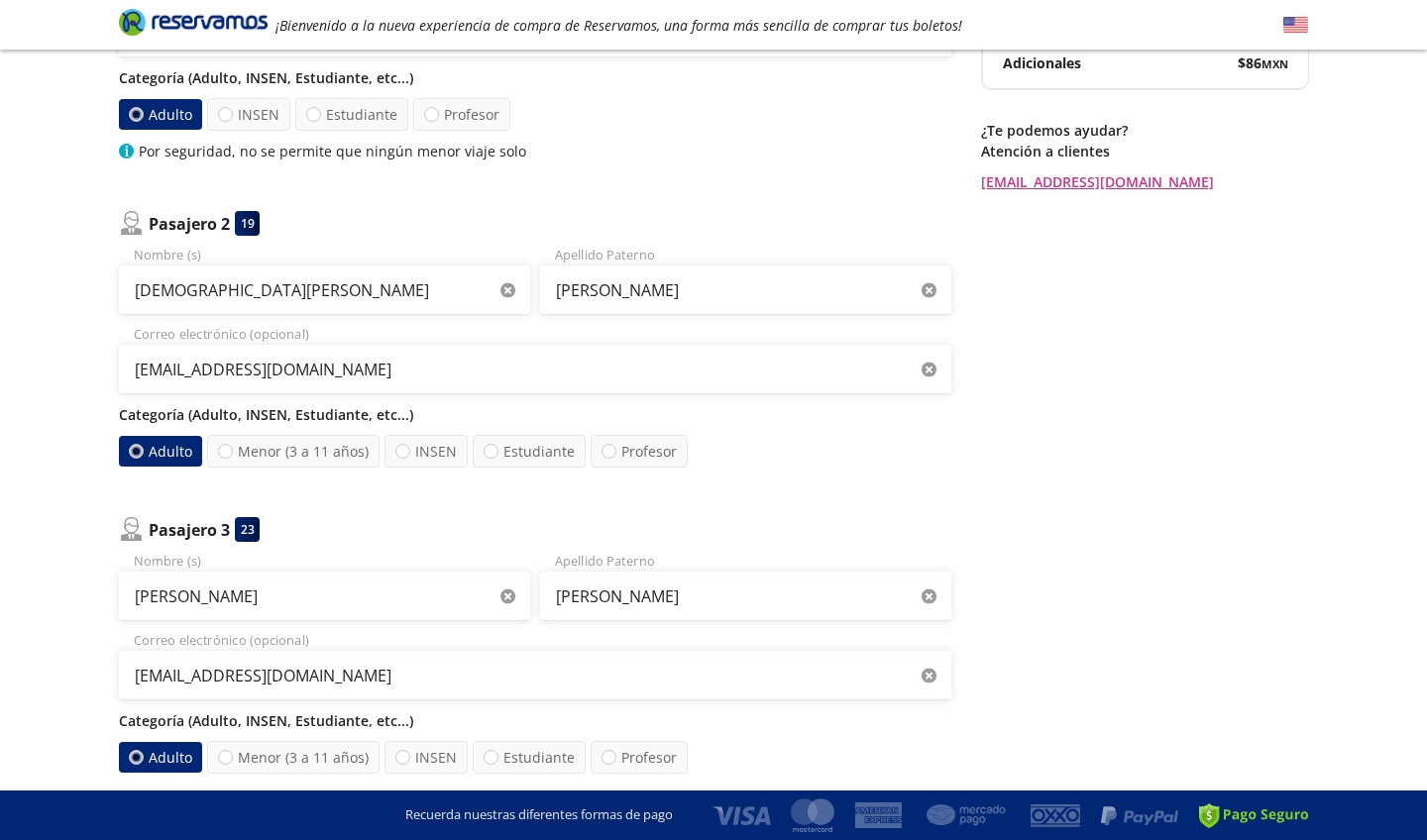scroll, scrollTop: 376, scrollLeft: 0, axis: vertical 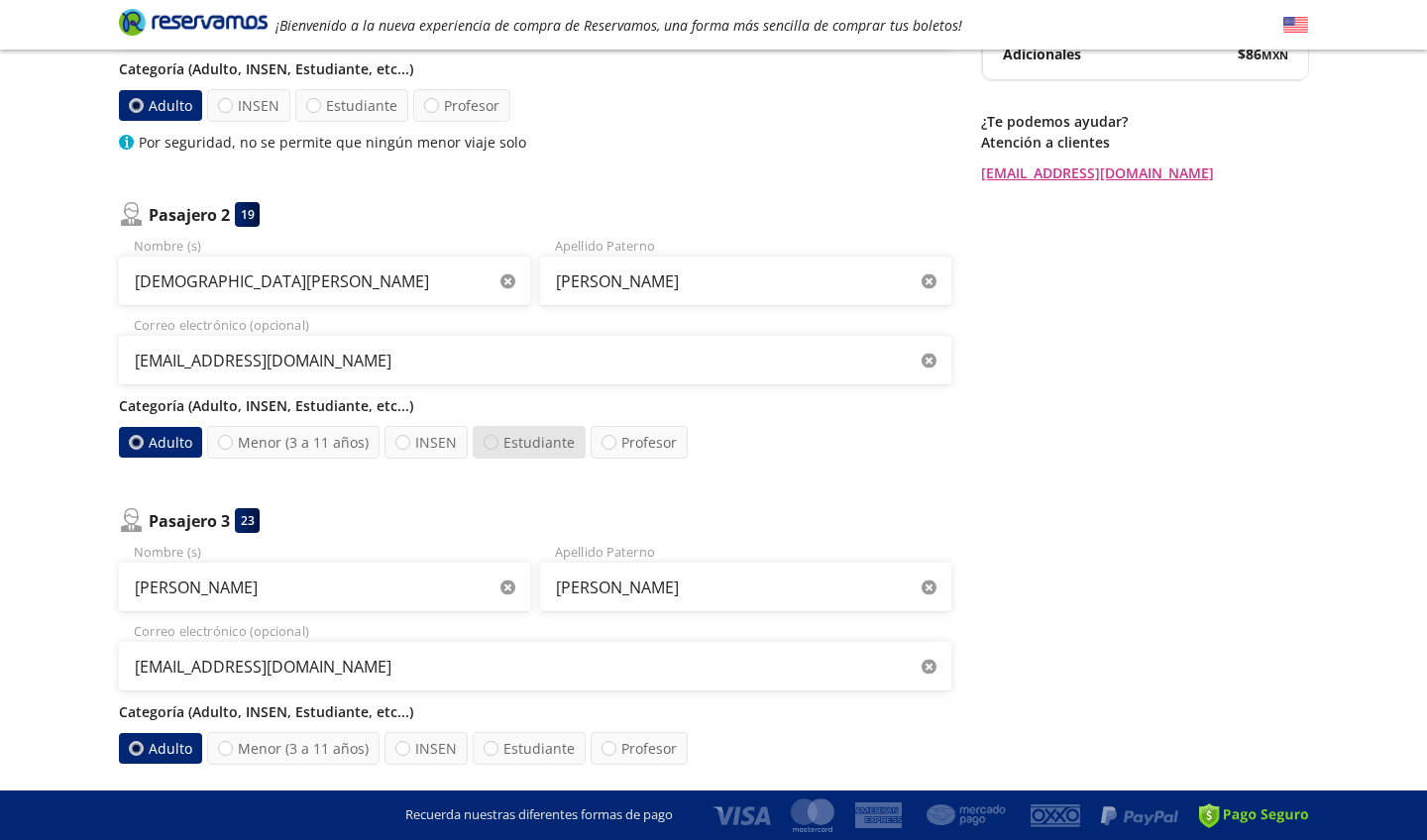 click at bounding box center [491, 442] 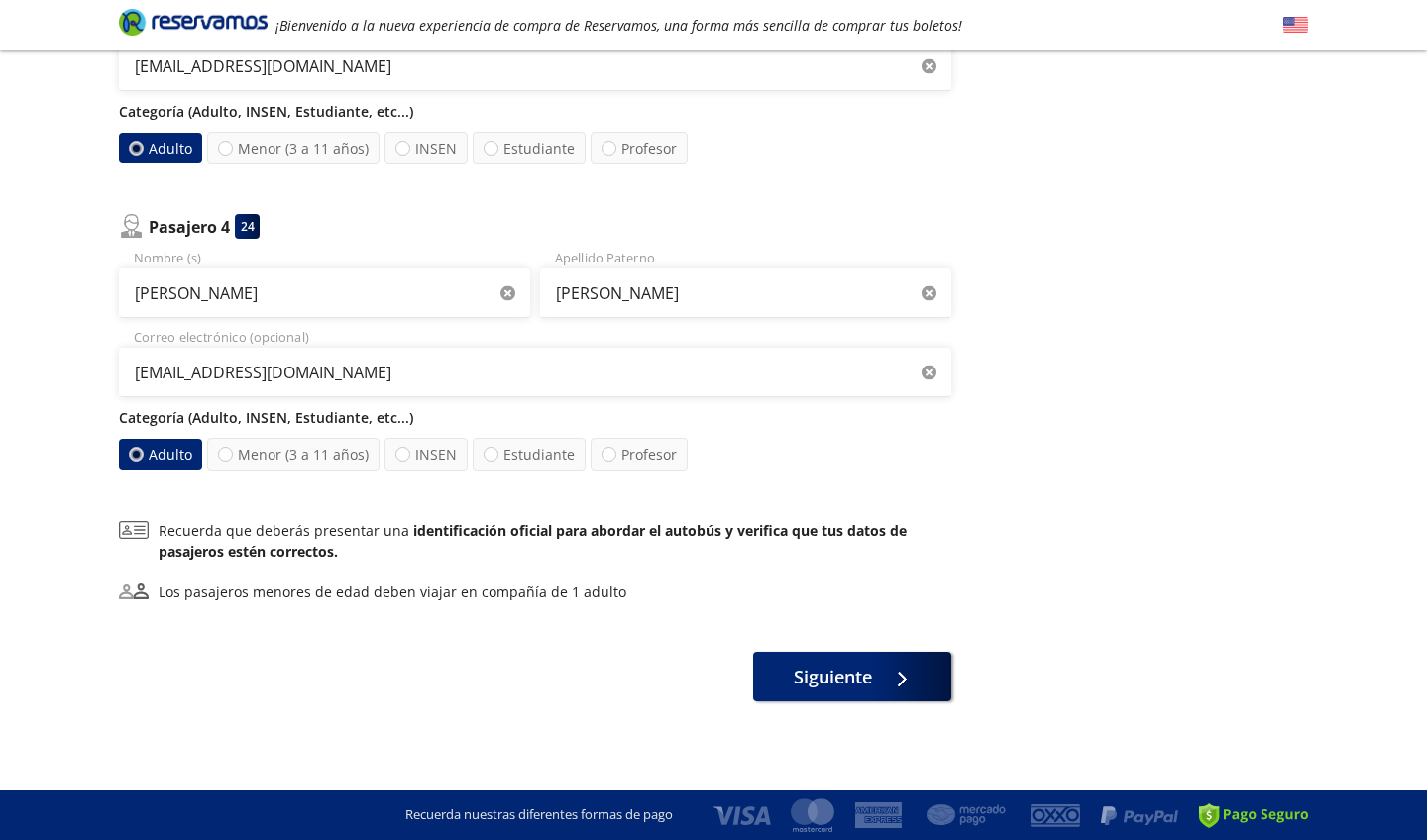 scroll, scrollTop: 978, scrollLeft: 0, axis: vertical 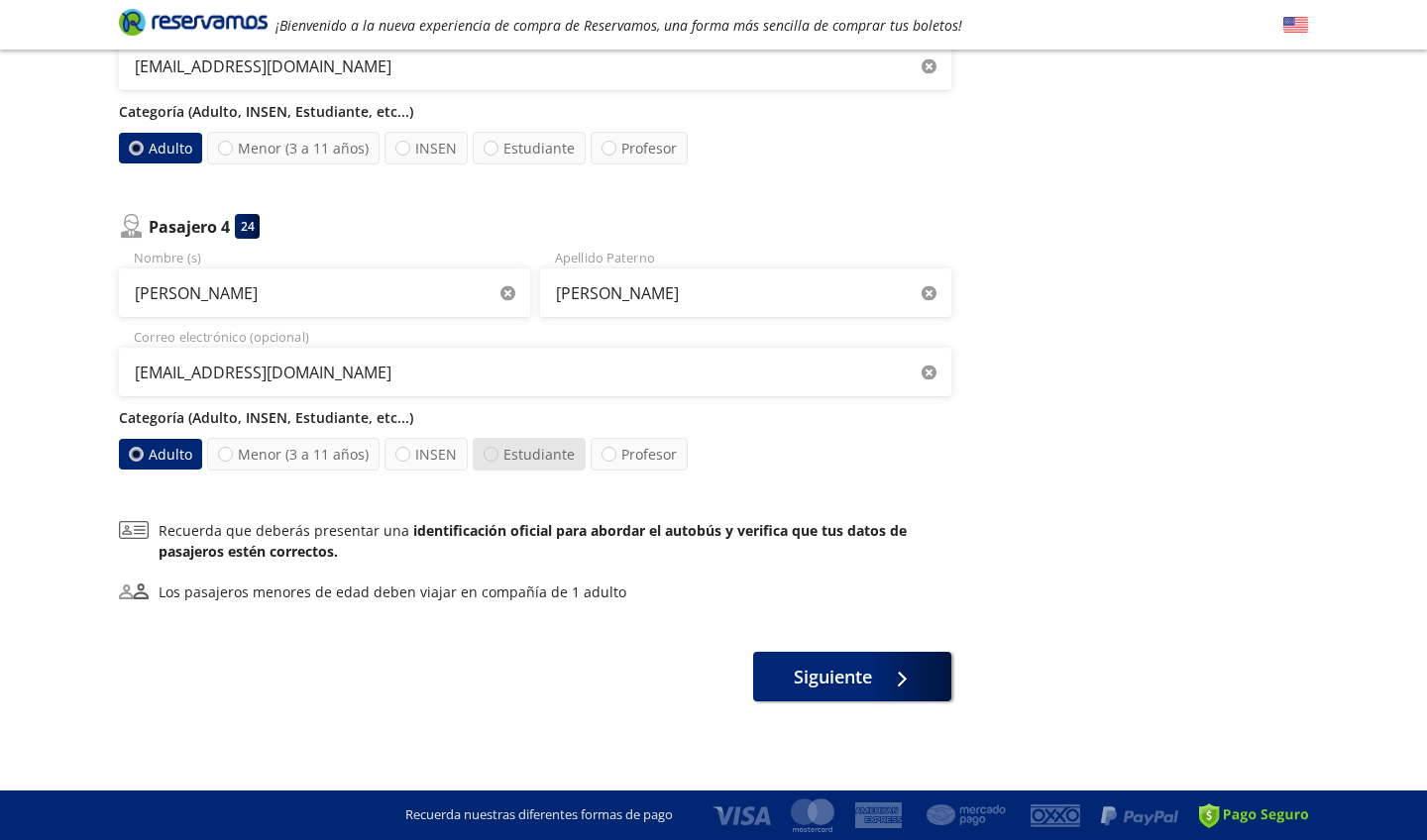 click at bounding box center [491, 454] 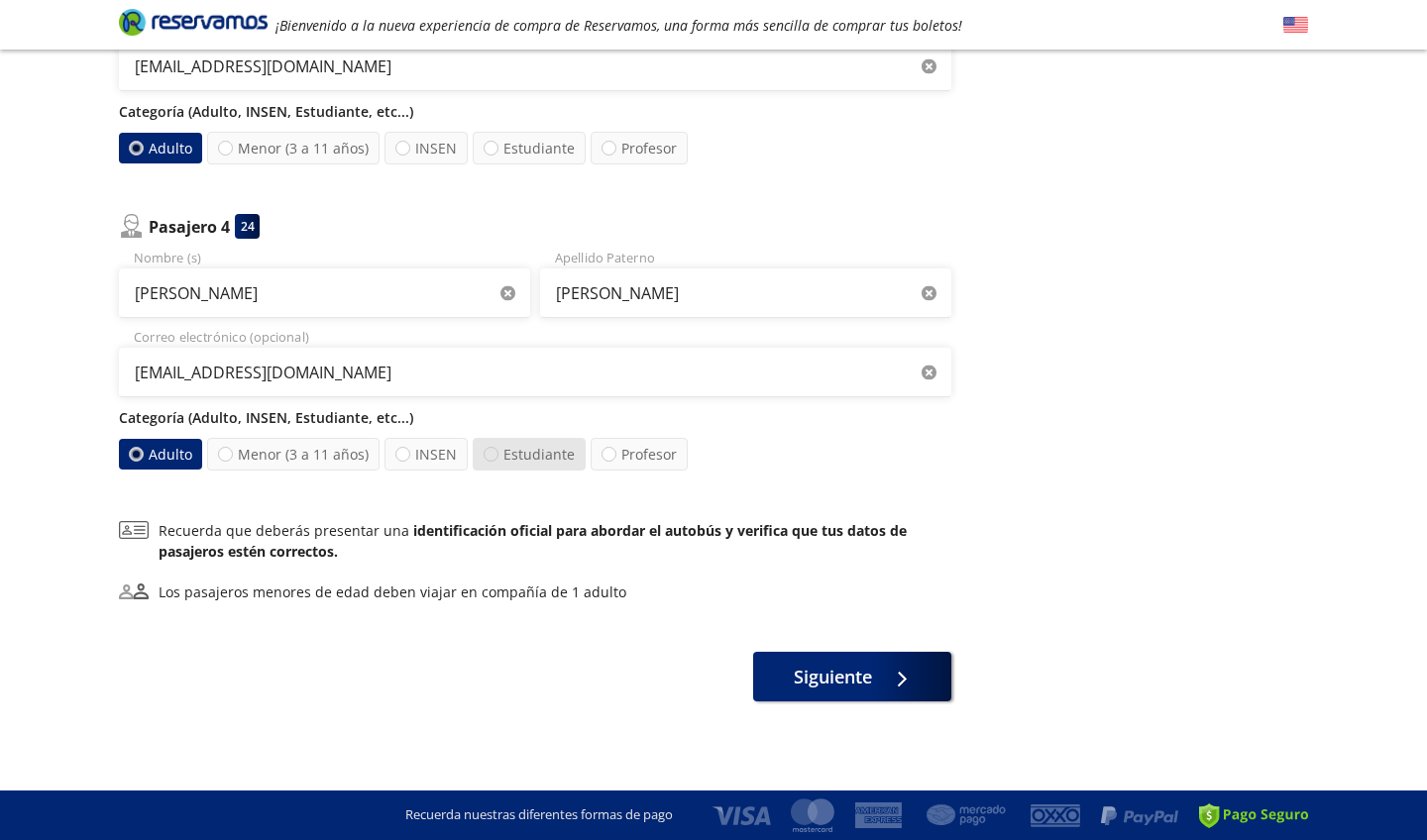 click on "Estudiante" at bounding box center [491, 454] 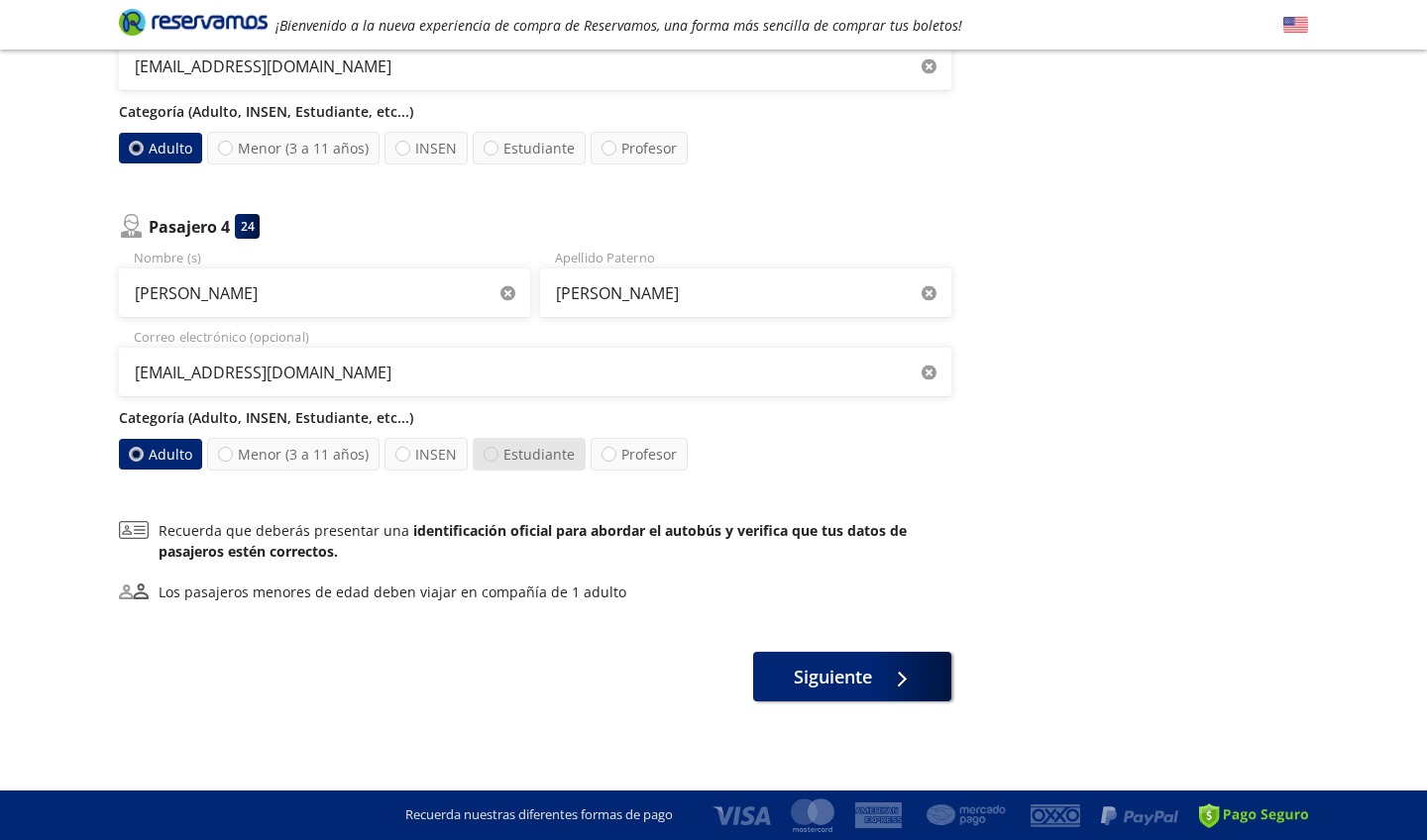 radio on "true" 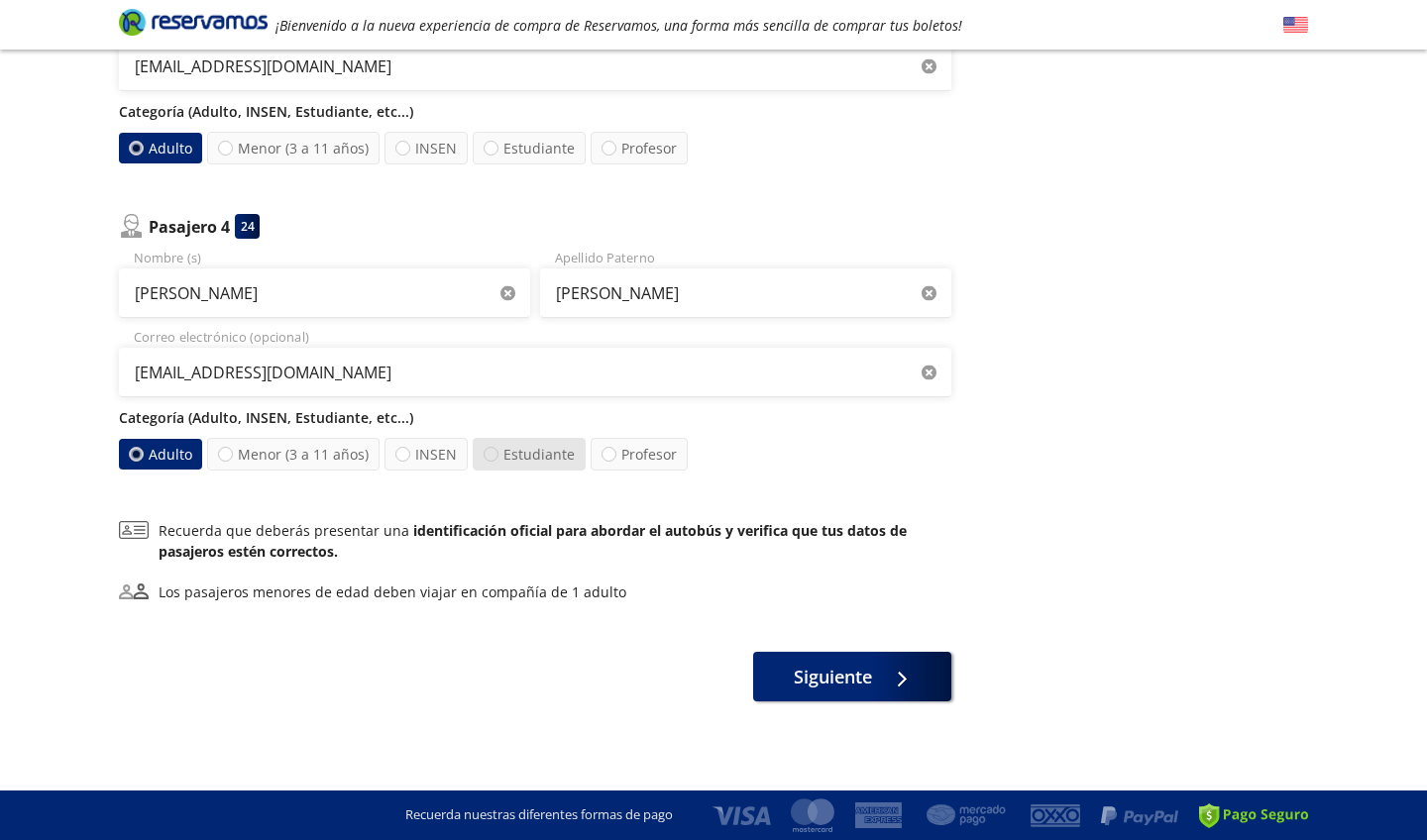 radio on "false" 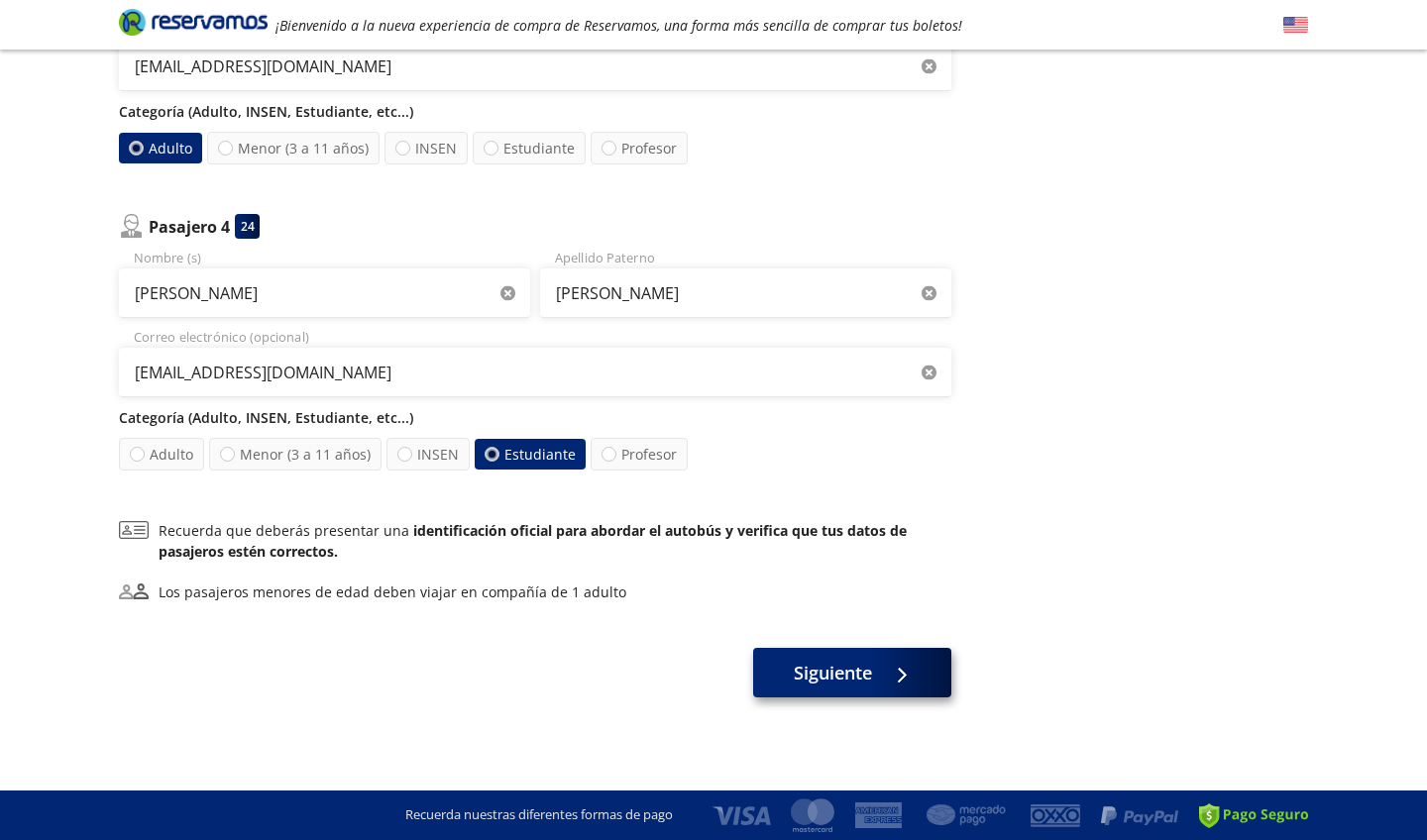 click 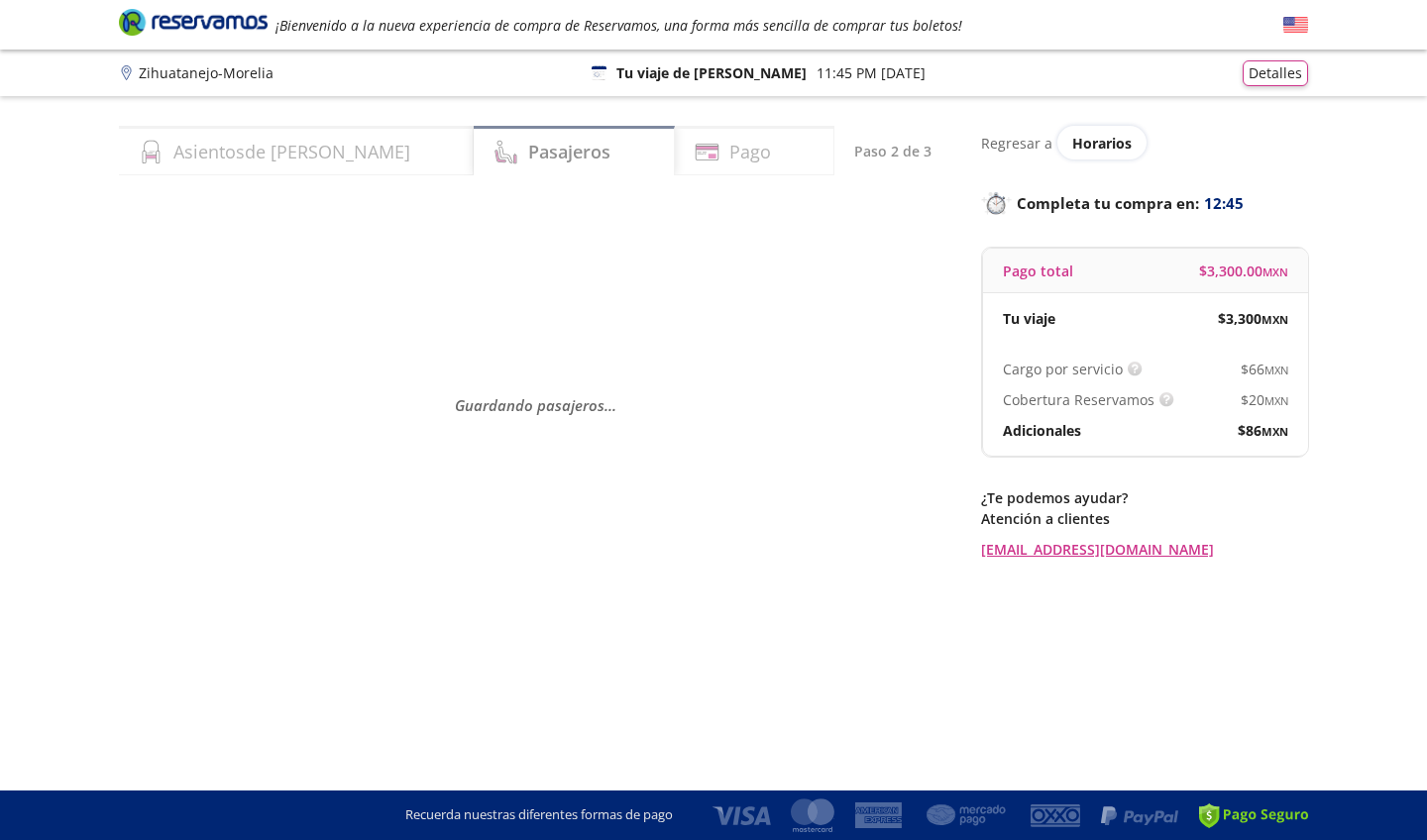 scroll, scrollTop: 0, scrollLeft: 0, axis: both 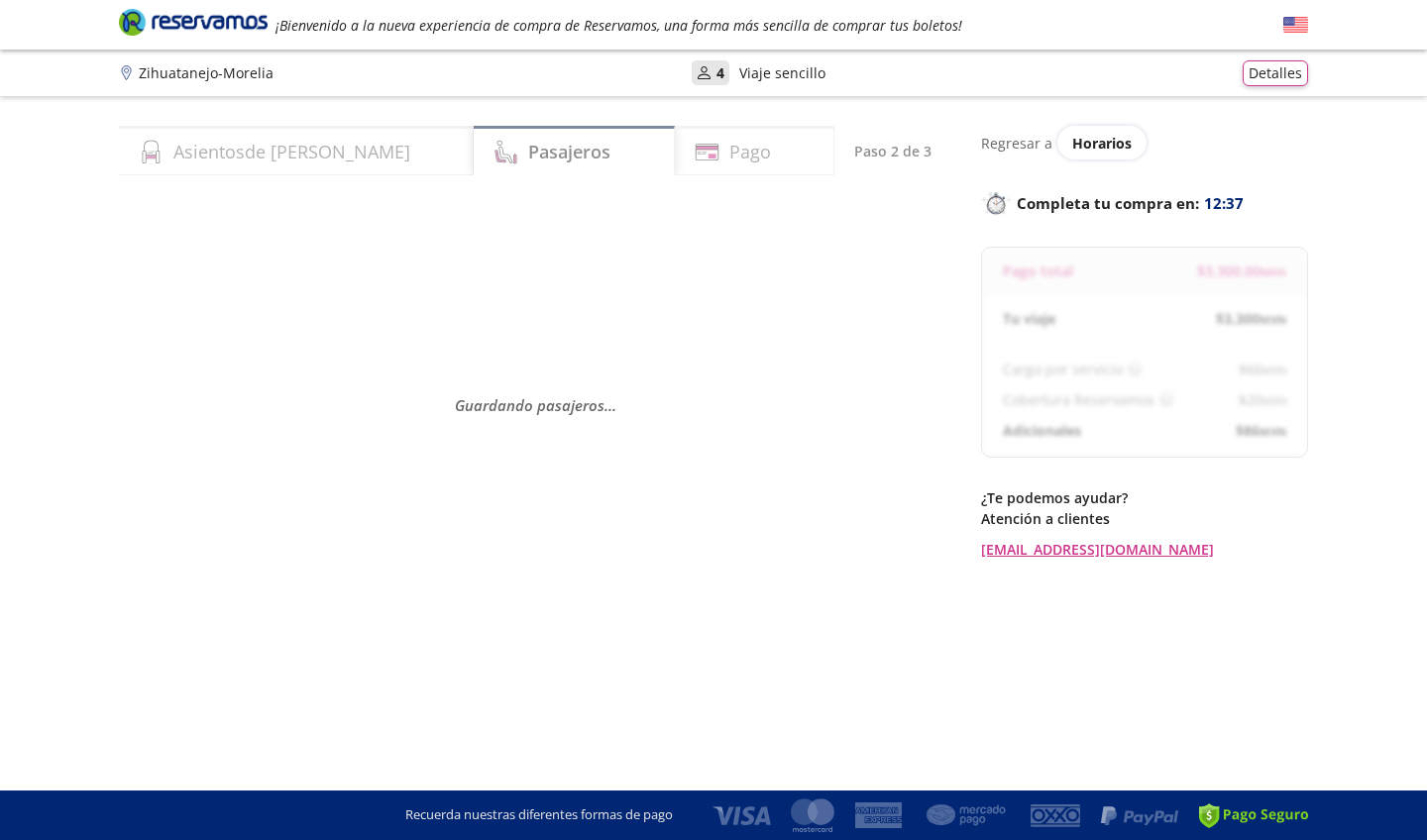 select on "MX" 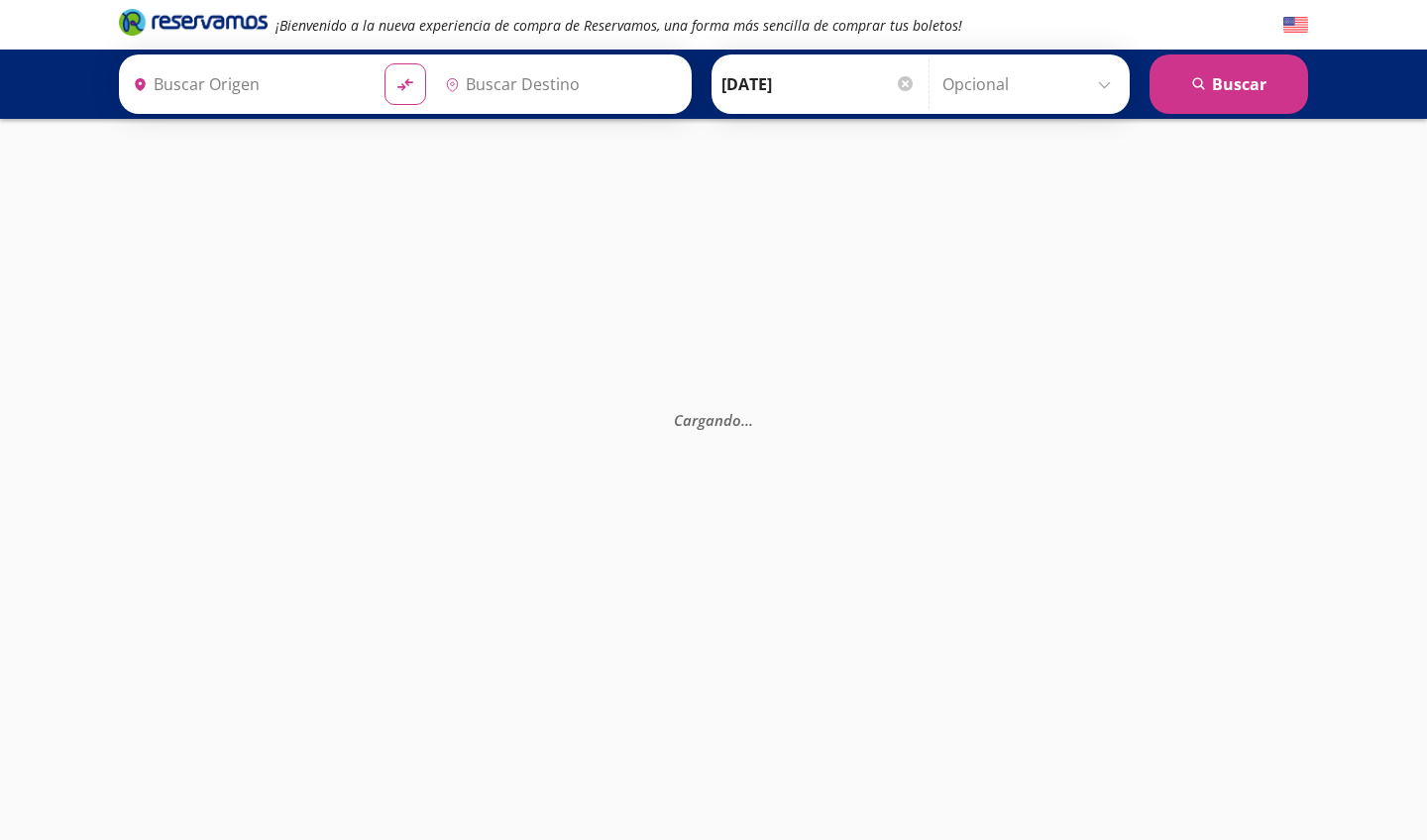 type on "Morelia, Michoacán" 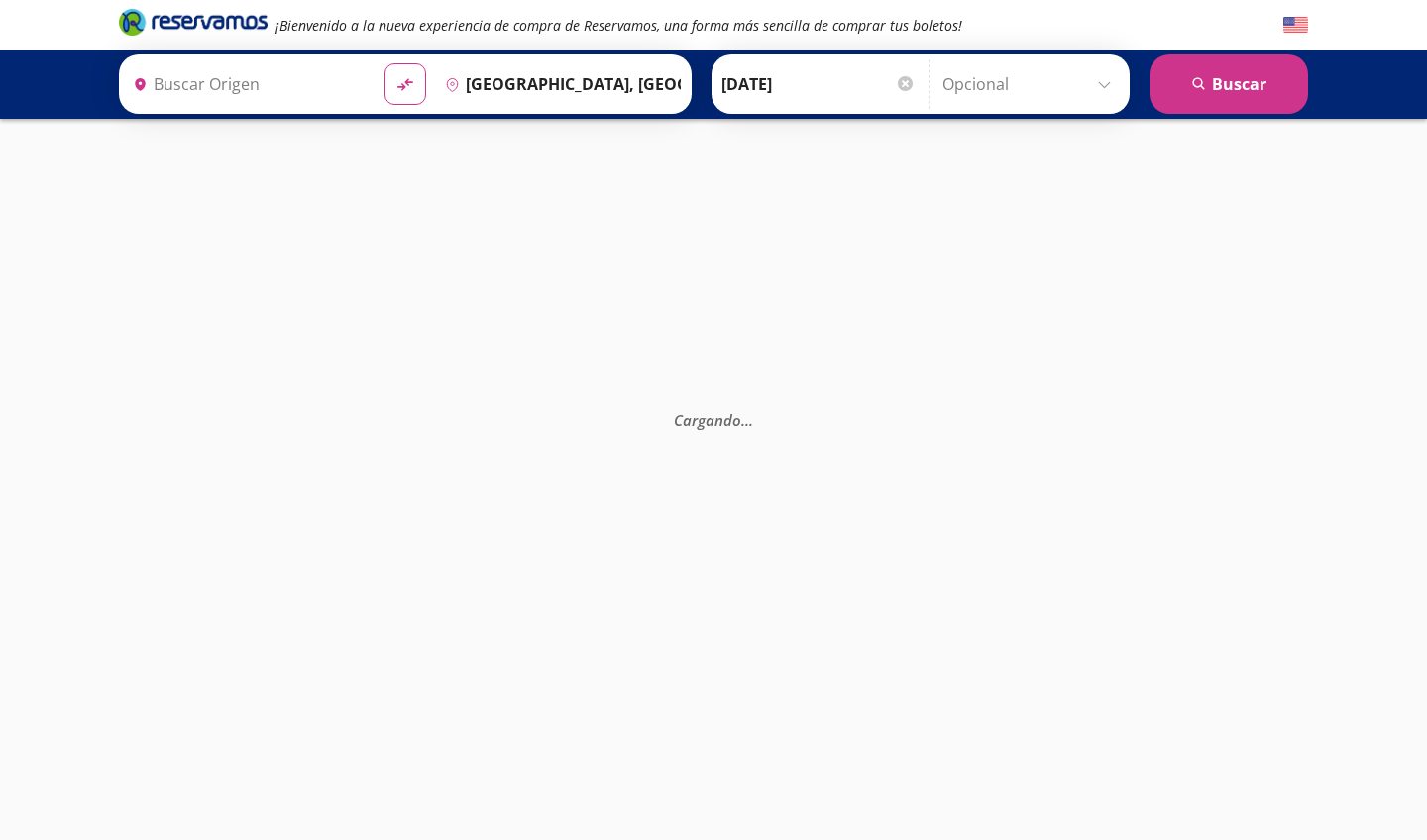 type on "Zihuatanejo, Guerrero" 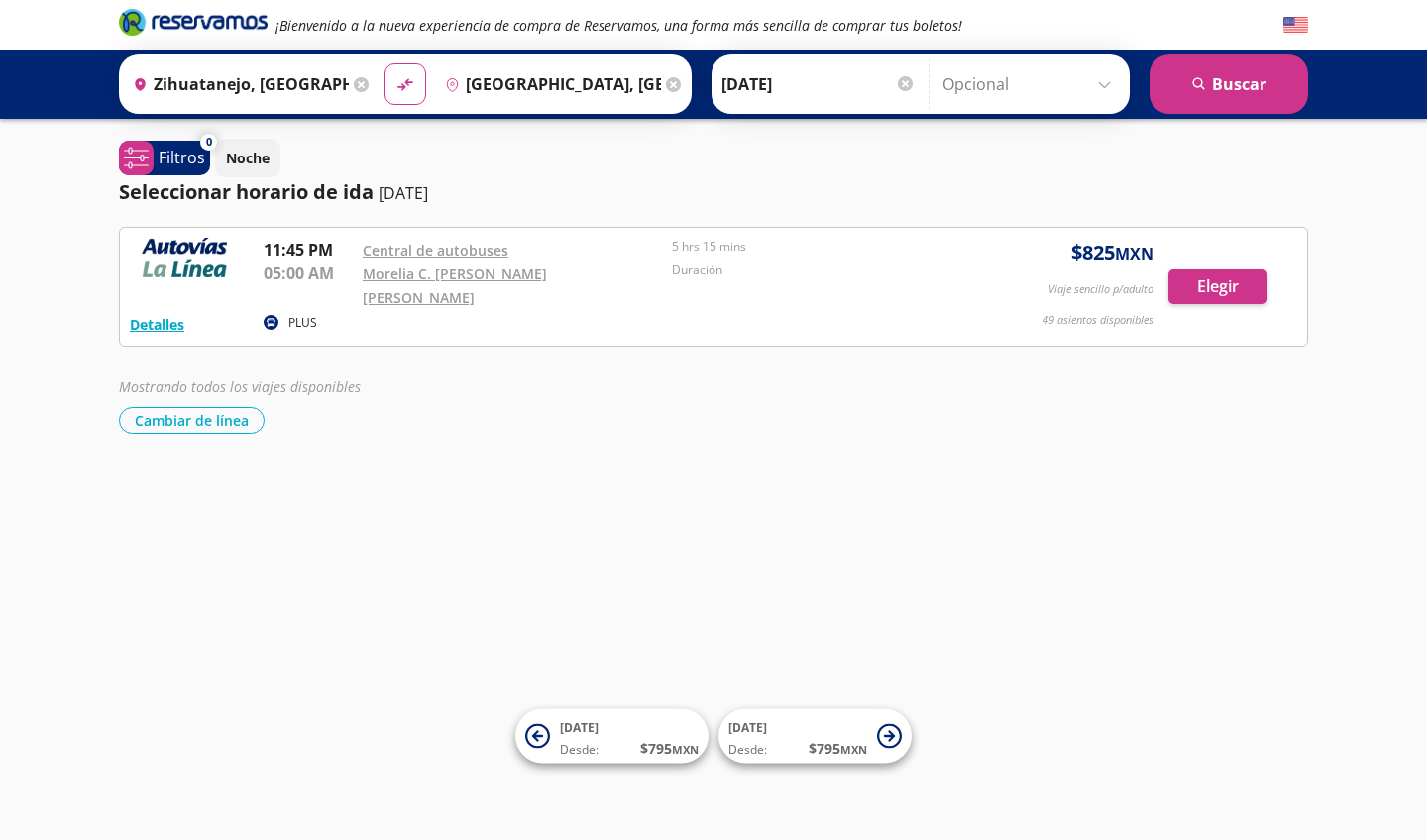 scroll, scrollTop: 183, scrollLeft: 0, axis: vertical 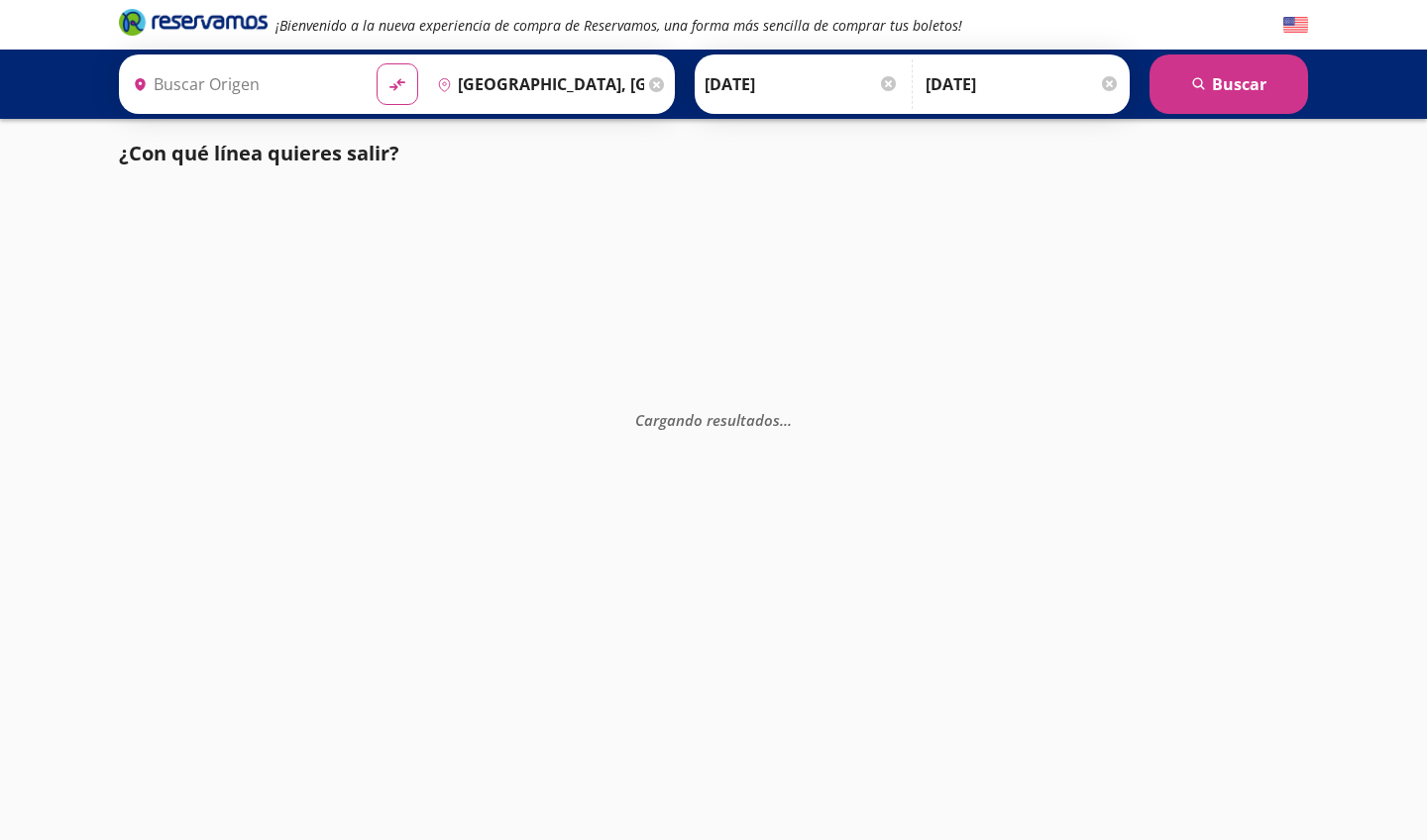 type on "Zihuatanejo, Guerrero" 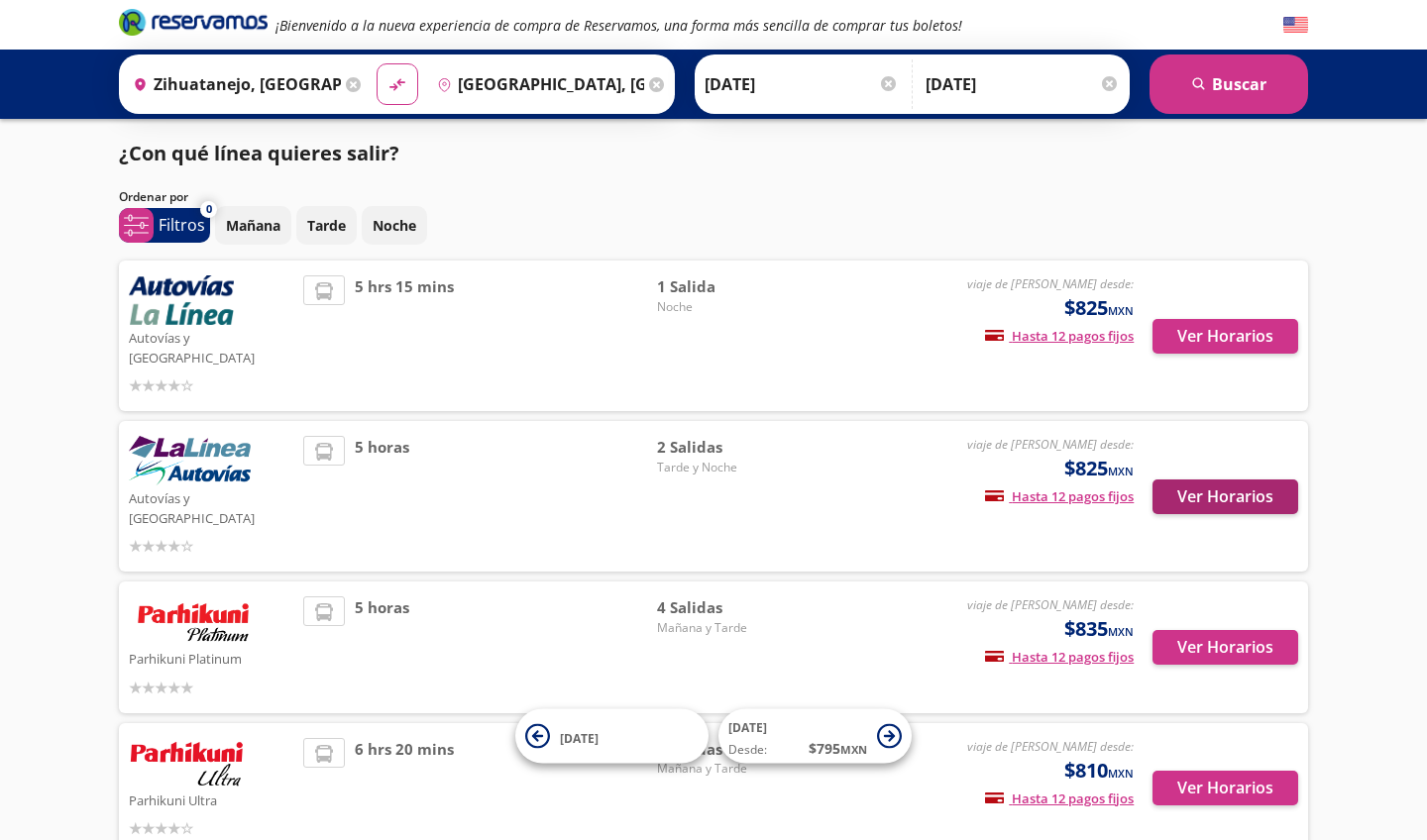 click on "Ver Horarios" at bounding box center (1225, 496) 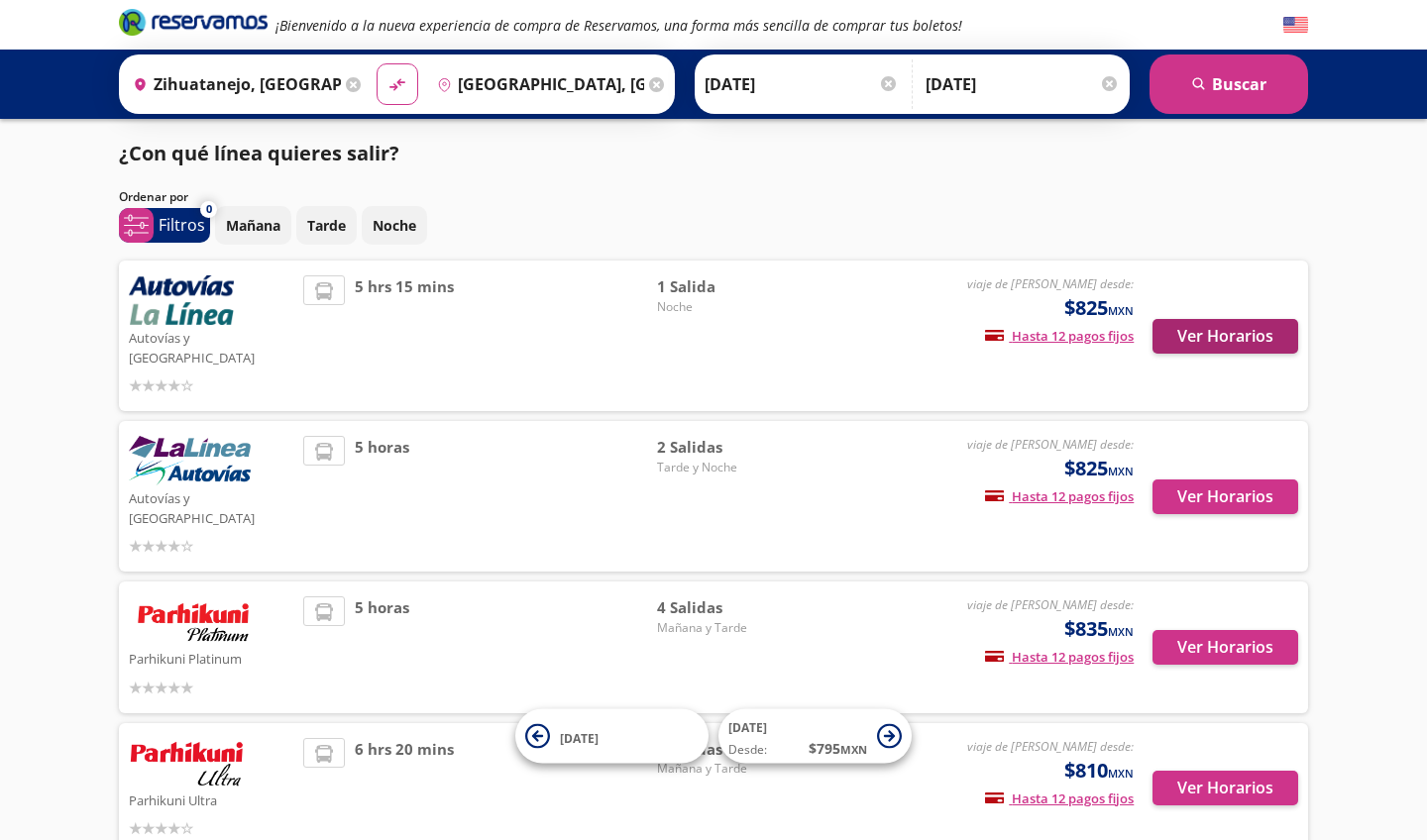 click on "Ver Horarios" at bounding box center [1225, 336] 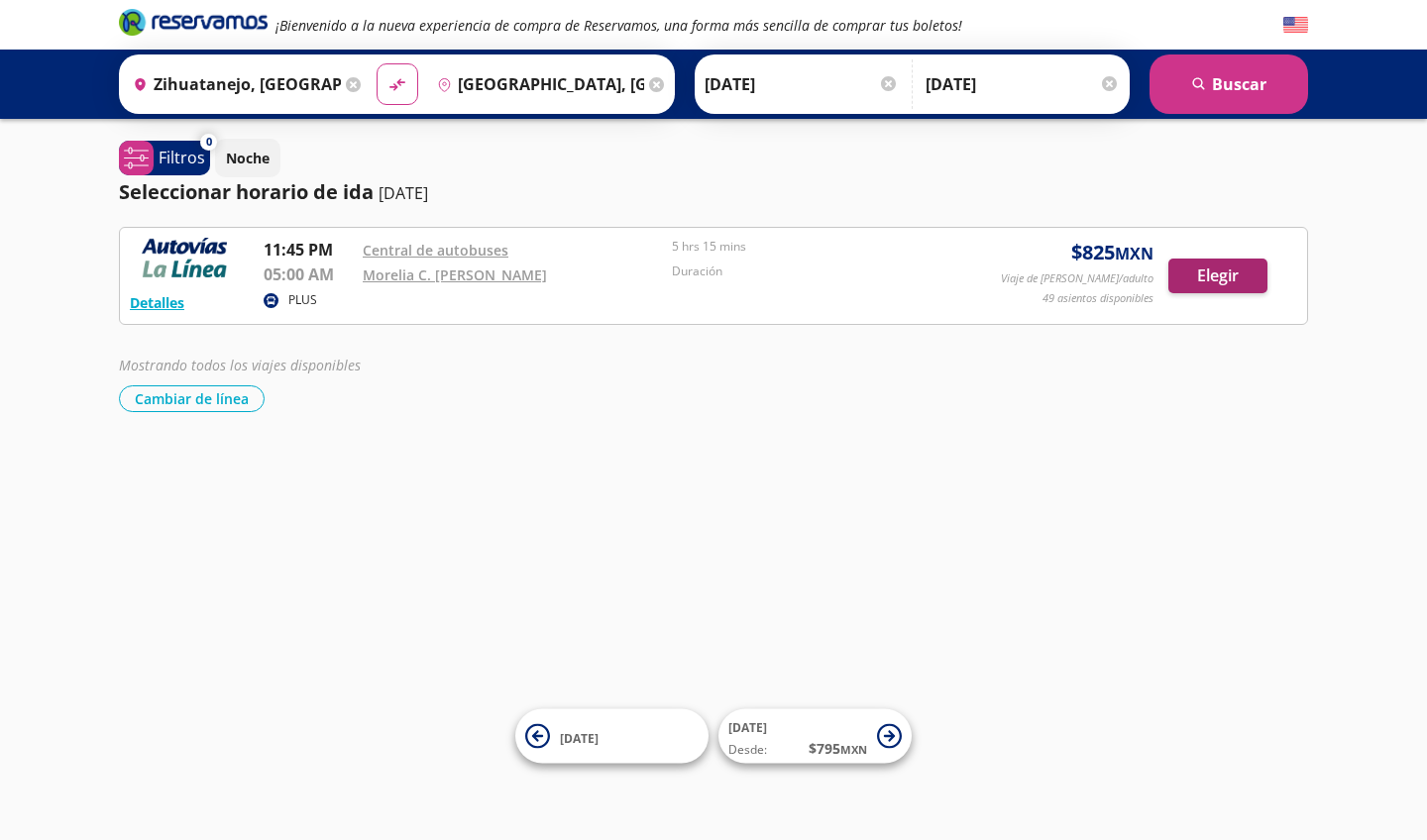 click on "Elegir" at bounding box center [1218, 275] 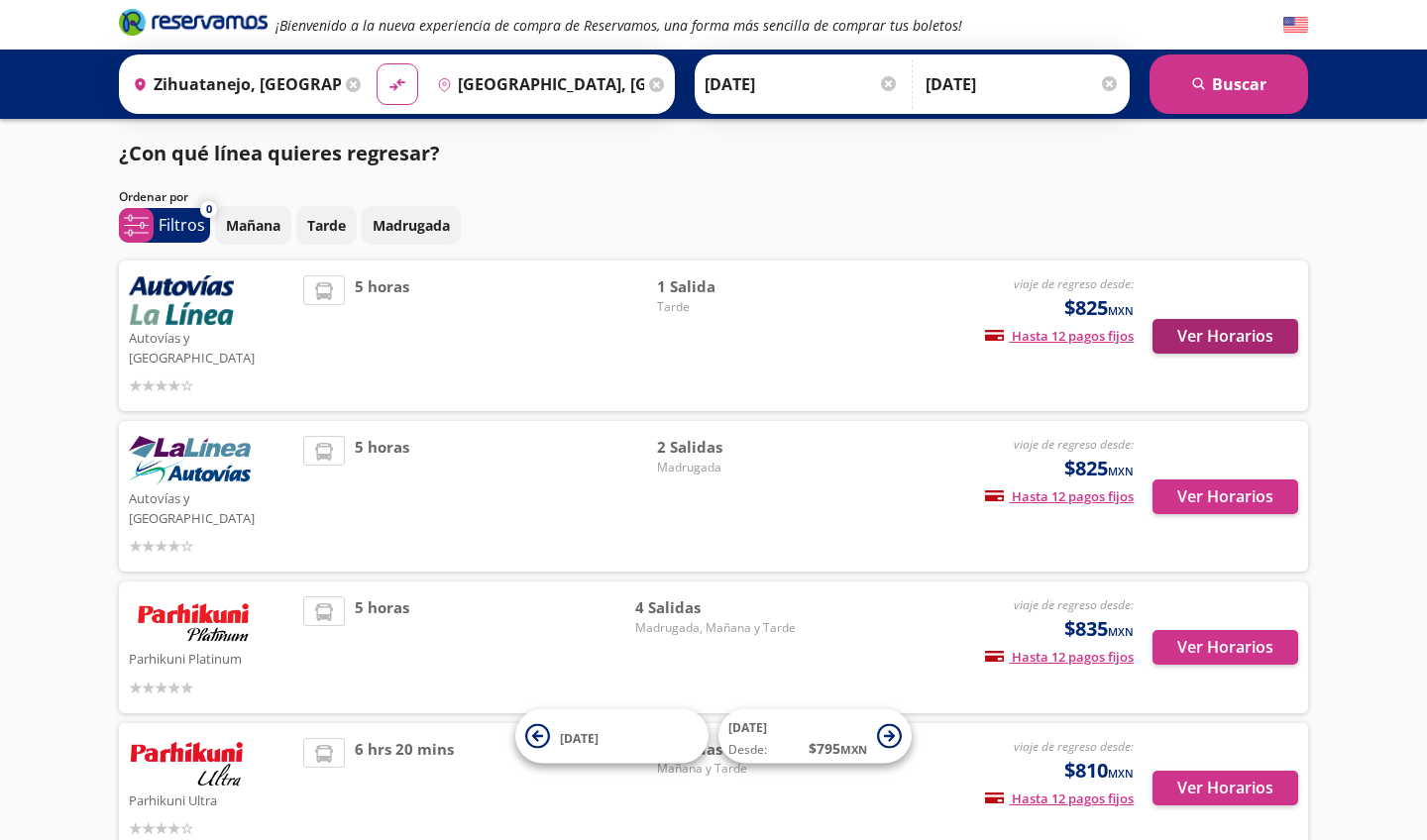 click on "Ver Horarios" at bounding box center [1225, 336] 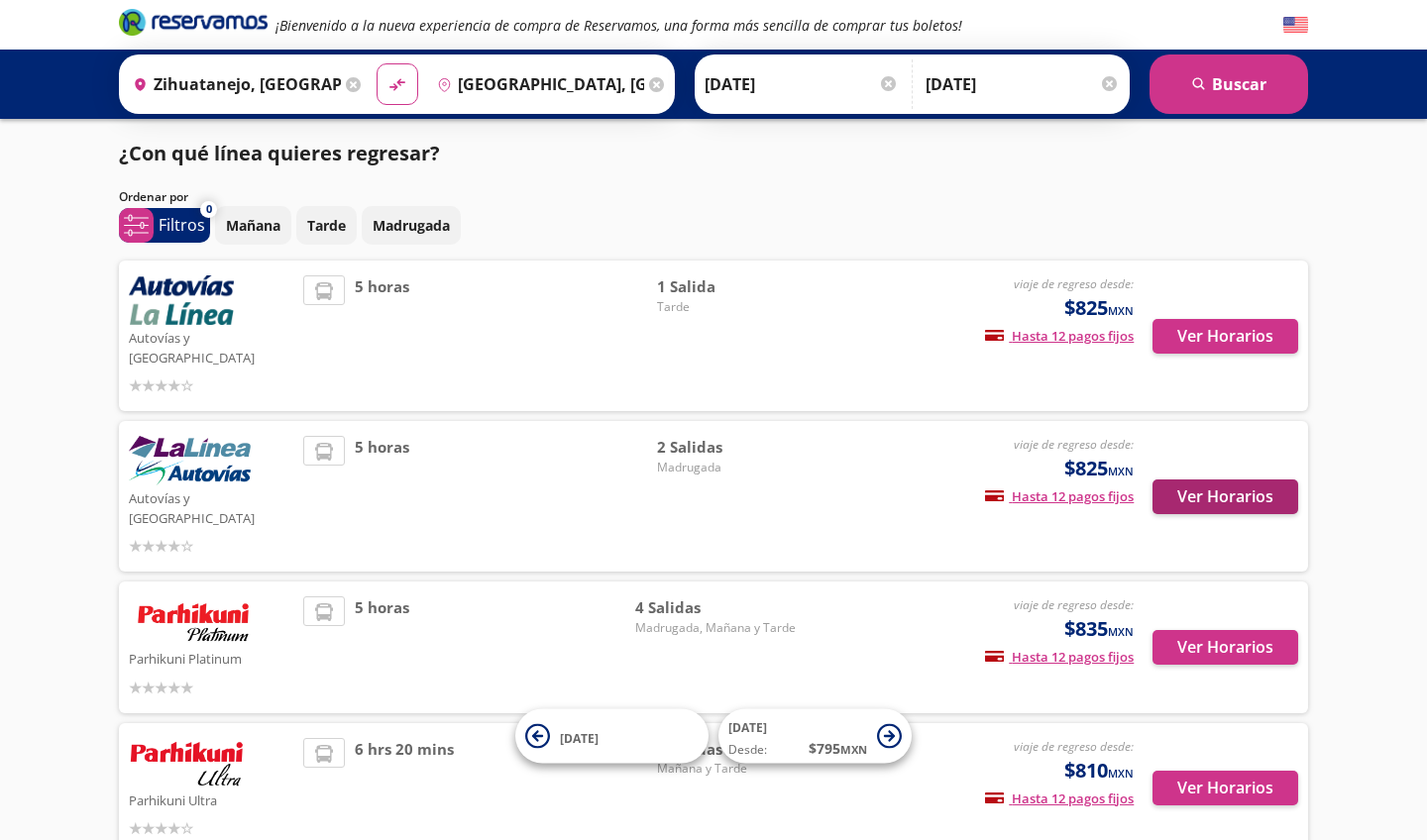 click on "Ver Horarios" at bounding box center (1225, 496) 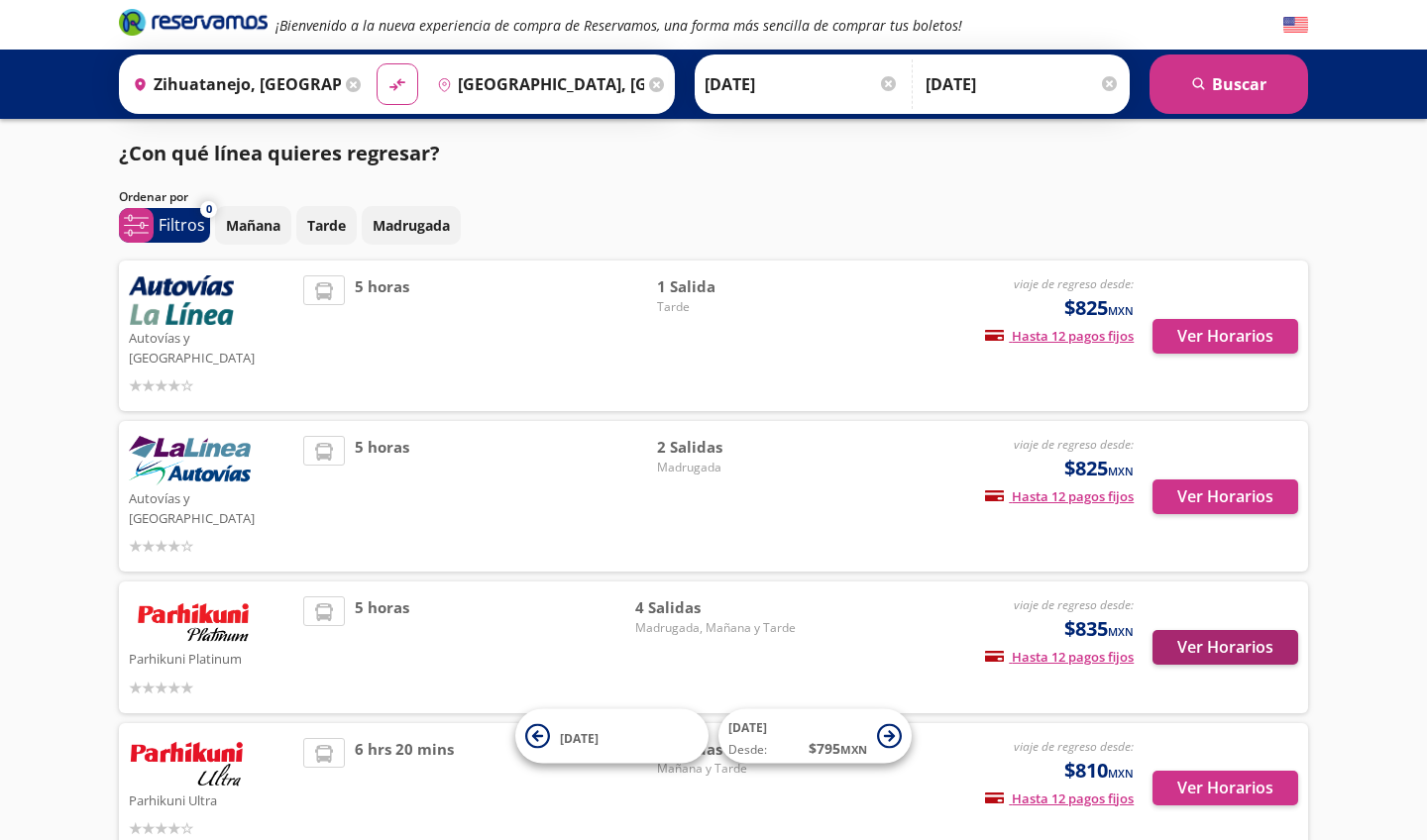 click on "Ver Horarios" at bounding box center [1225, 647] 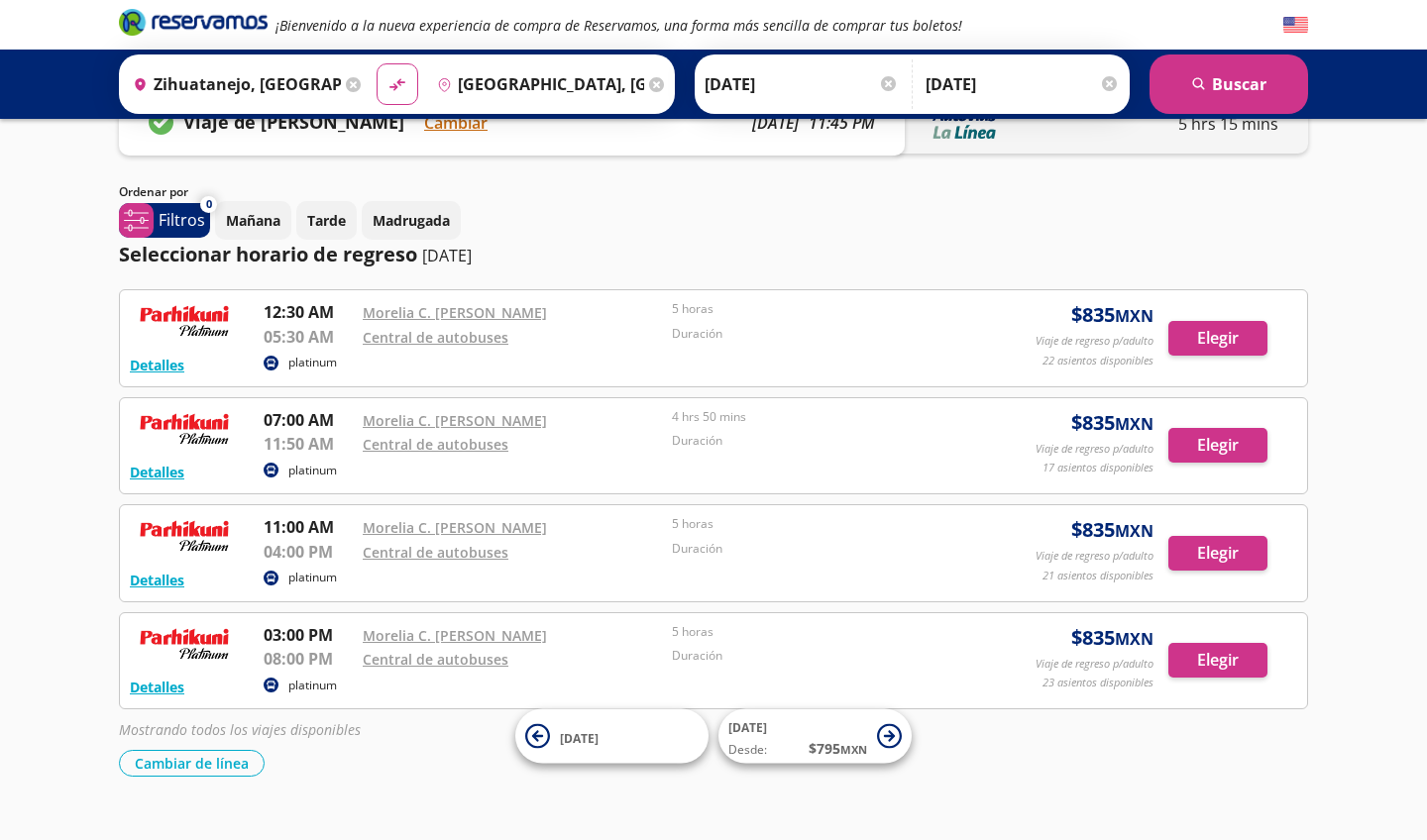 scroll, scrollTop: 61, scrollLeft: 0, axis: vertical 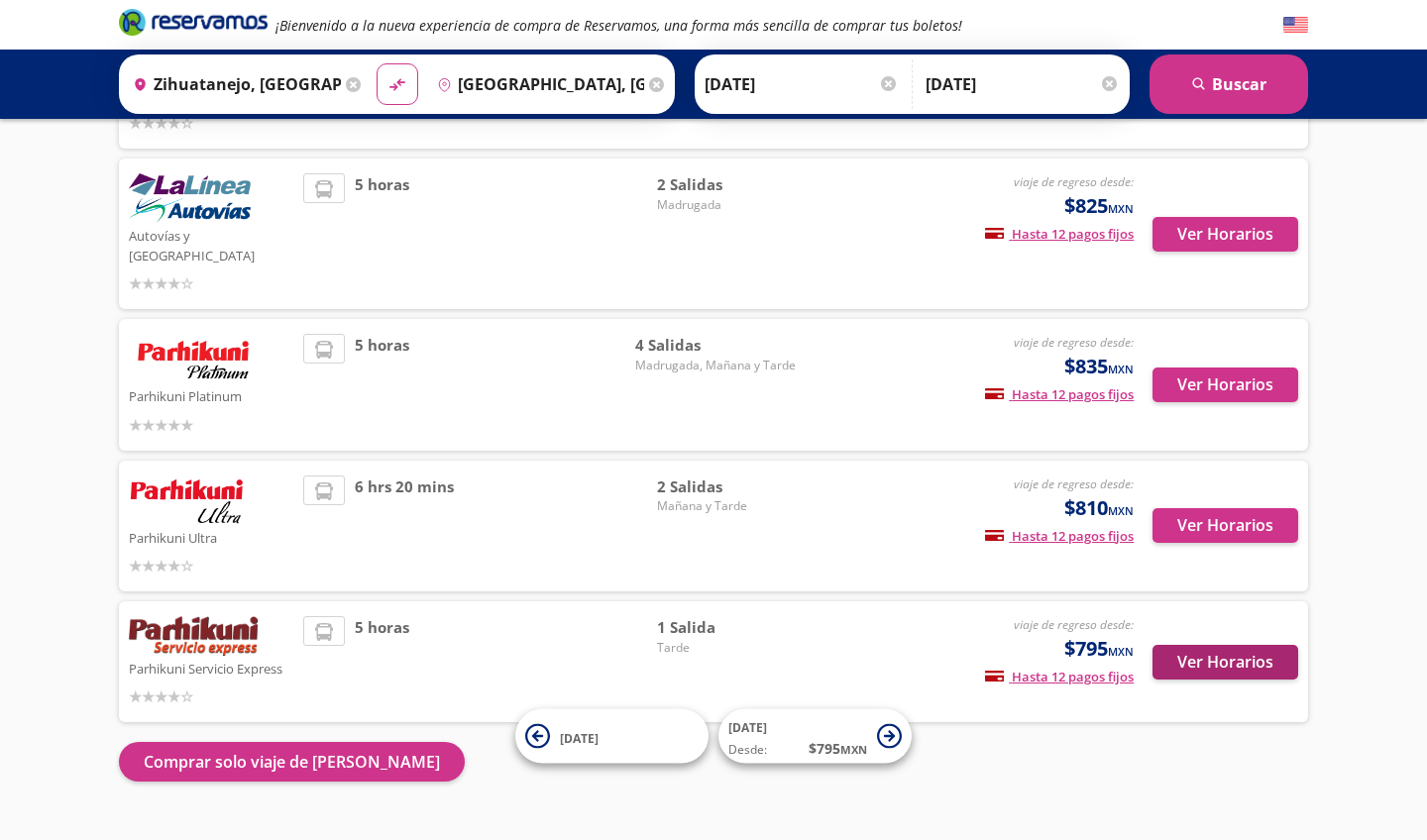 click on "Ver Horarios" at bounding box center [1225, 662] 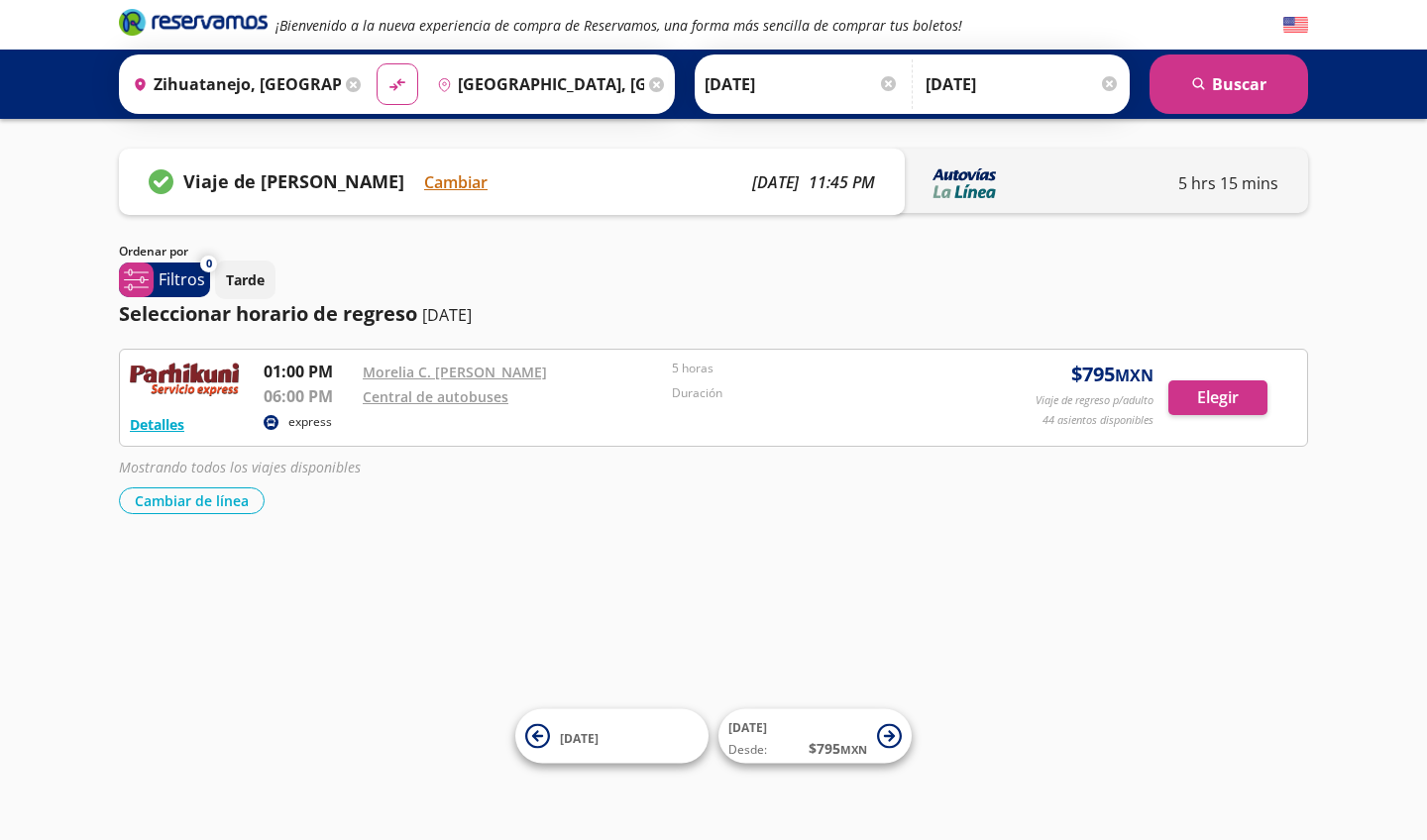 scroll, scrollTop: 0, scrollLeft: 0, axis: both 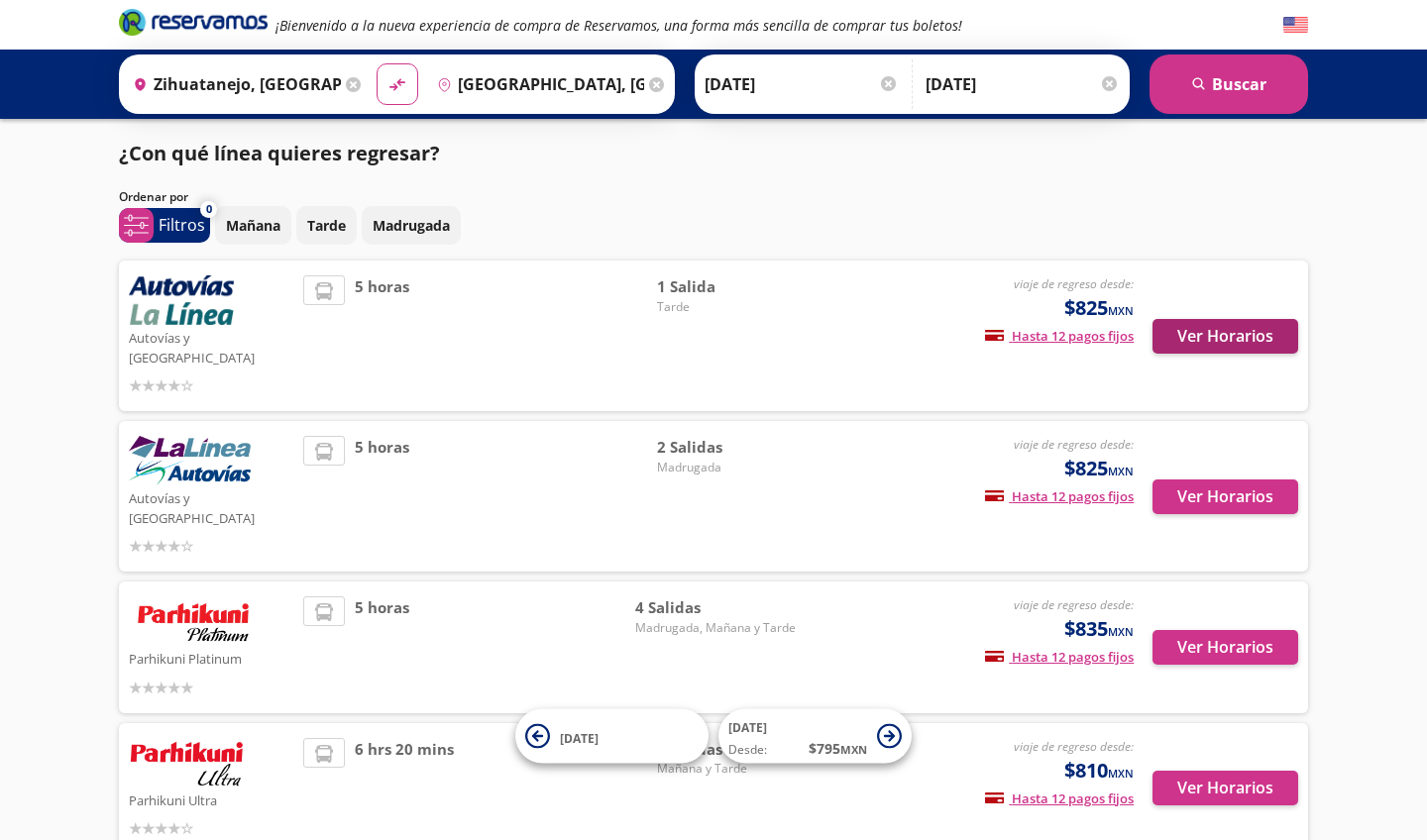 click on "Ver Horarios" at bounding box center (1225, 336) 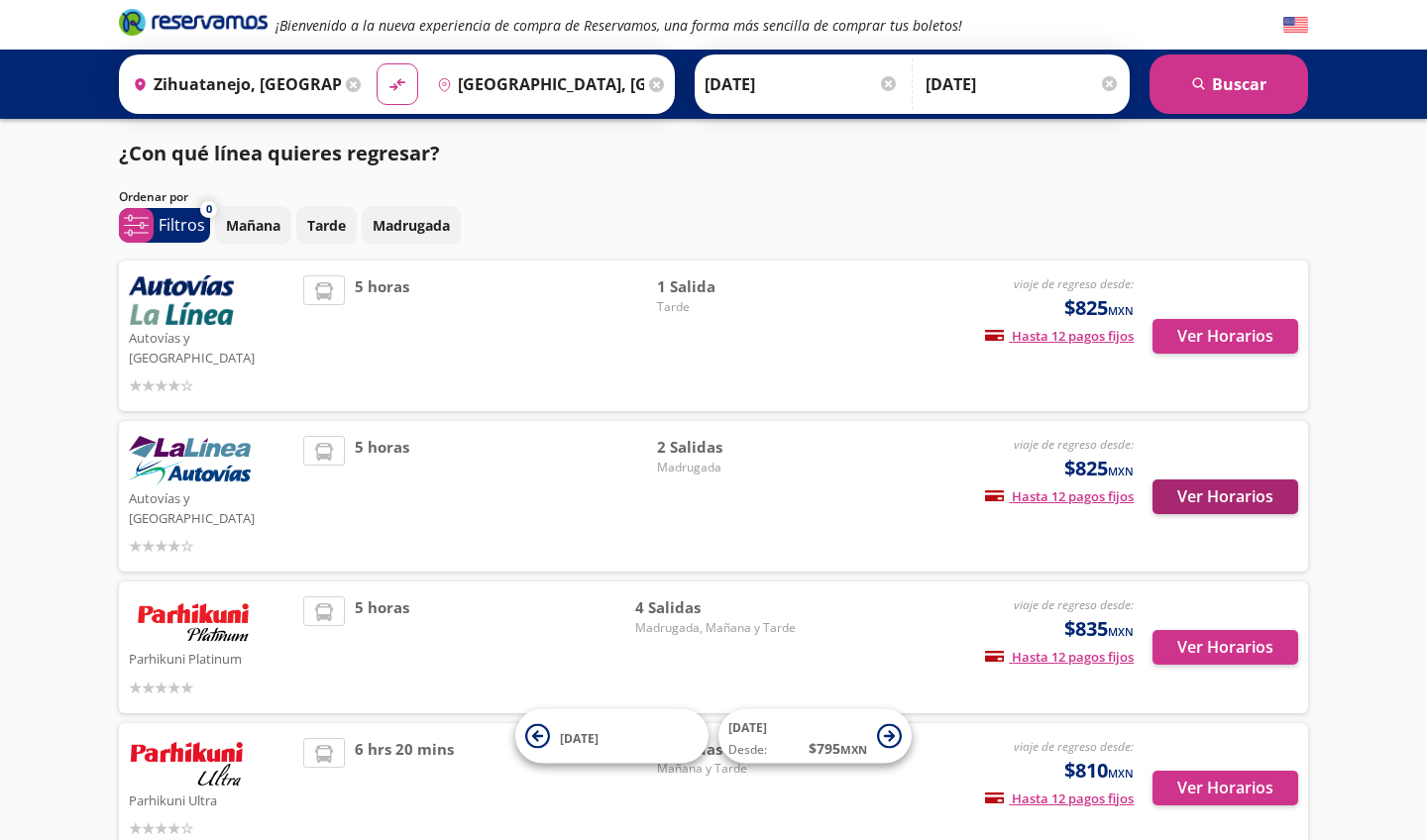 click on "Ver Horarios" at bounding box center [1225, 496] 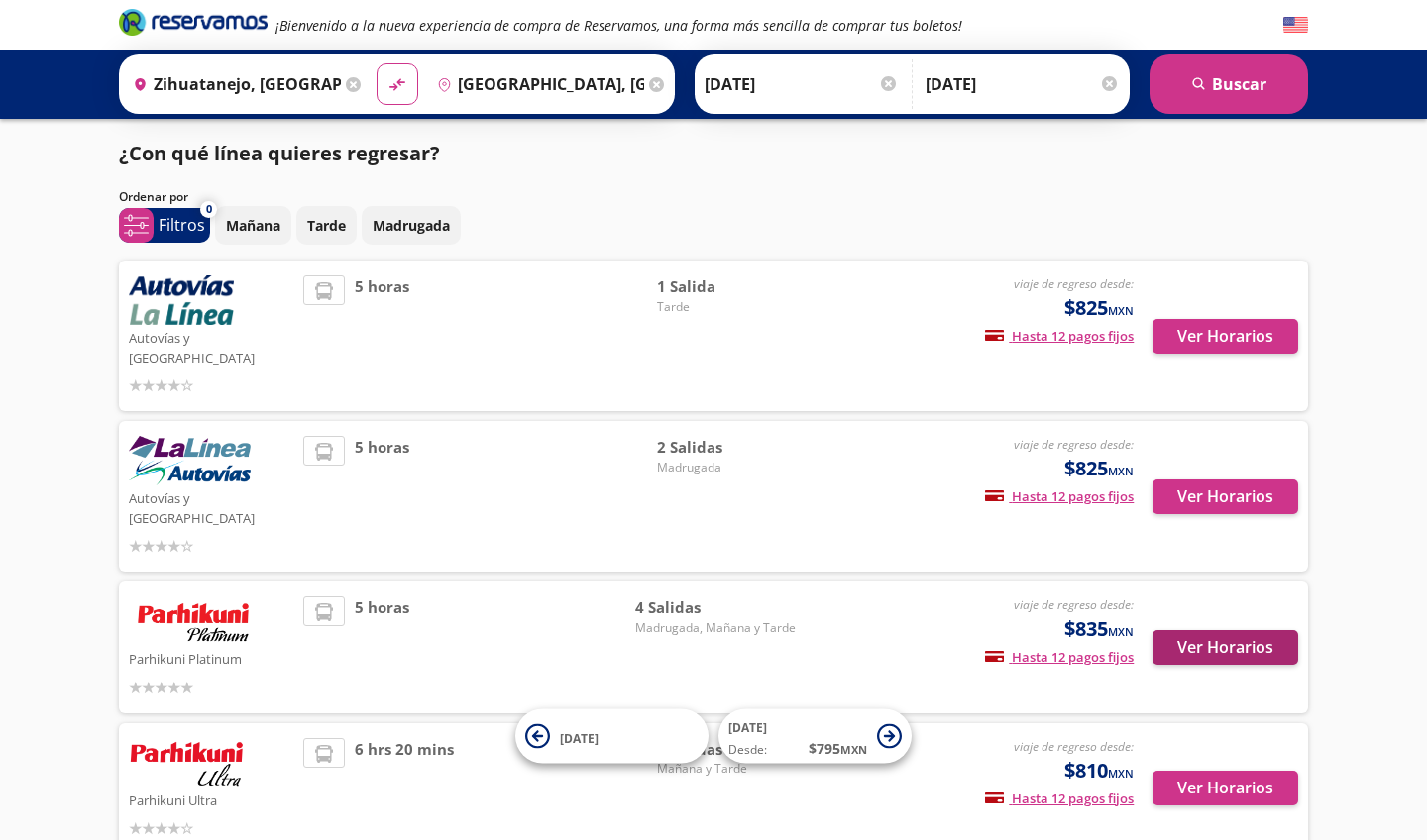 click on "Ver Horarios" at bounding box center [1225, 647] 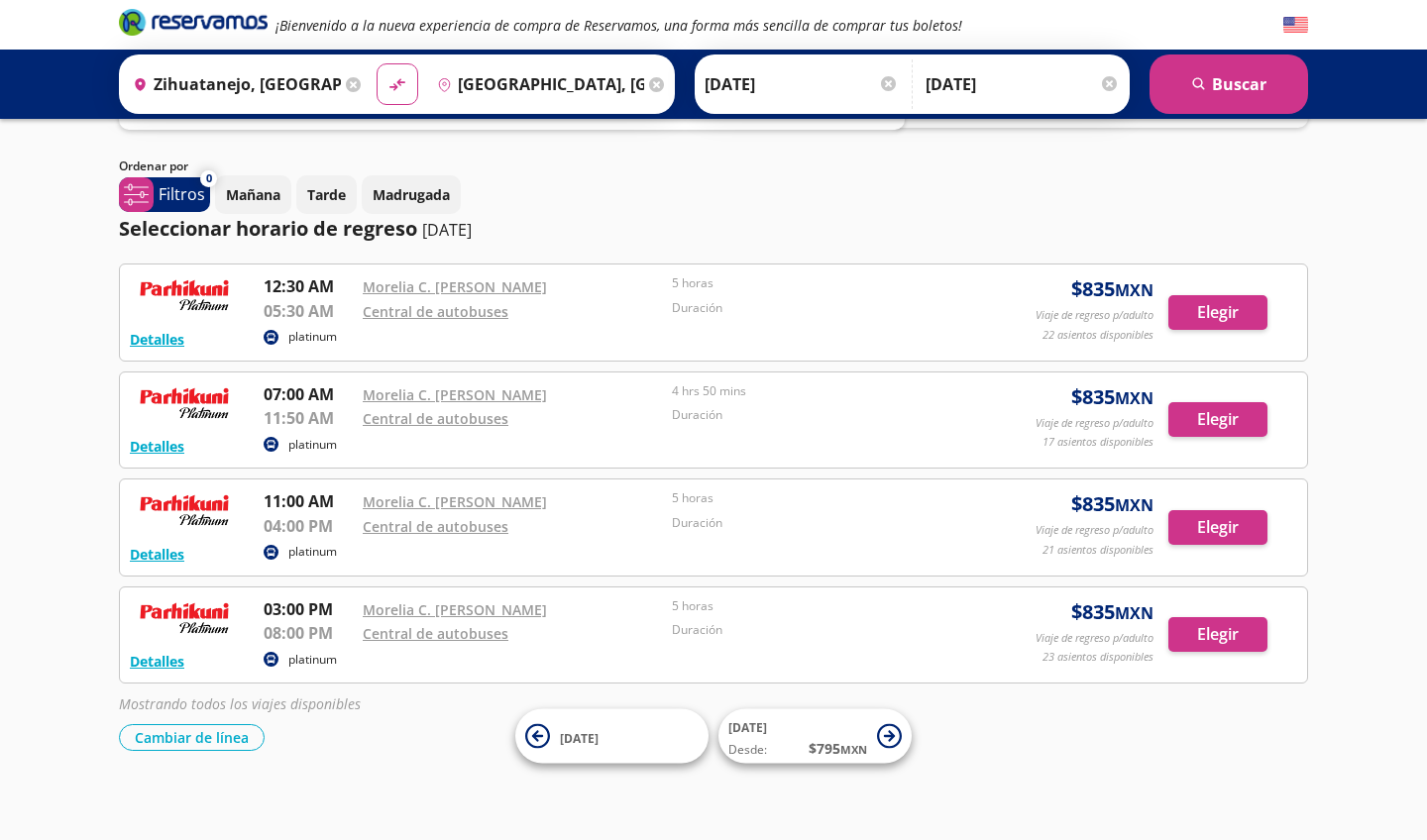 scroll, scrollTop: 91, scrollLeft: 0, axis: vertical 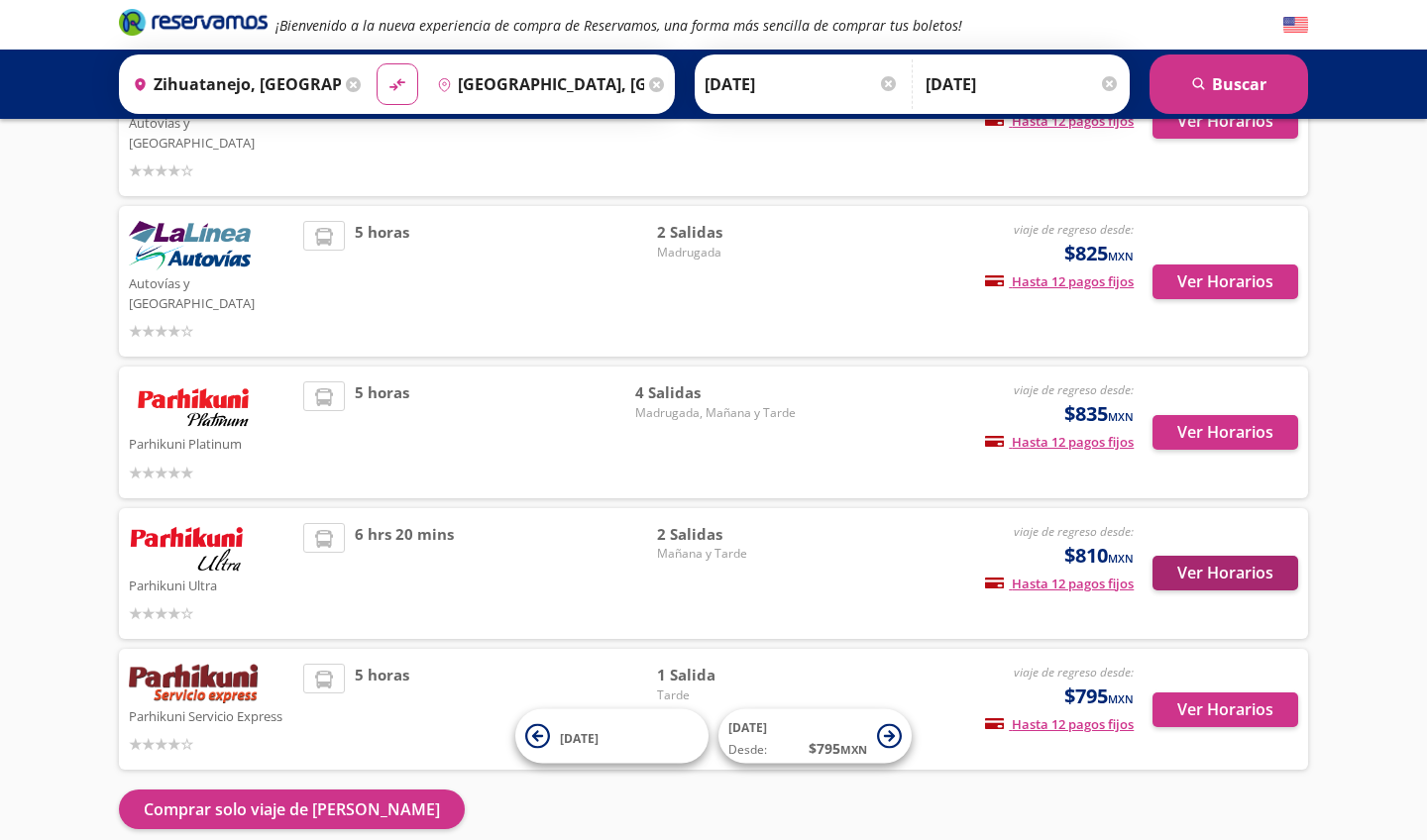 click on "Ver Horarios" at bounding box center (1225, 573) 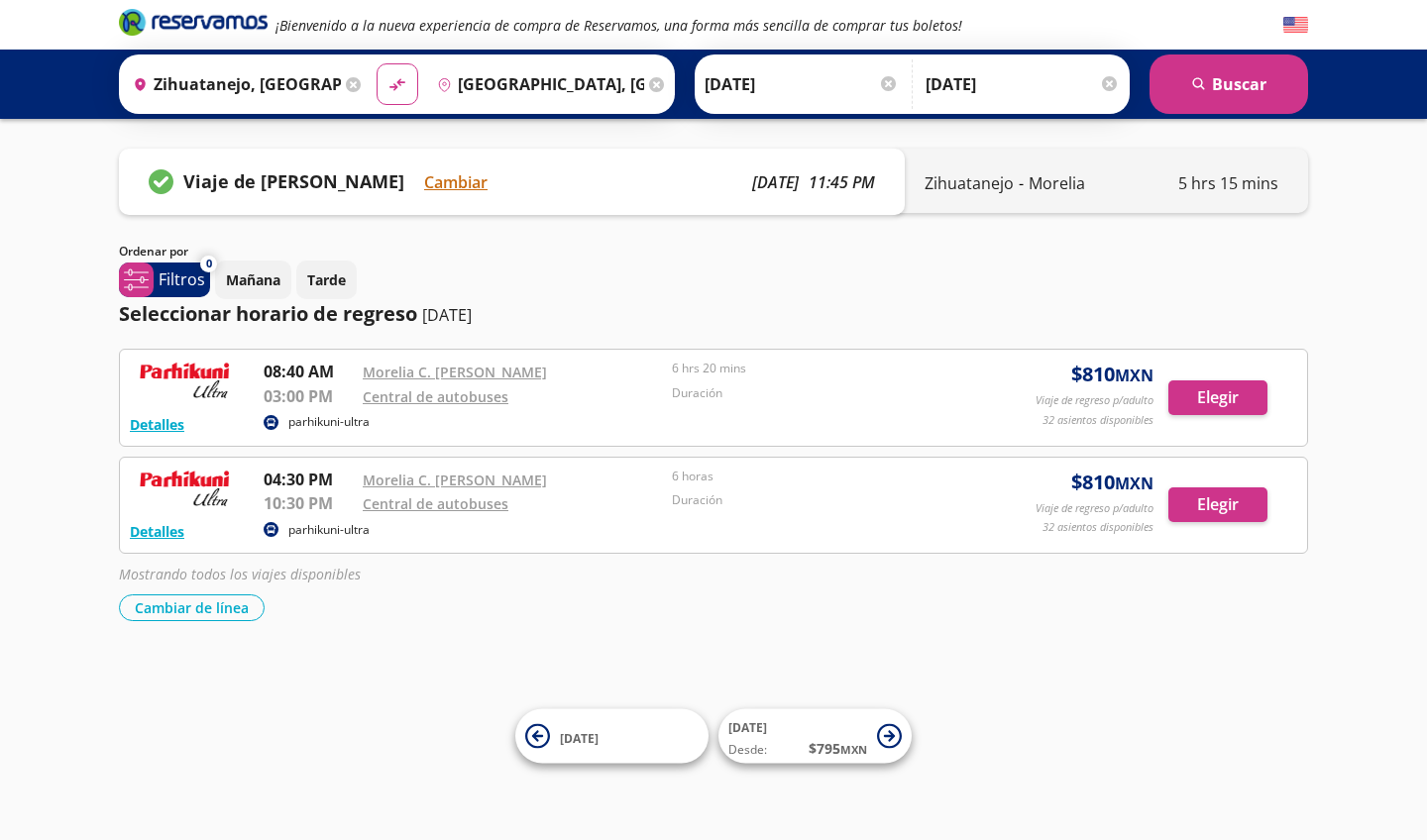 scroll, scrollTop: 215, scrollLeft: 0, axis: vertical 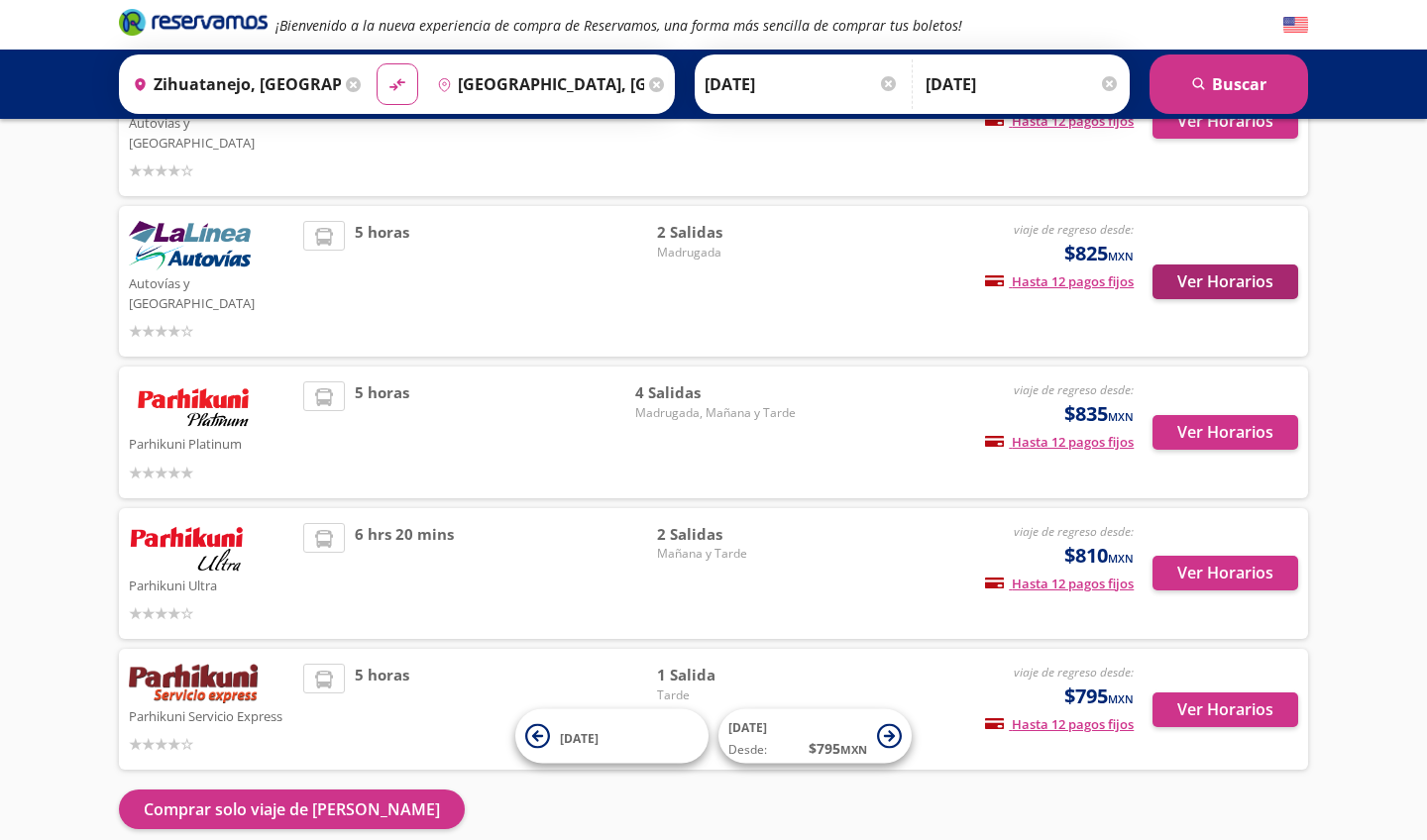 click on "Ver Horarios" at bounding box center [1225, 281] 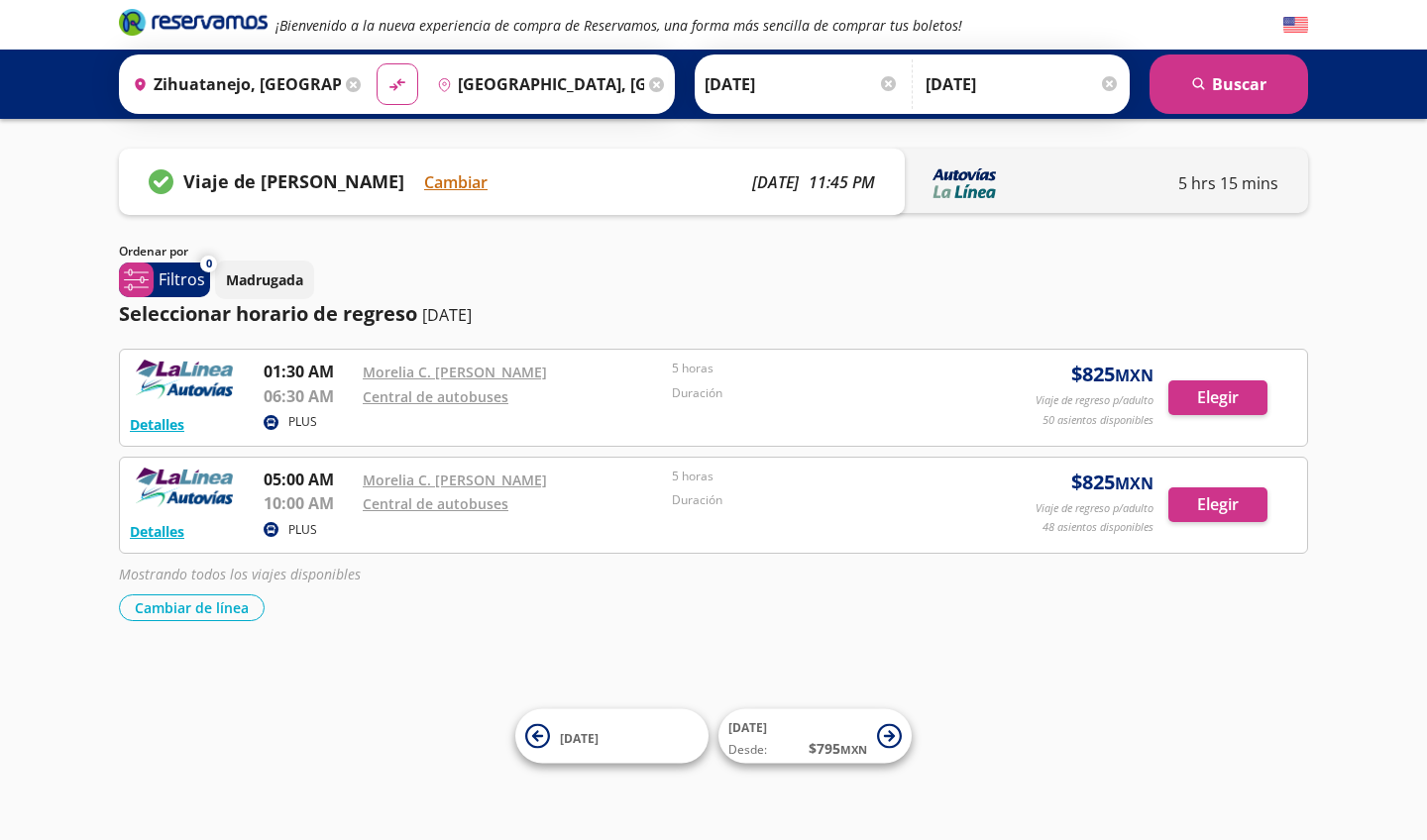 scroll, scrollTop: 0, scrollLeft: 0, axis: both 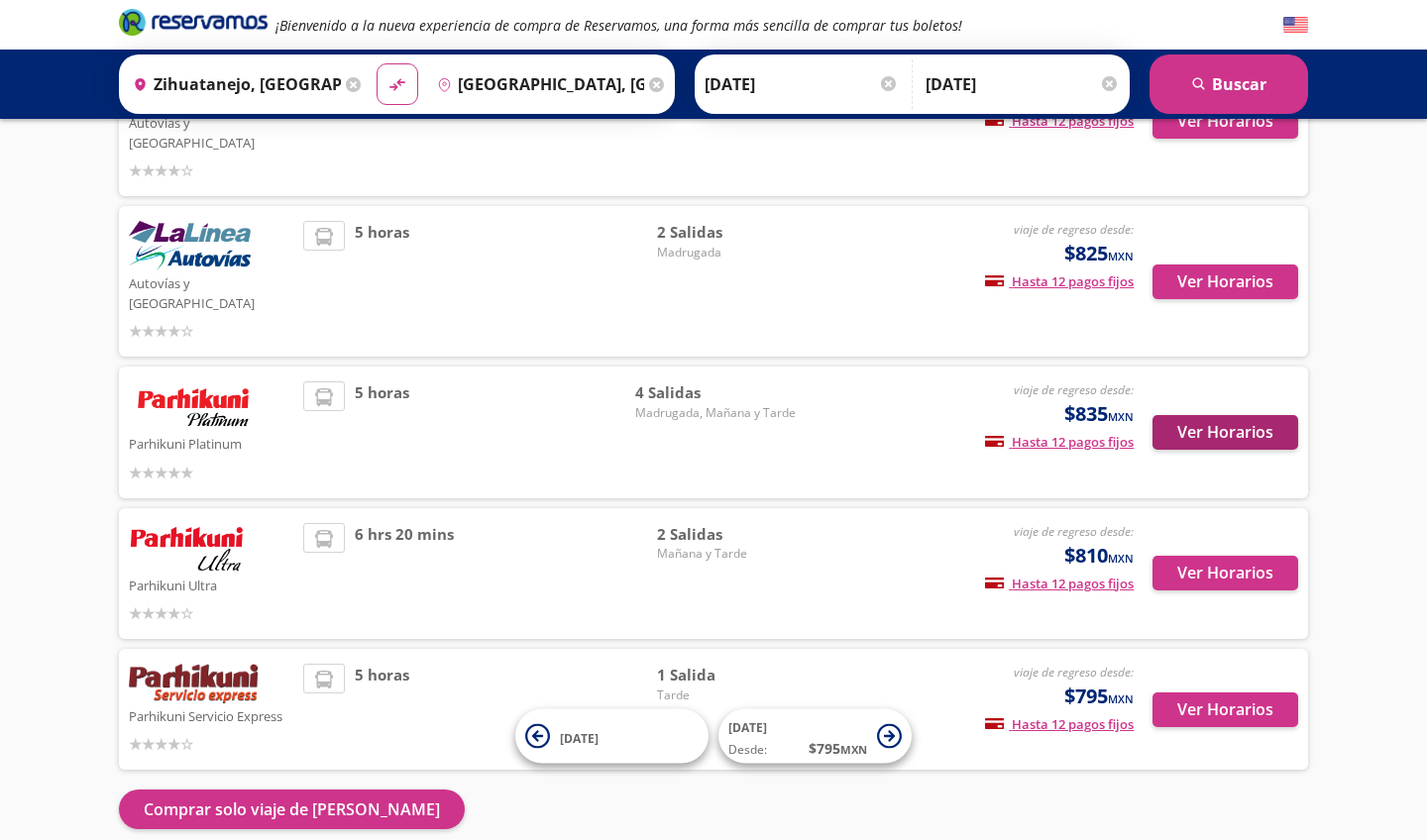 click on "Ver Horarios" at bounding box center (1225, 432) 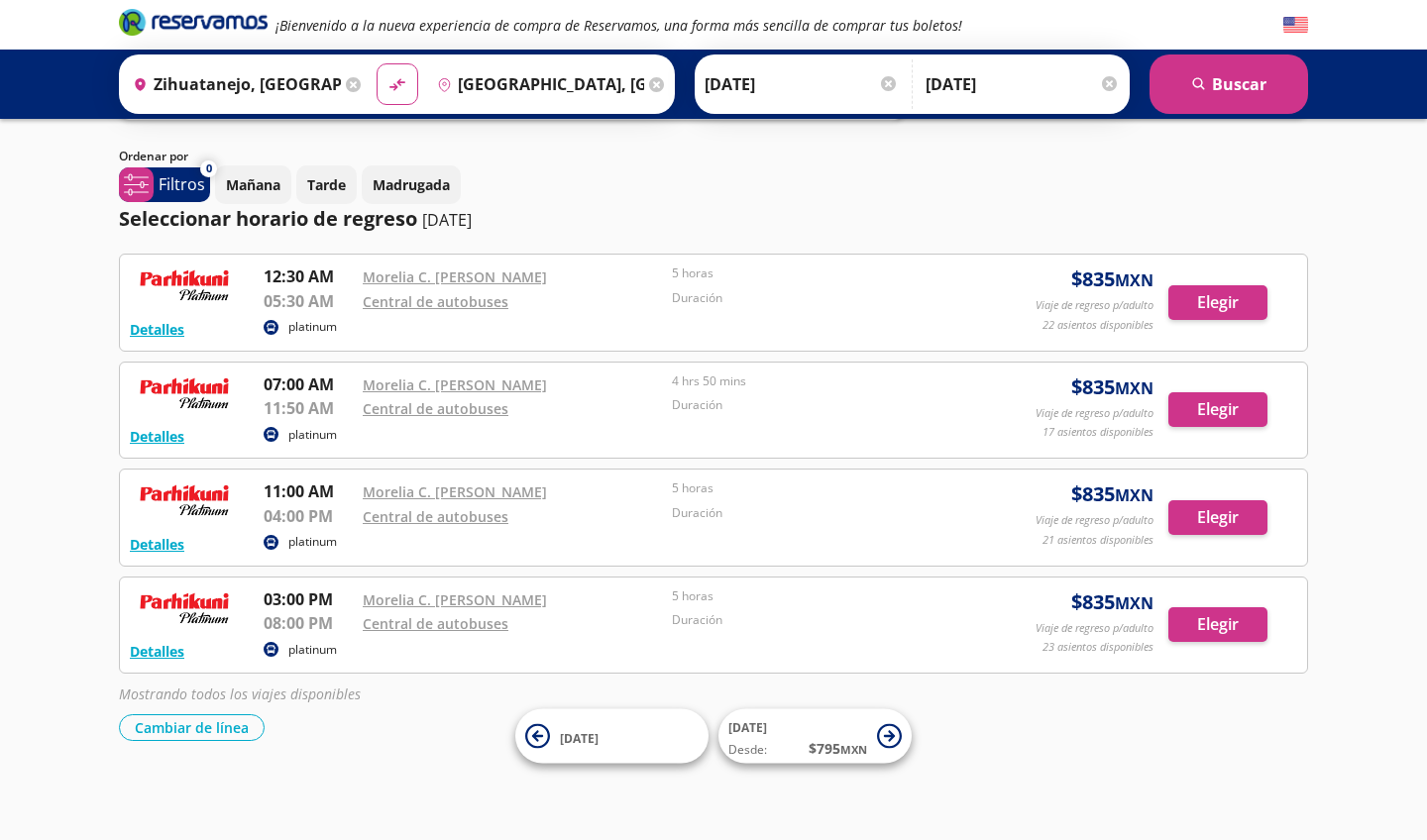 scroll, scrollTop: 93, scrollLeft: 0, axis: vertical 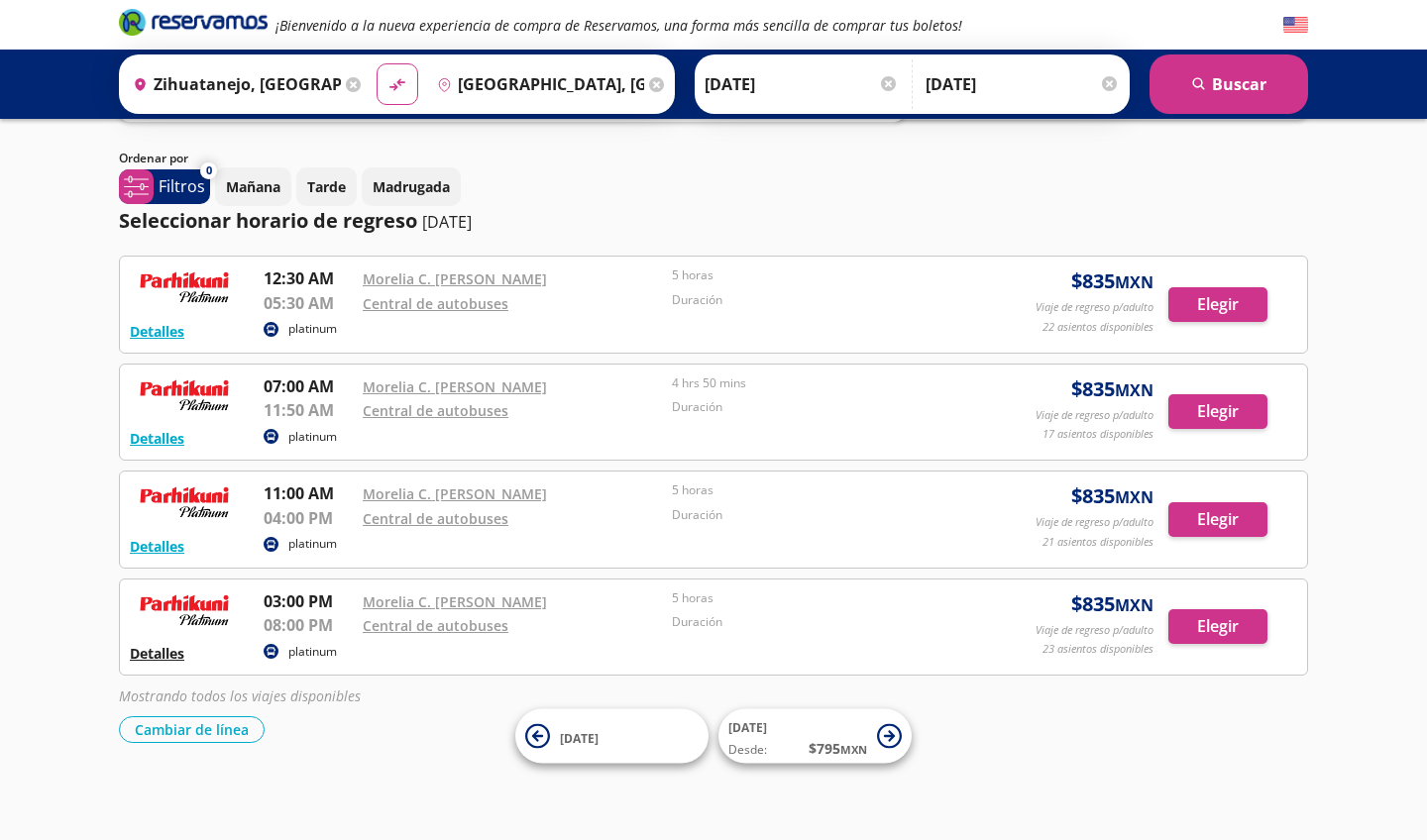 click on "Detalles" at bounding box center [157, 653] 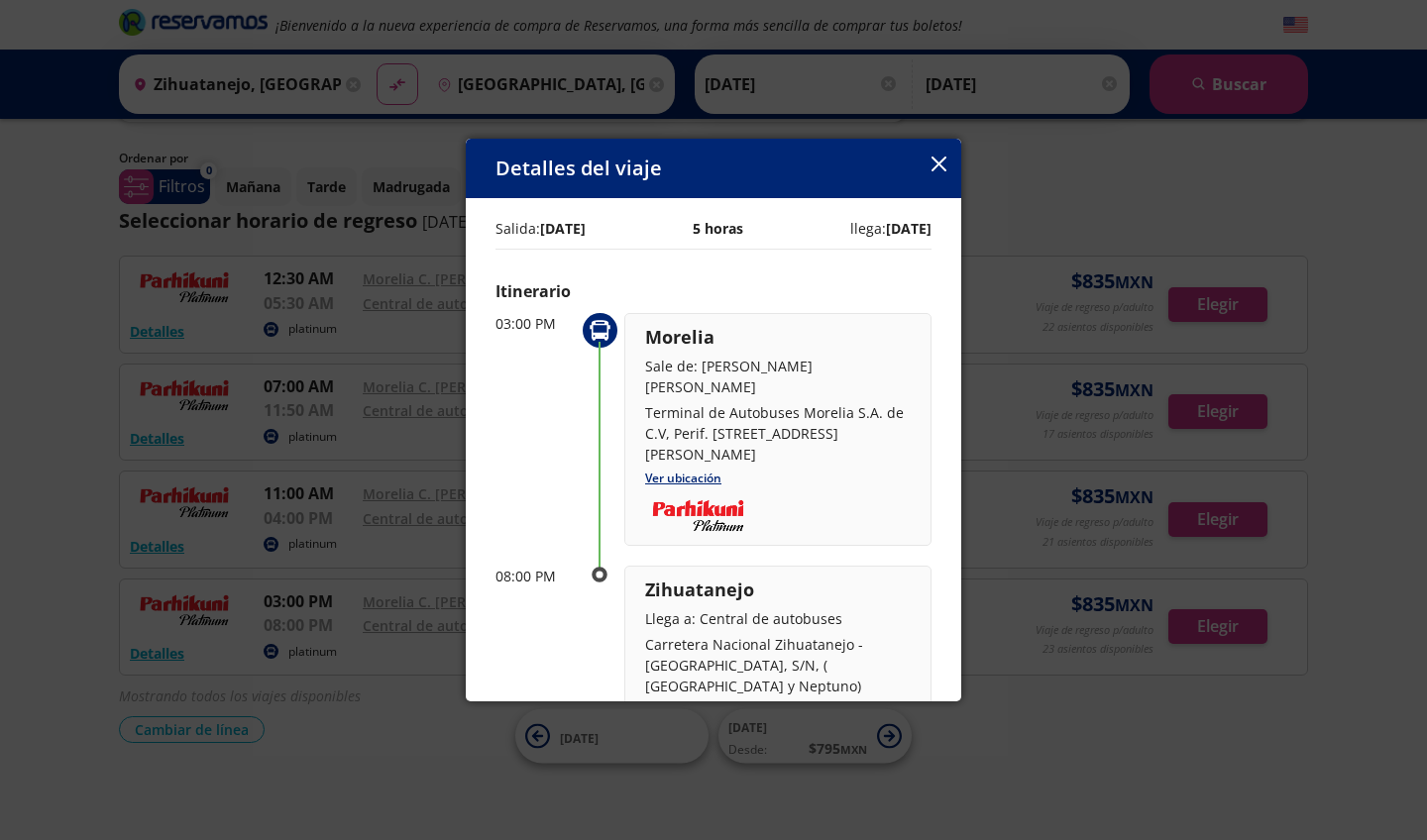 click 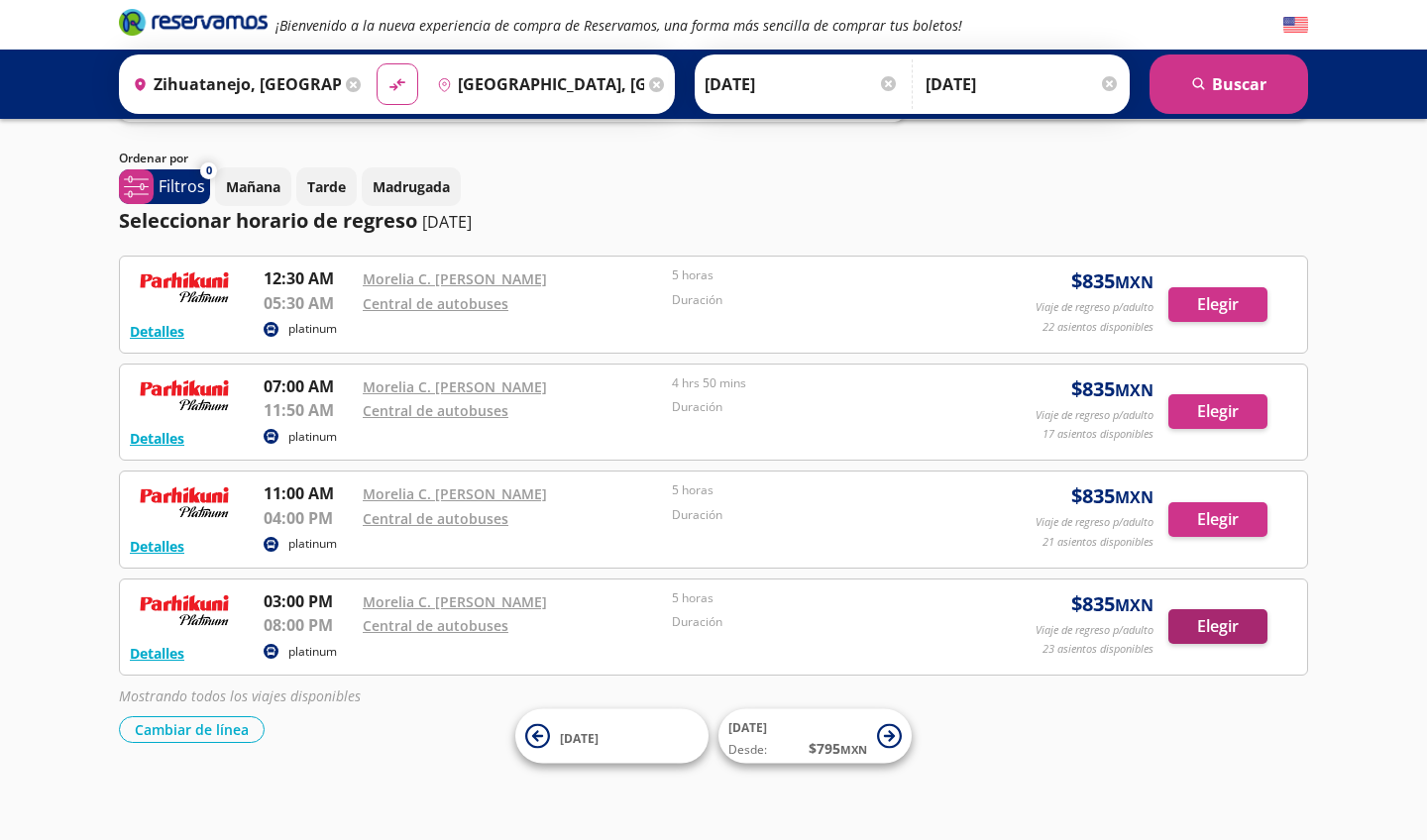 click on "Elegir" at bounding box center [1218, 626] 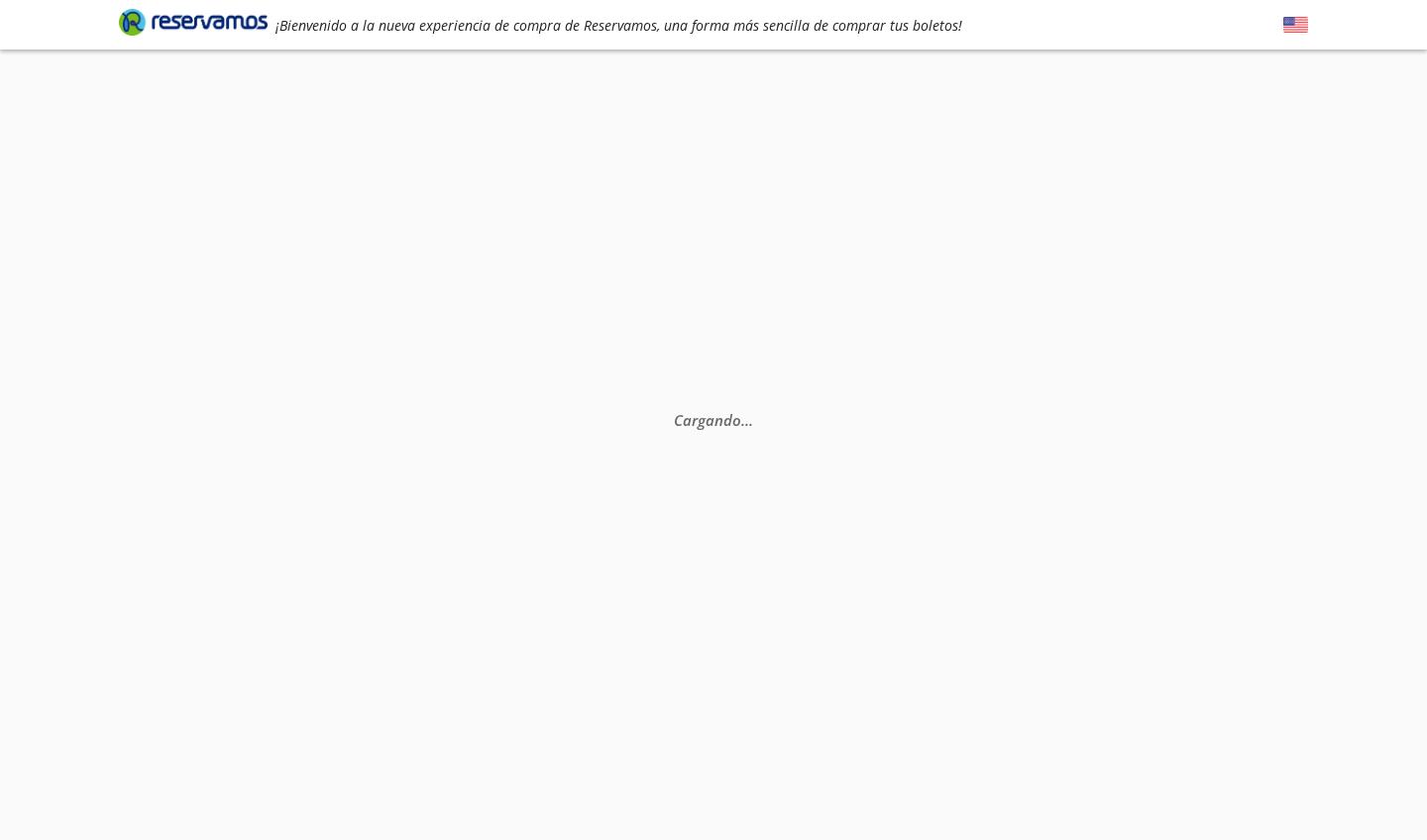 scroll, scrollTop: 0, scrollLeft: 0, axis: both 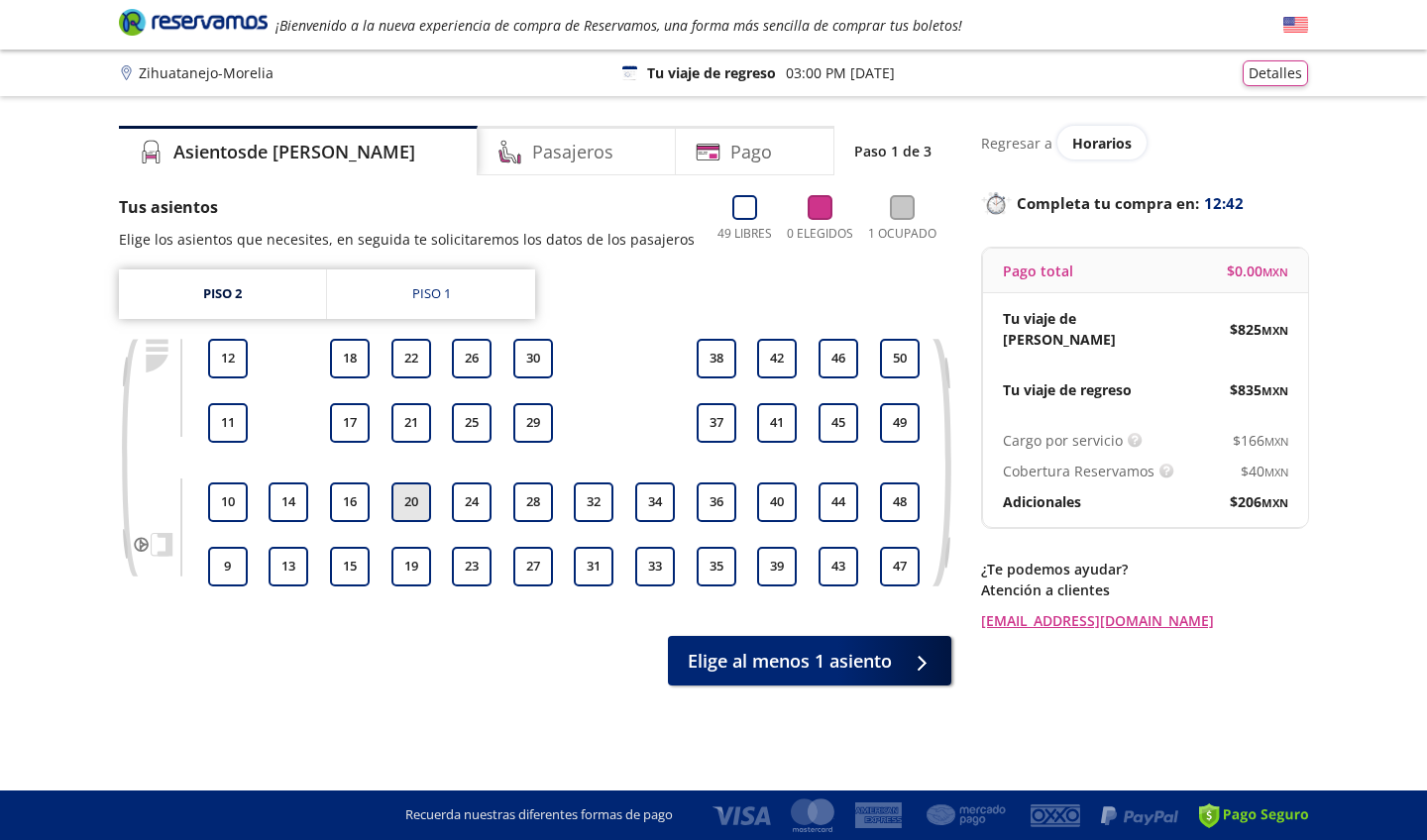 click on "20" at bounding box center (411, 502) 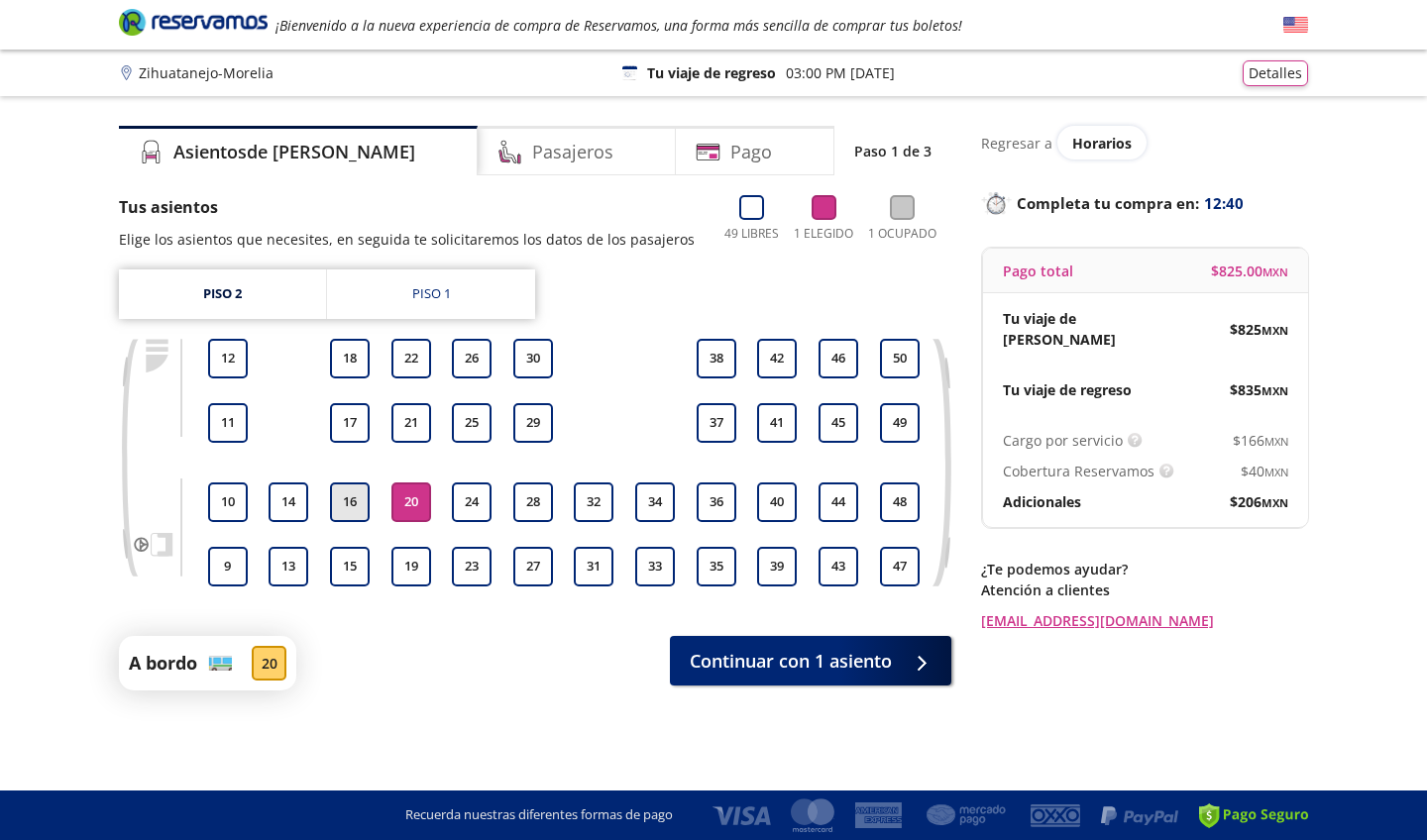 click on "16" at bounding box center (350, 502) 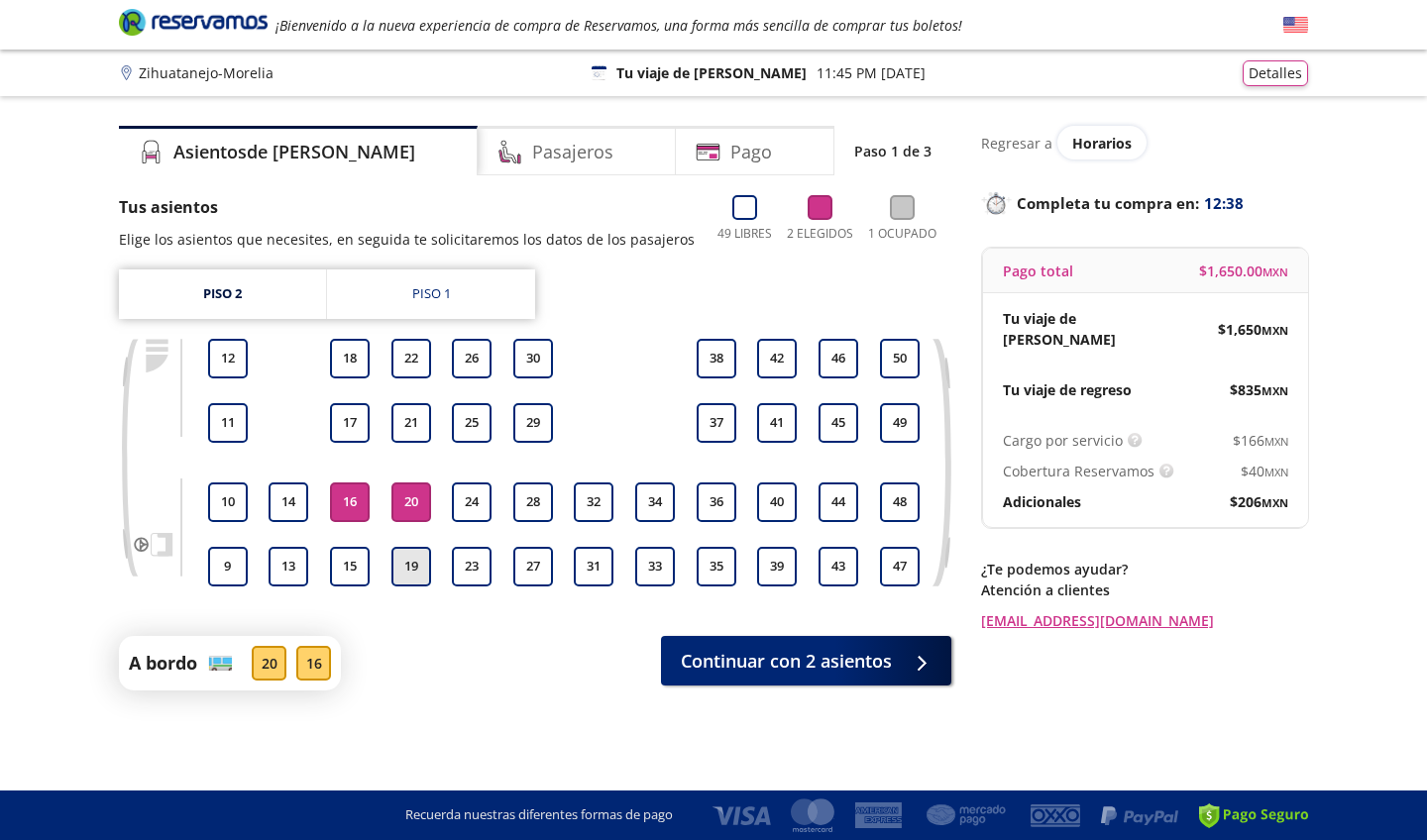 click on "19" at bounding box center (411, 567) 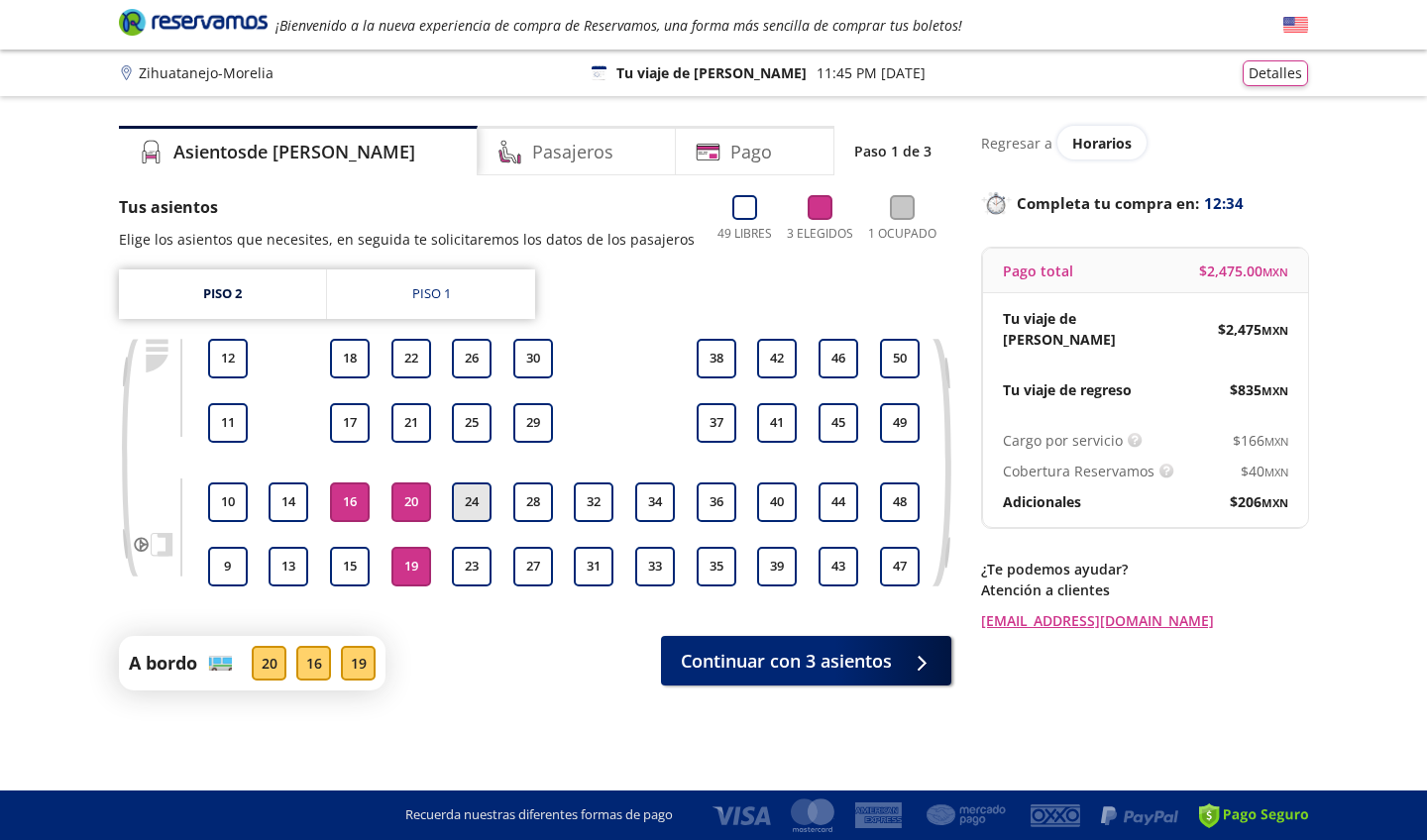 click on "24" at bounding box center [472, 502] 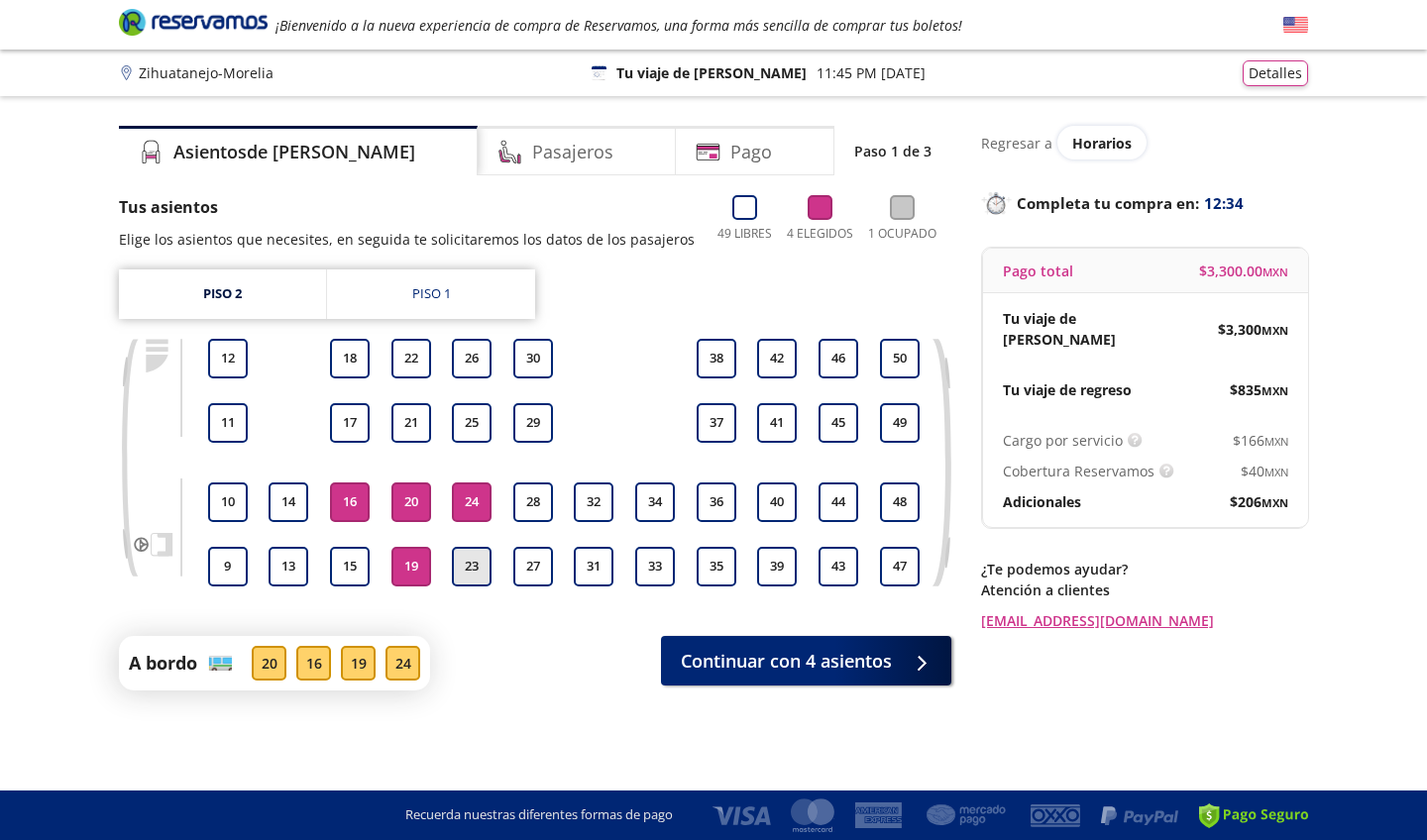 click on "23" at bounding box center [472, 567] 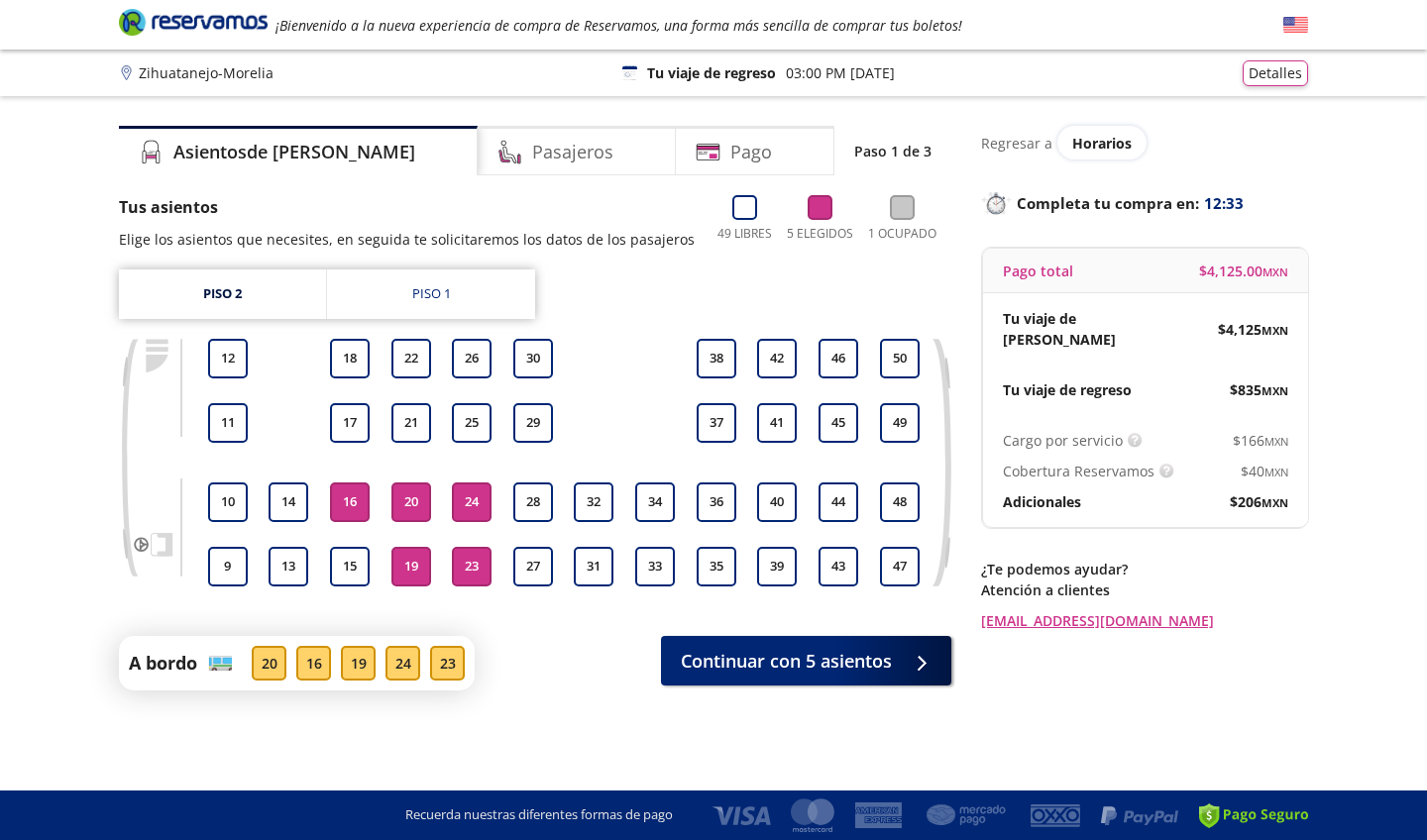 click on "16" at bounding box center [350, 502] 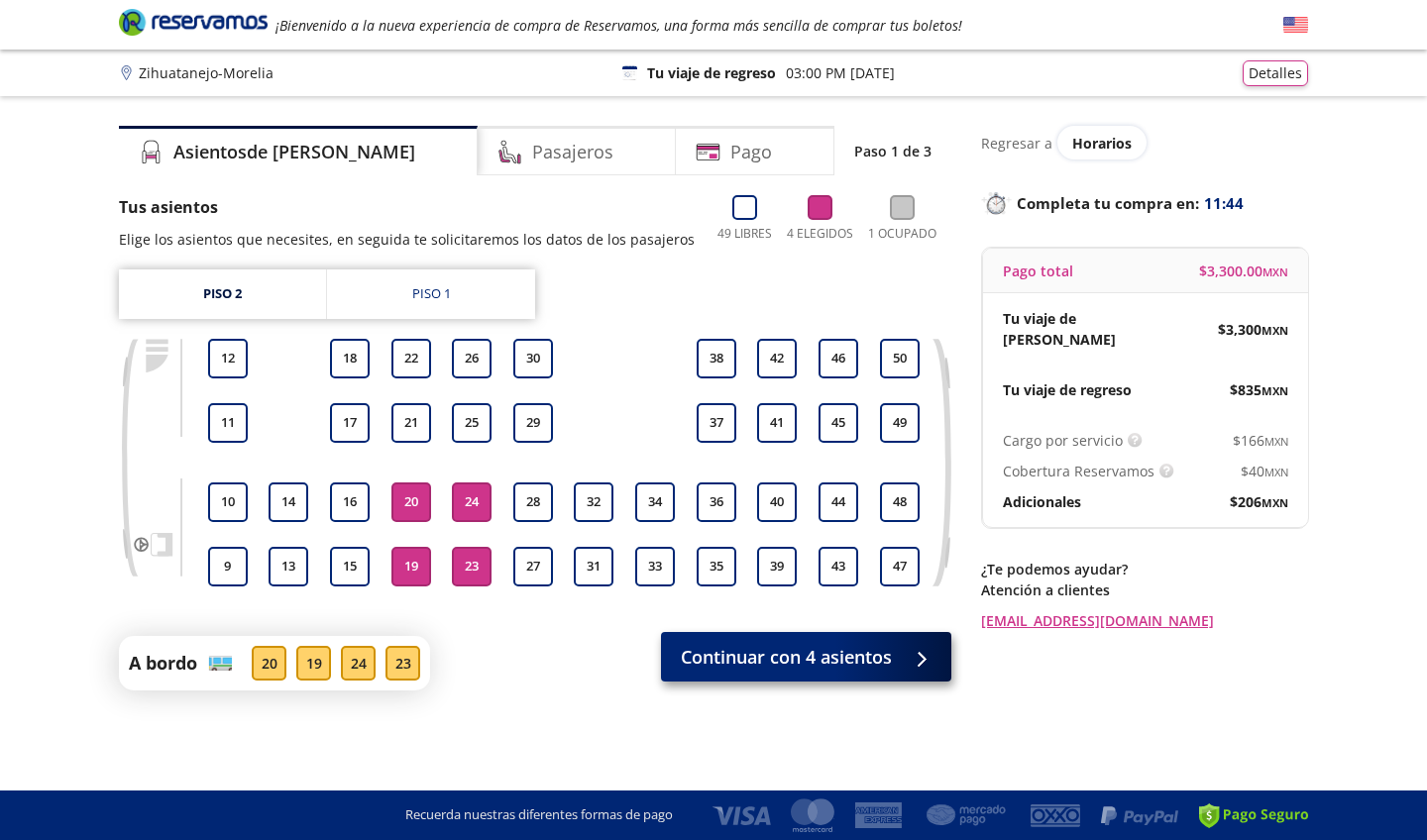 click on "Continuar con 4 asientos" at bounding box center (786, 657) 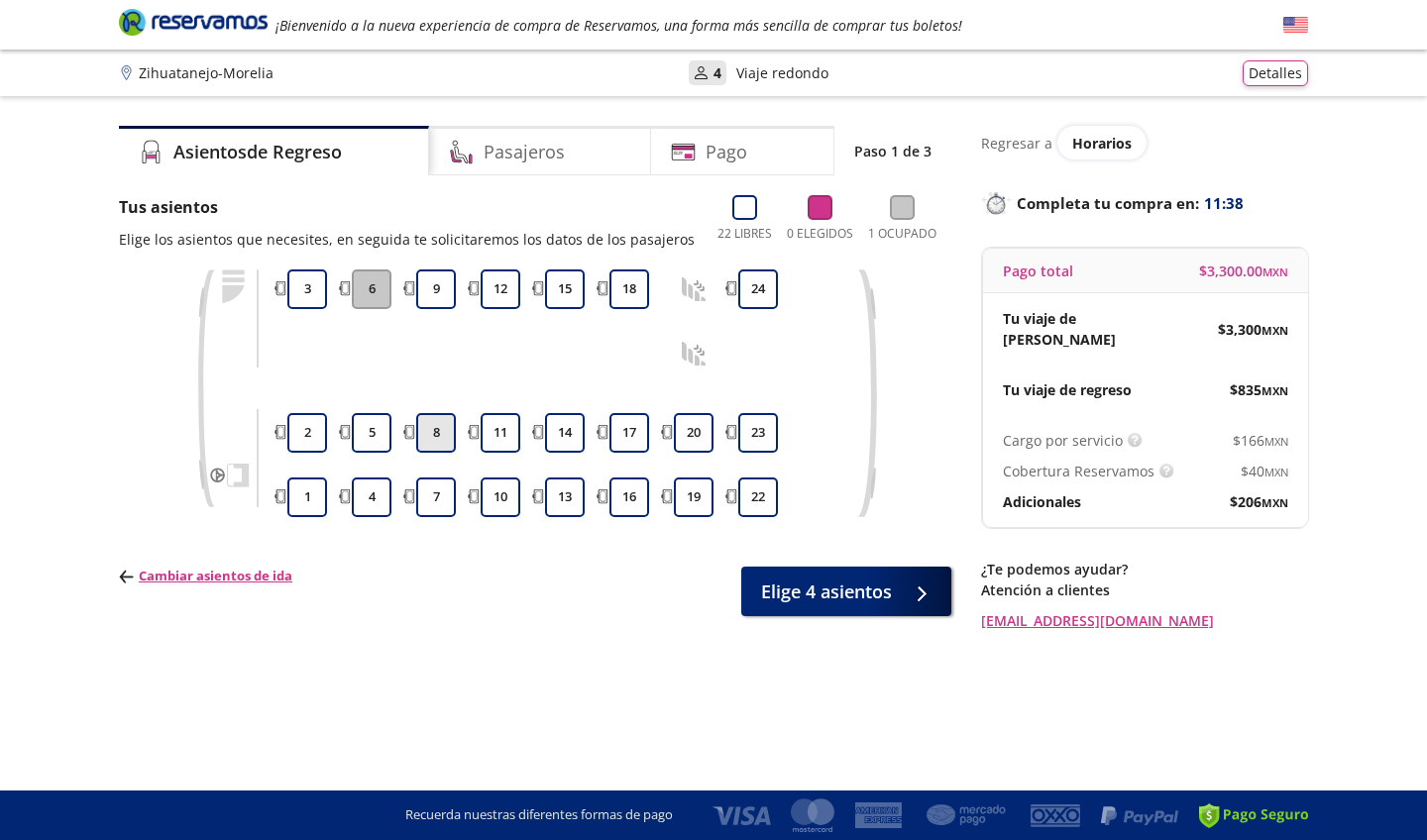 click on "8" at bounding box center (436, 433) 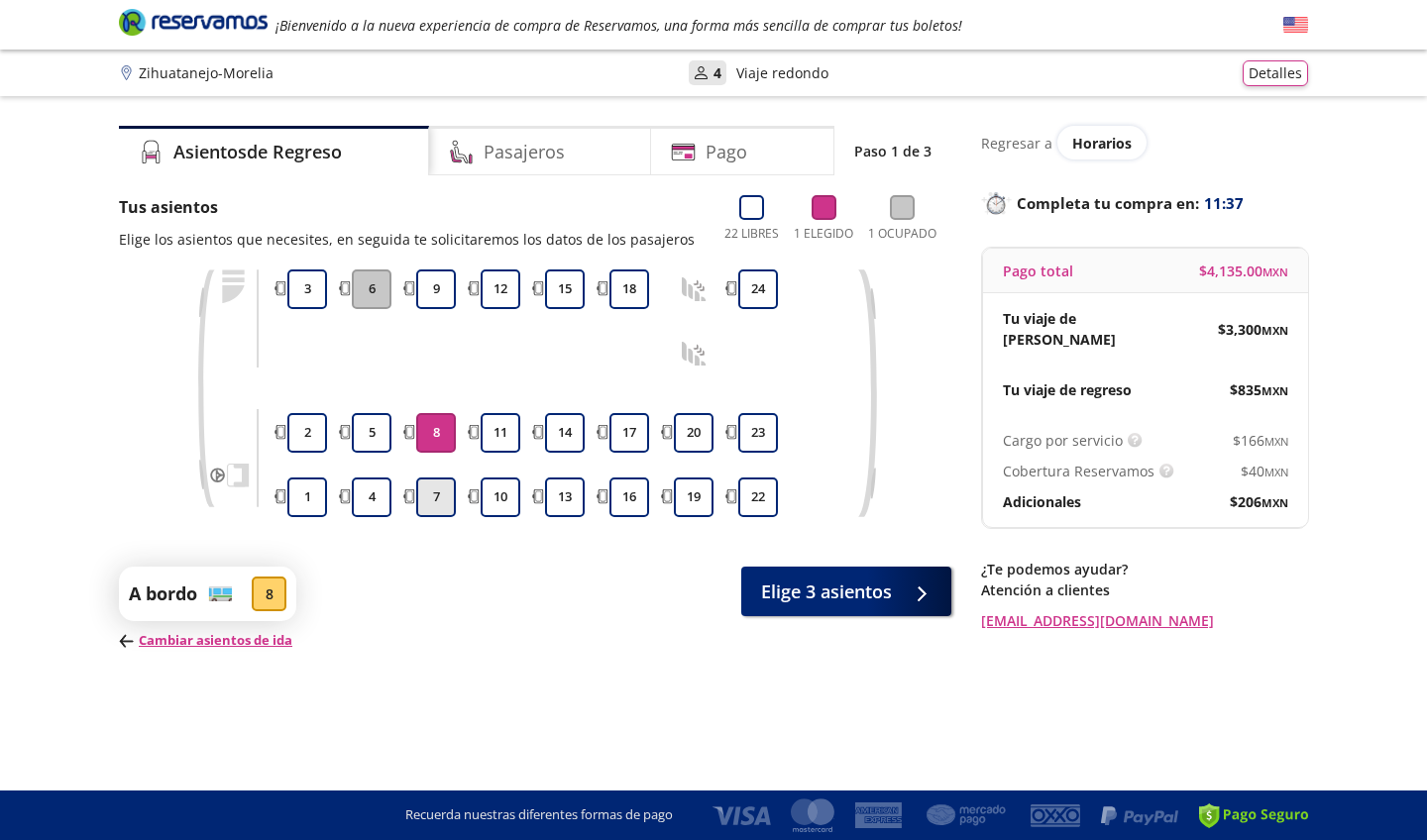 click on "7" at bounding box center [436, 497] 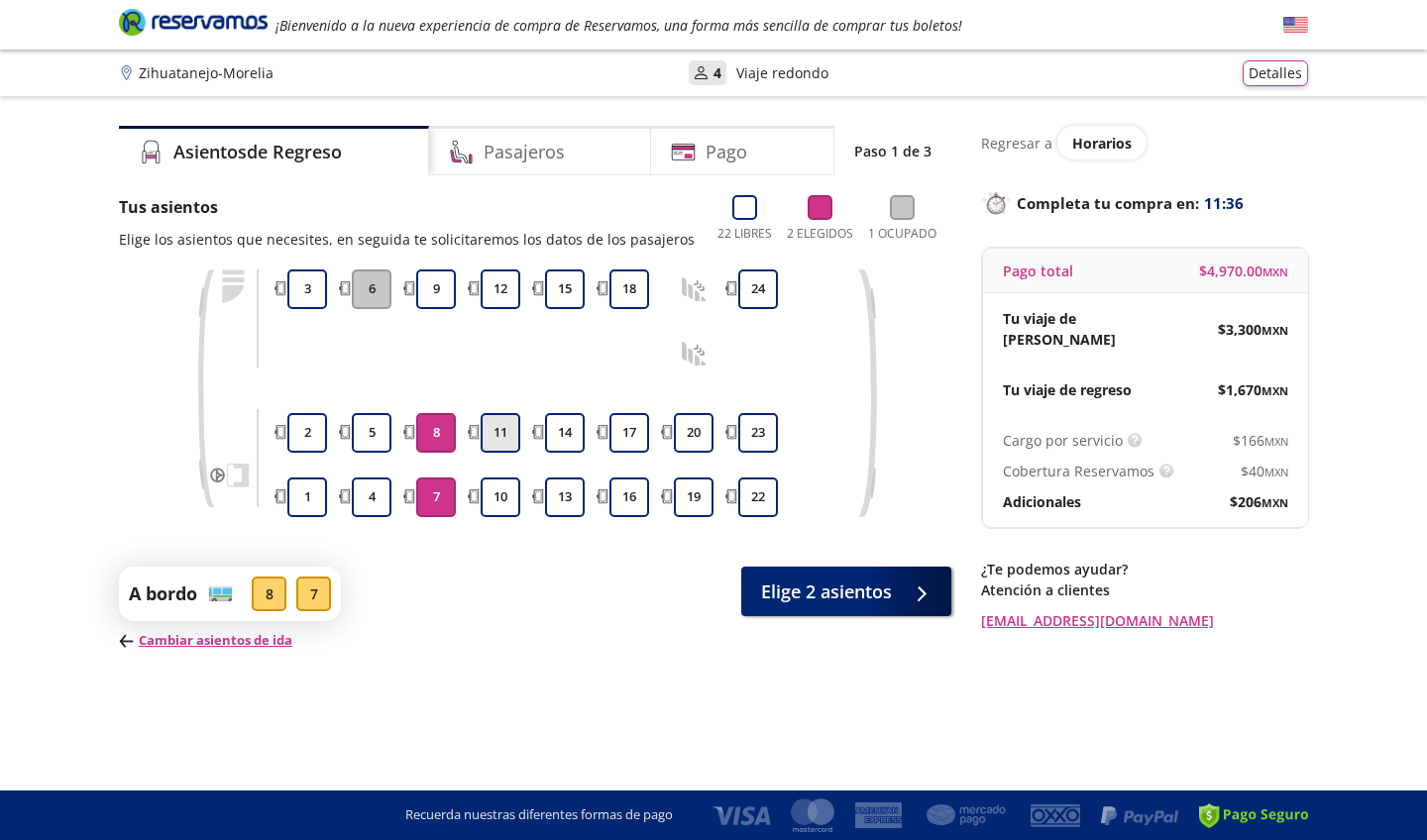 click on "11" at bounding box center (500, 433) 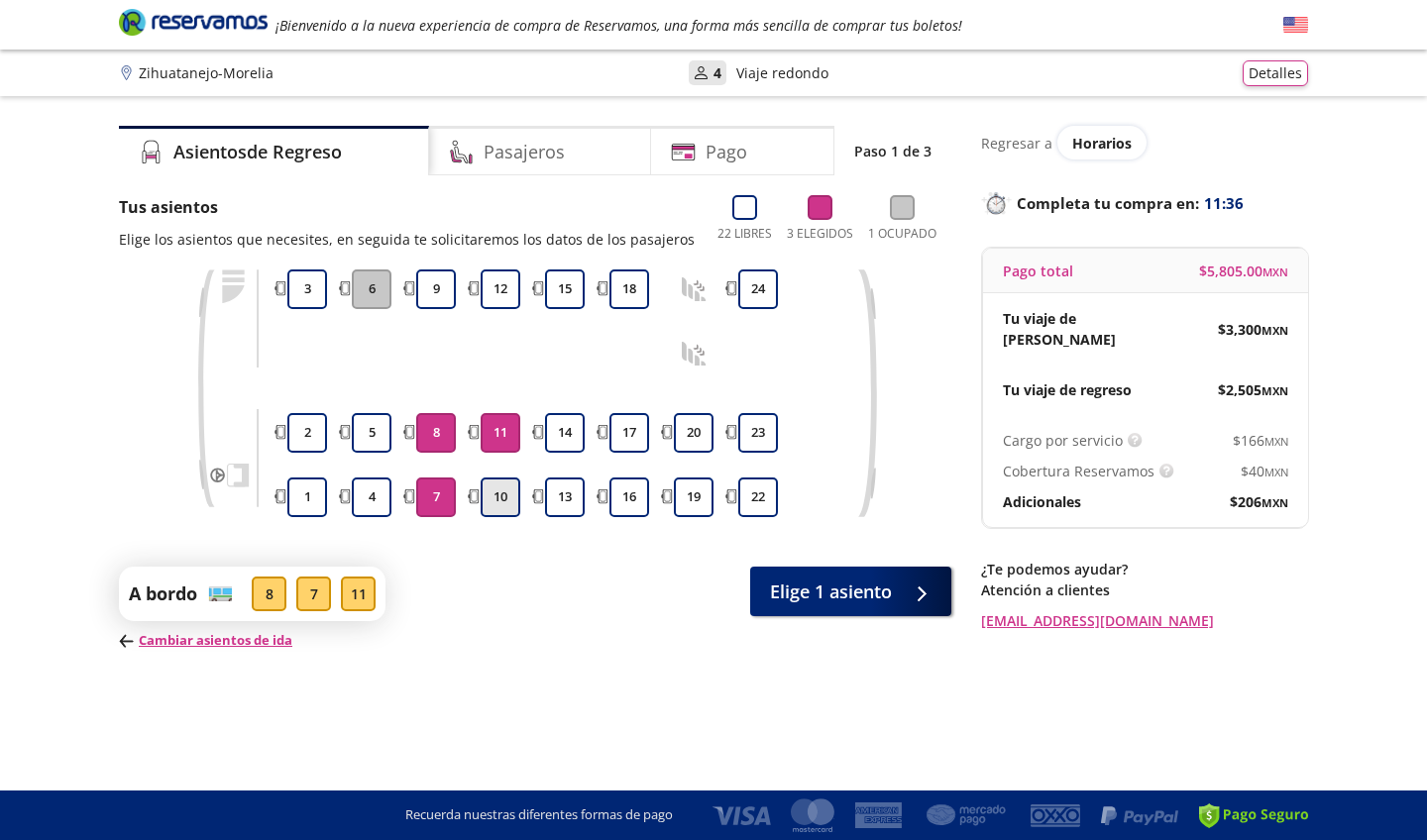 click on "10" at bounding box center (500, 497) 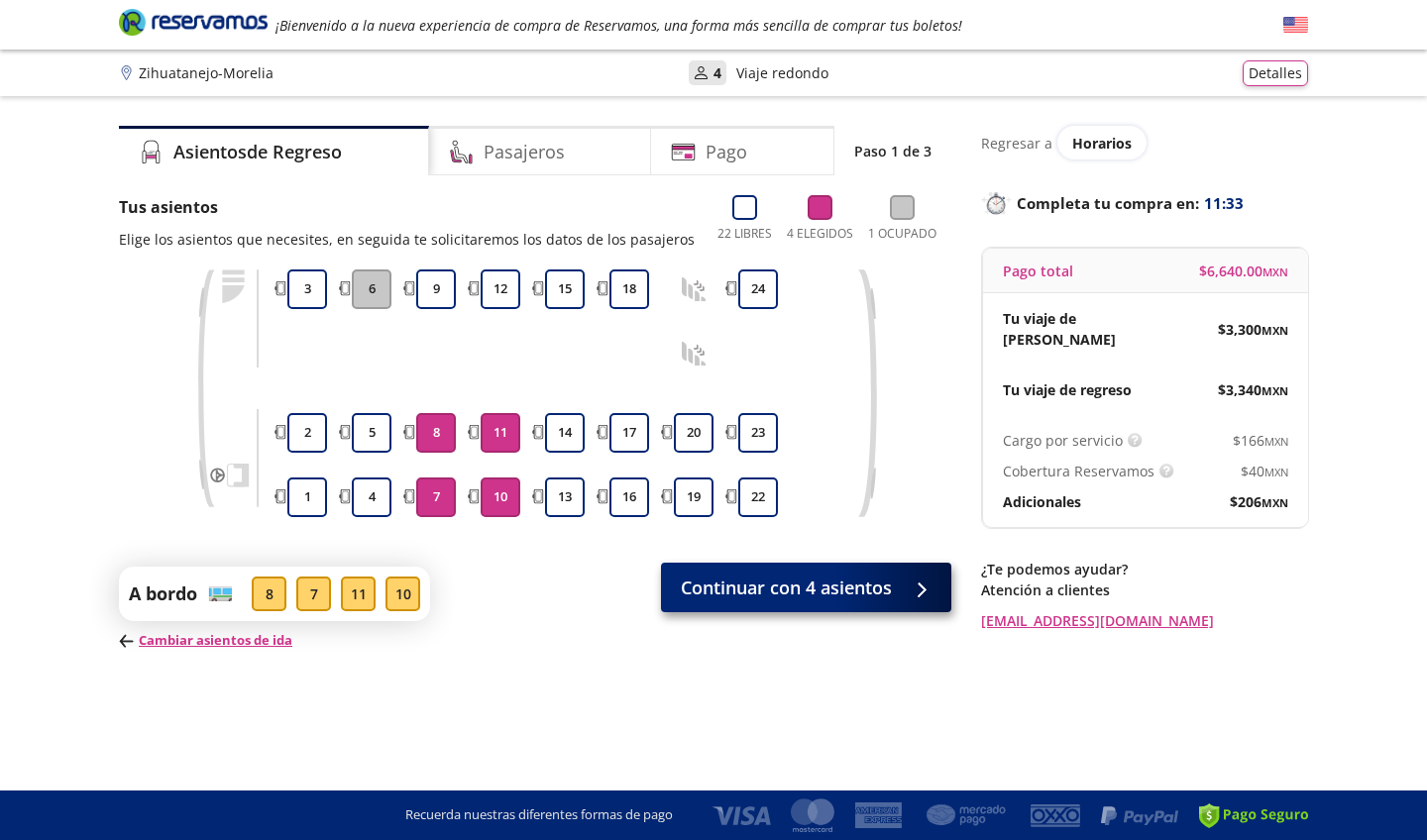 click at bounding box center [917, 587] 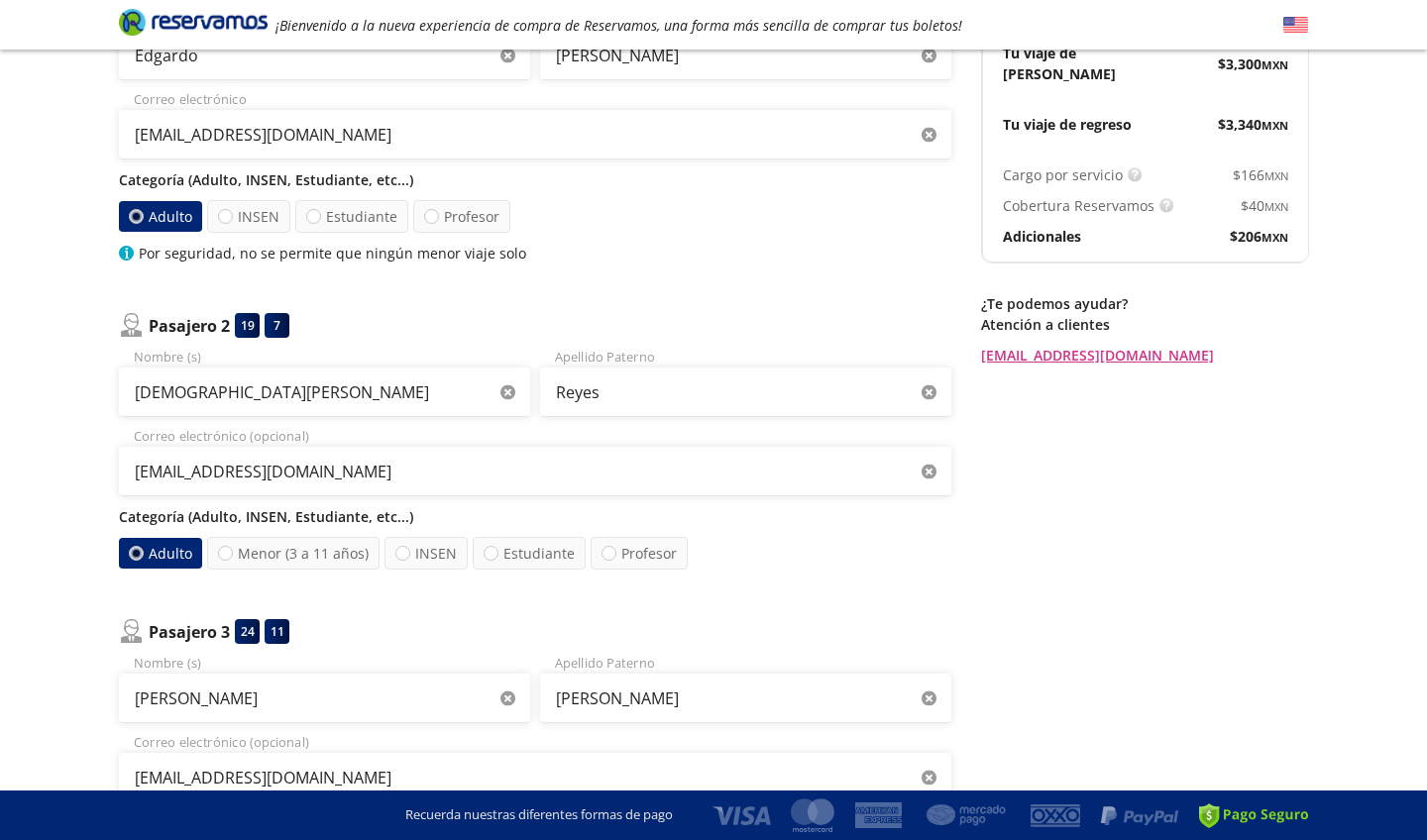 scroll, scrollTop: 307, scrollLeft: 0, axis: vertical 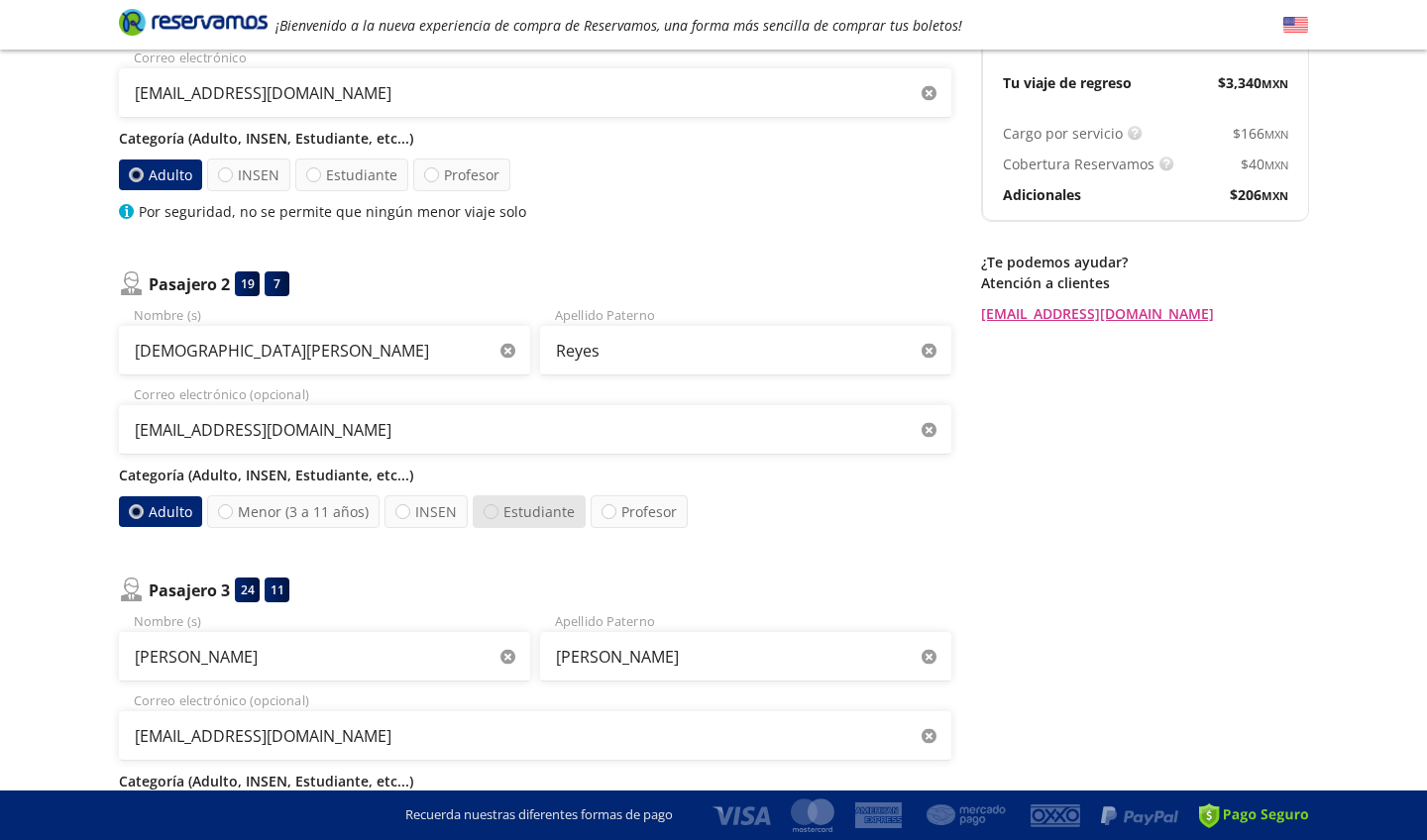 click at bounding box center [491, 511] 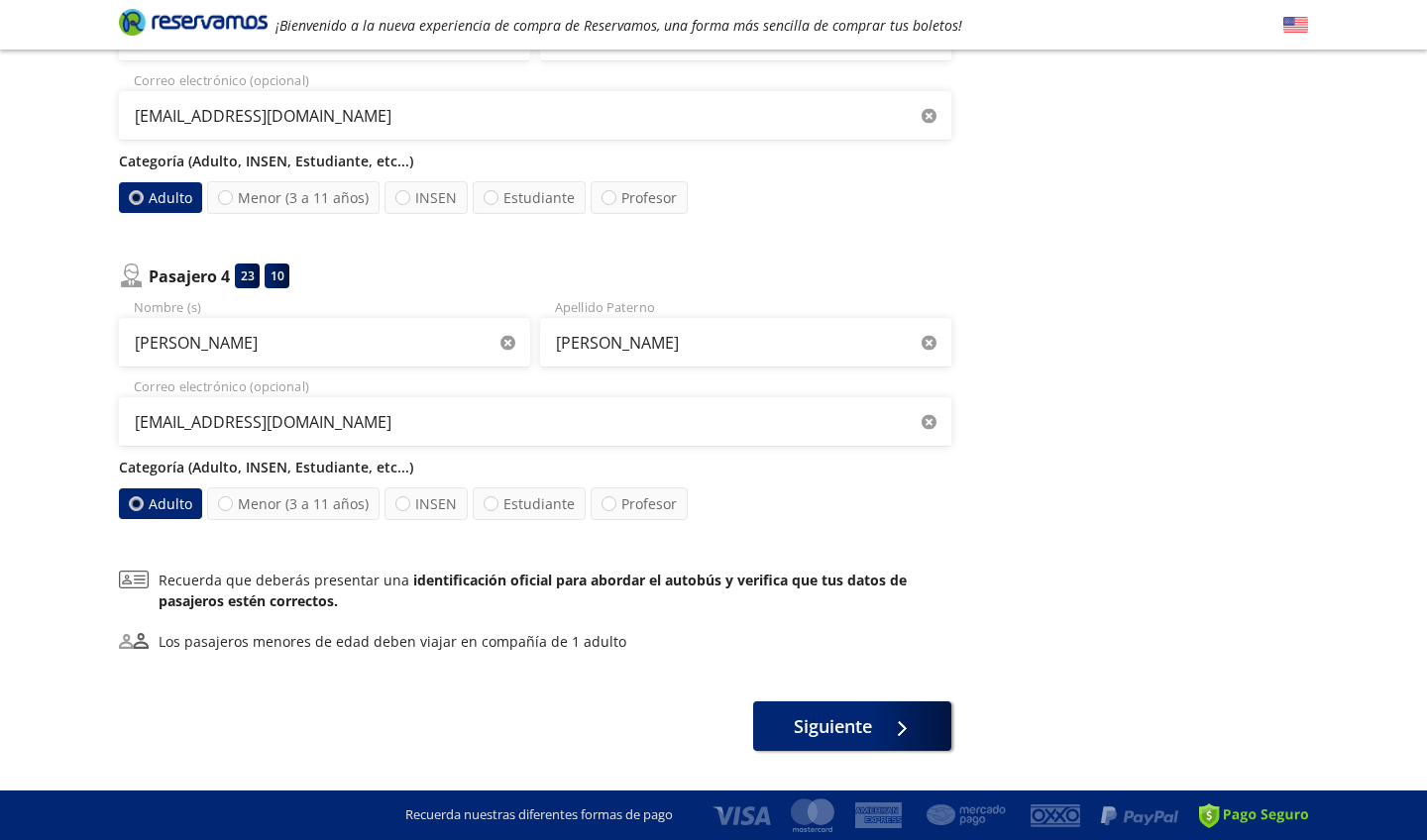 scroll, scrollTop: 932, scrollLeft: 0, axis: vertical 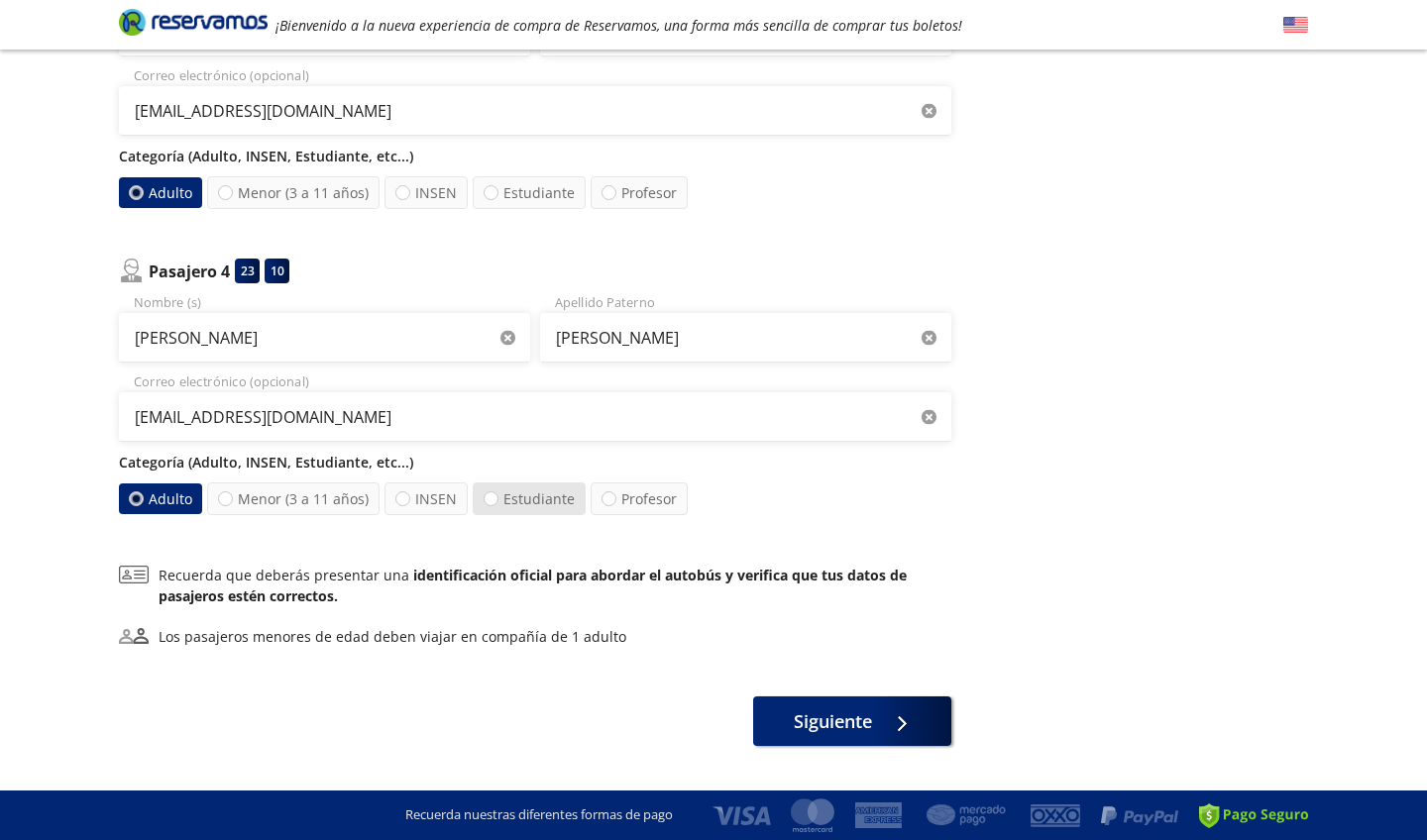 click on "Estudiante" at bounding box center (529, 498) 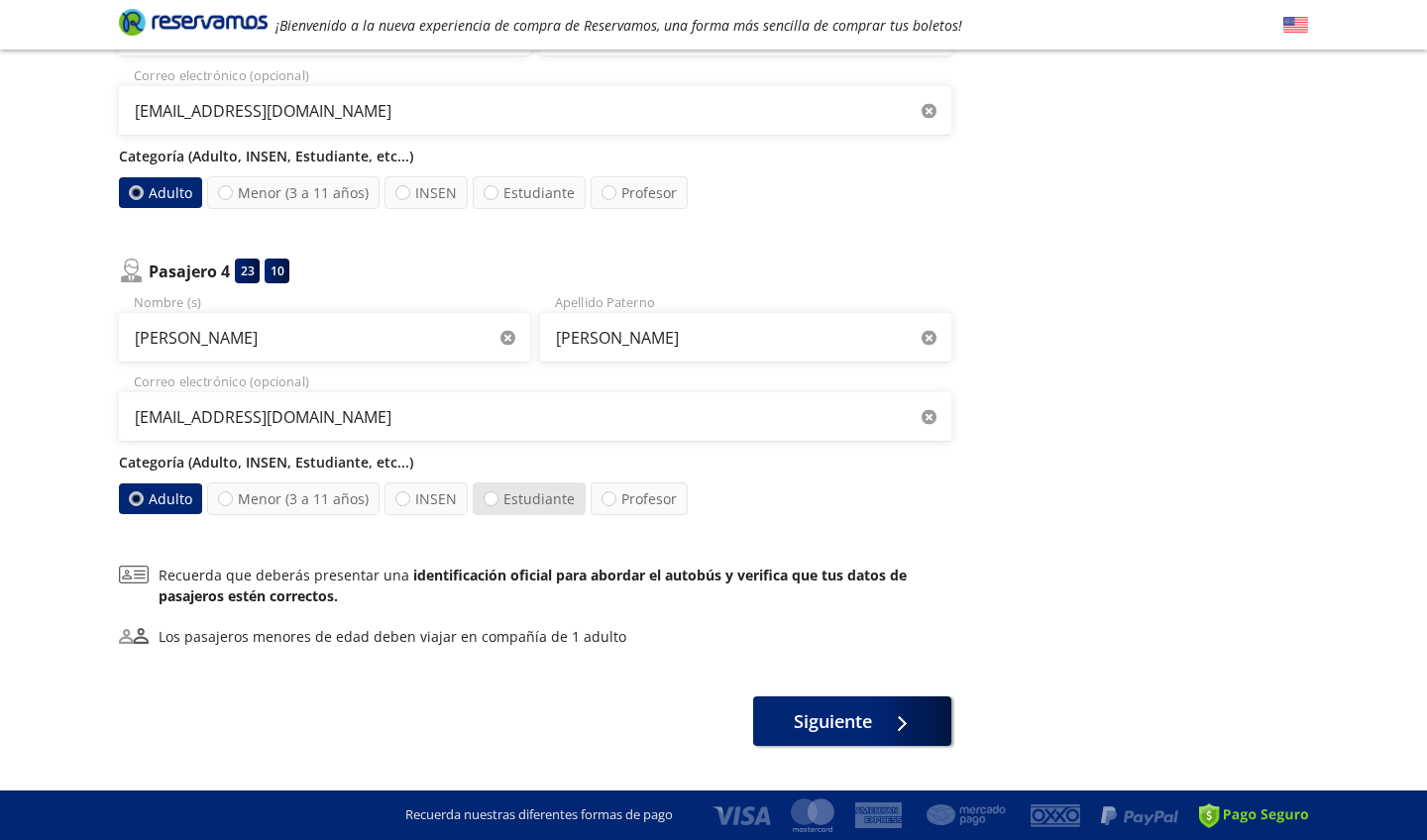 click on "Estudiante" at bounding box center (491, 498) 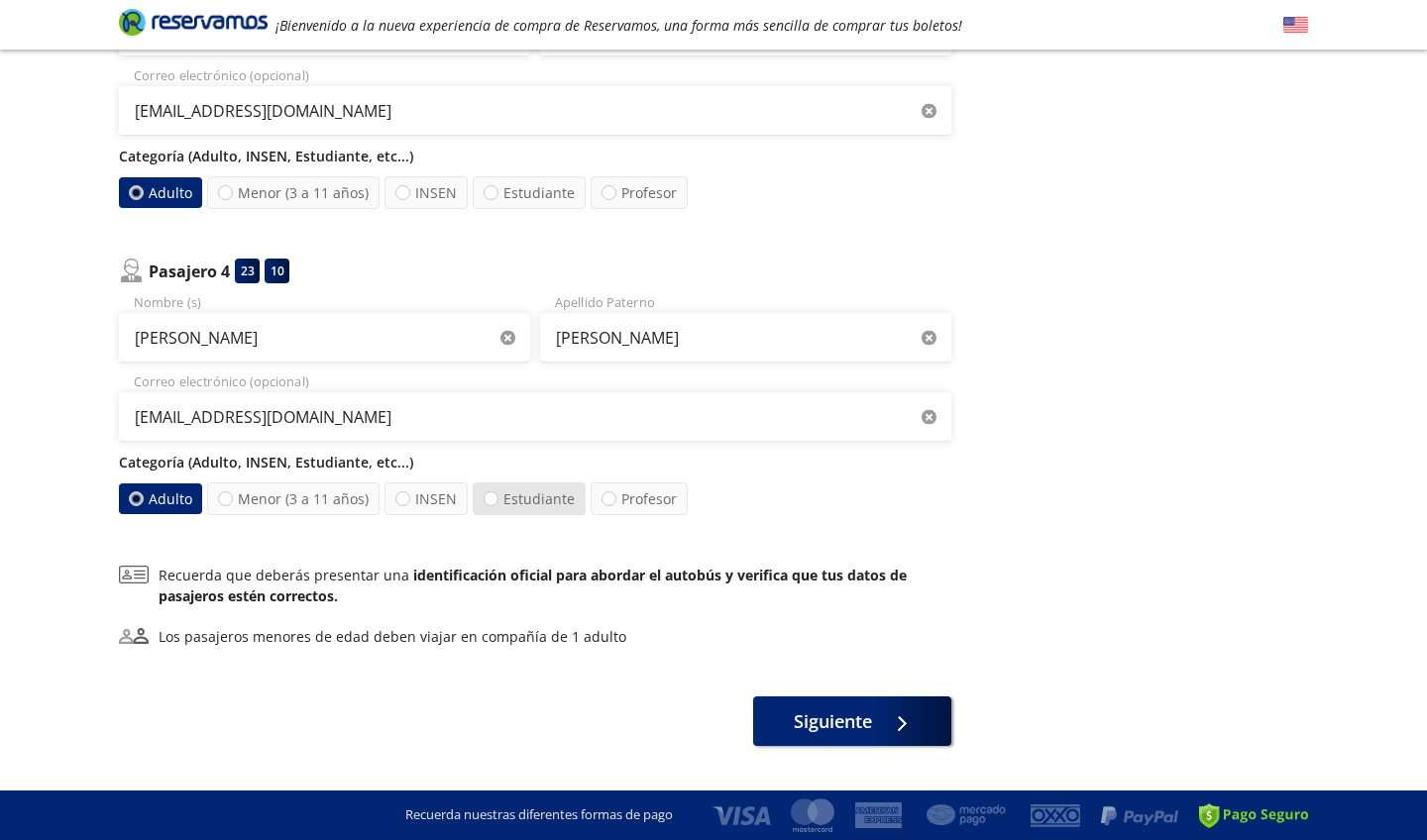 radio on "true" 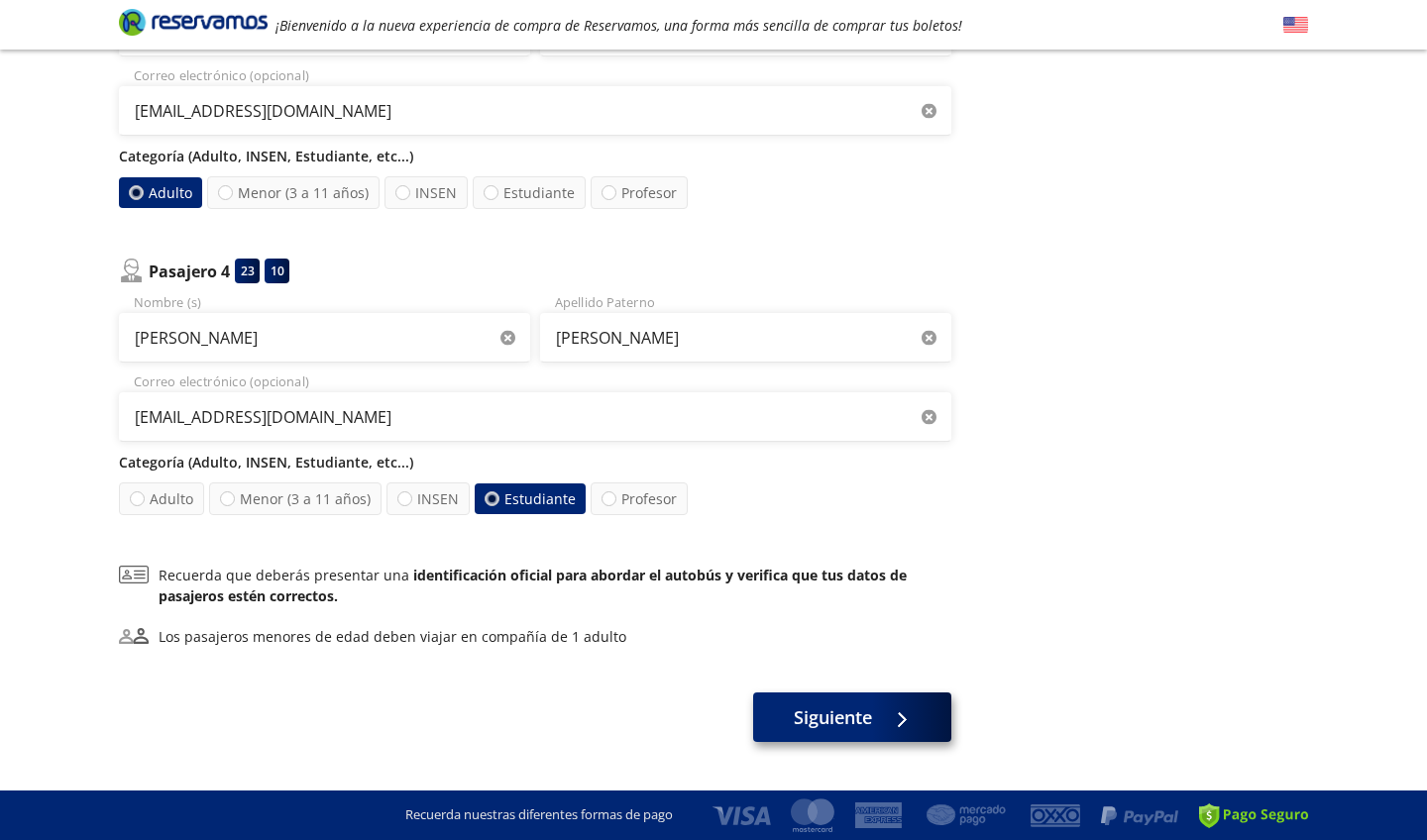 click on "Siguiente" at bounding box center (852, 717) 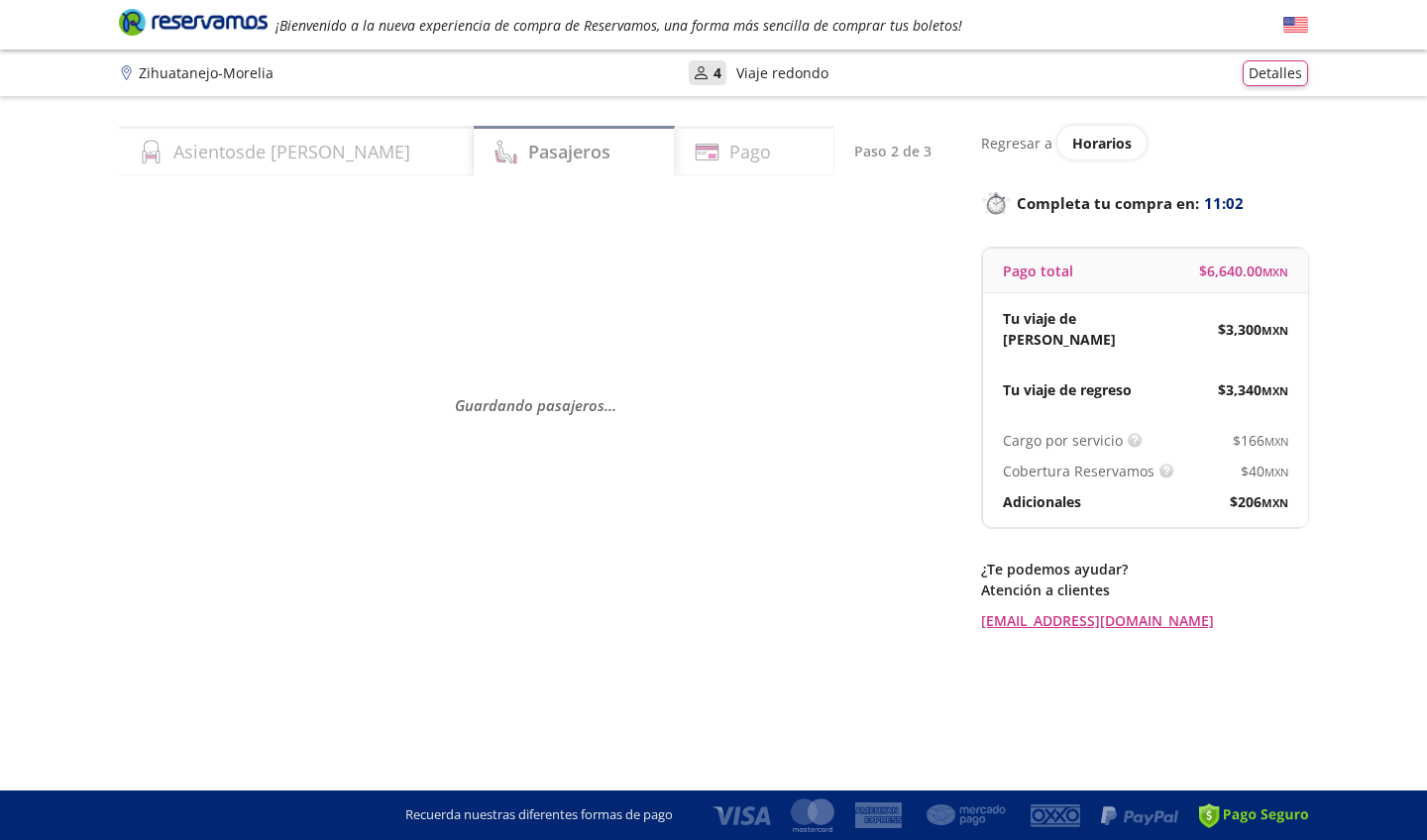 scroll, scrollTop: 0, scrollLeft: 0, axis: both 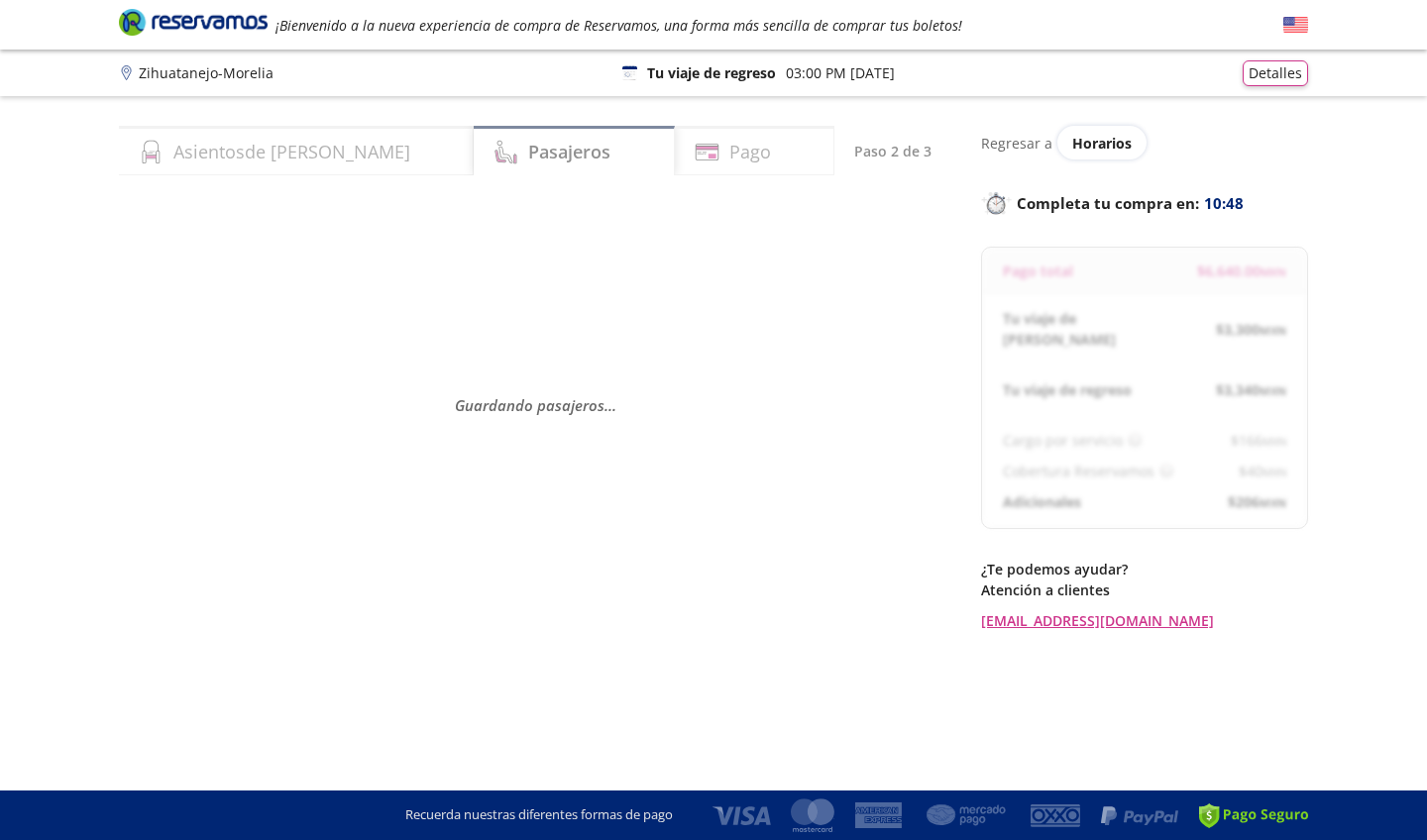 select on "MX" 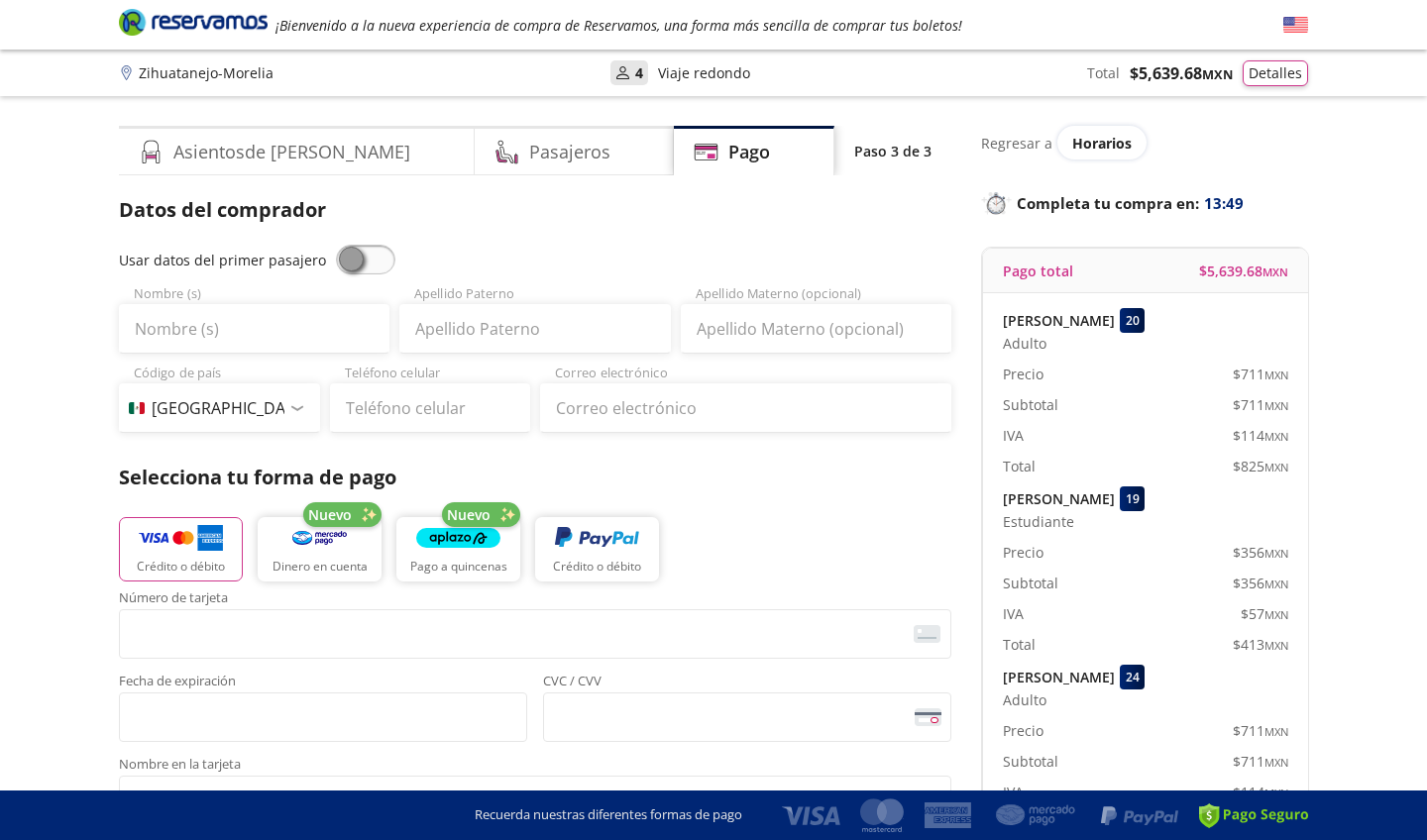 click at bounding box center [366, 260] 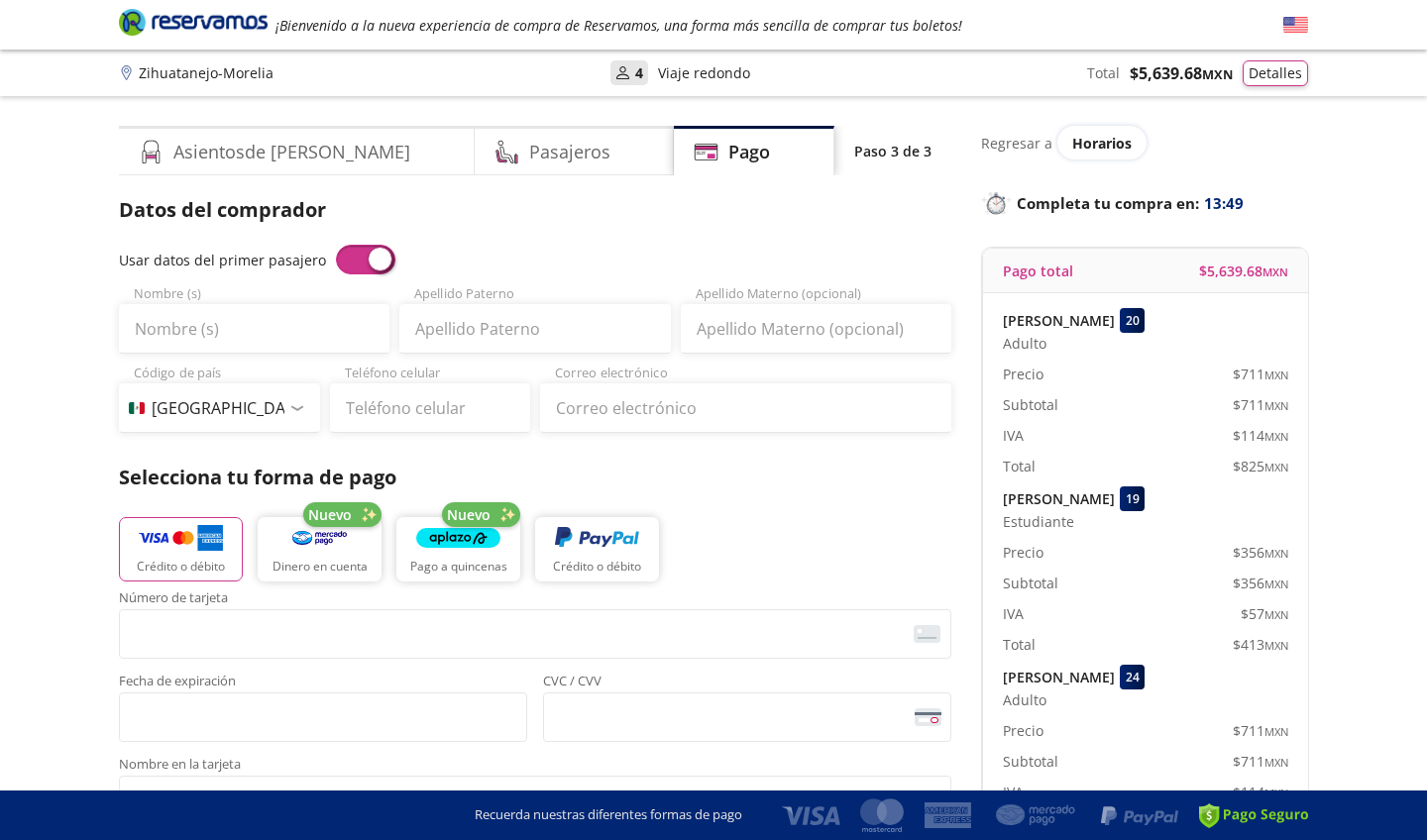 type on "[PERSON_NAME]" 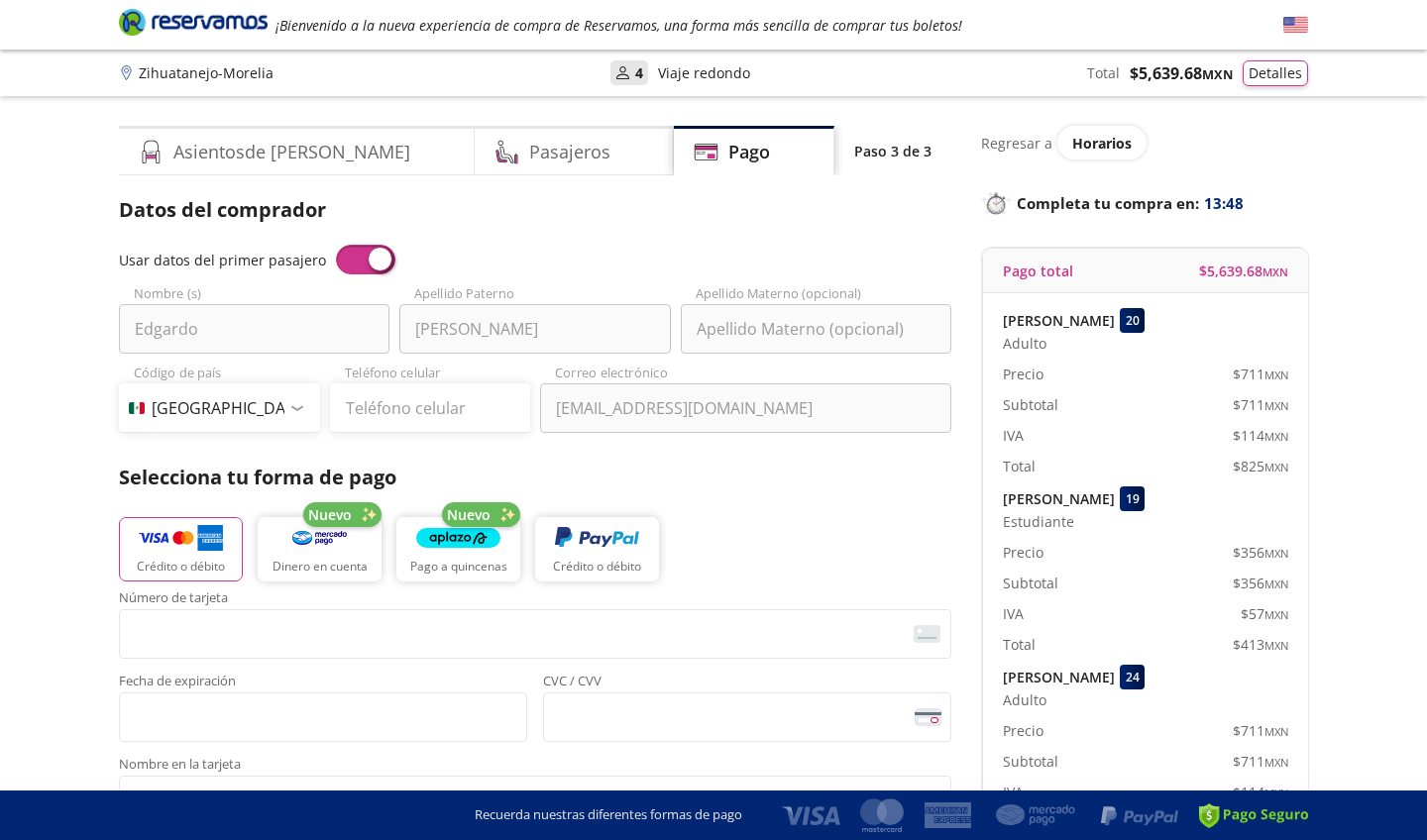 click at bounding box center (366, 260) 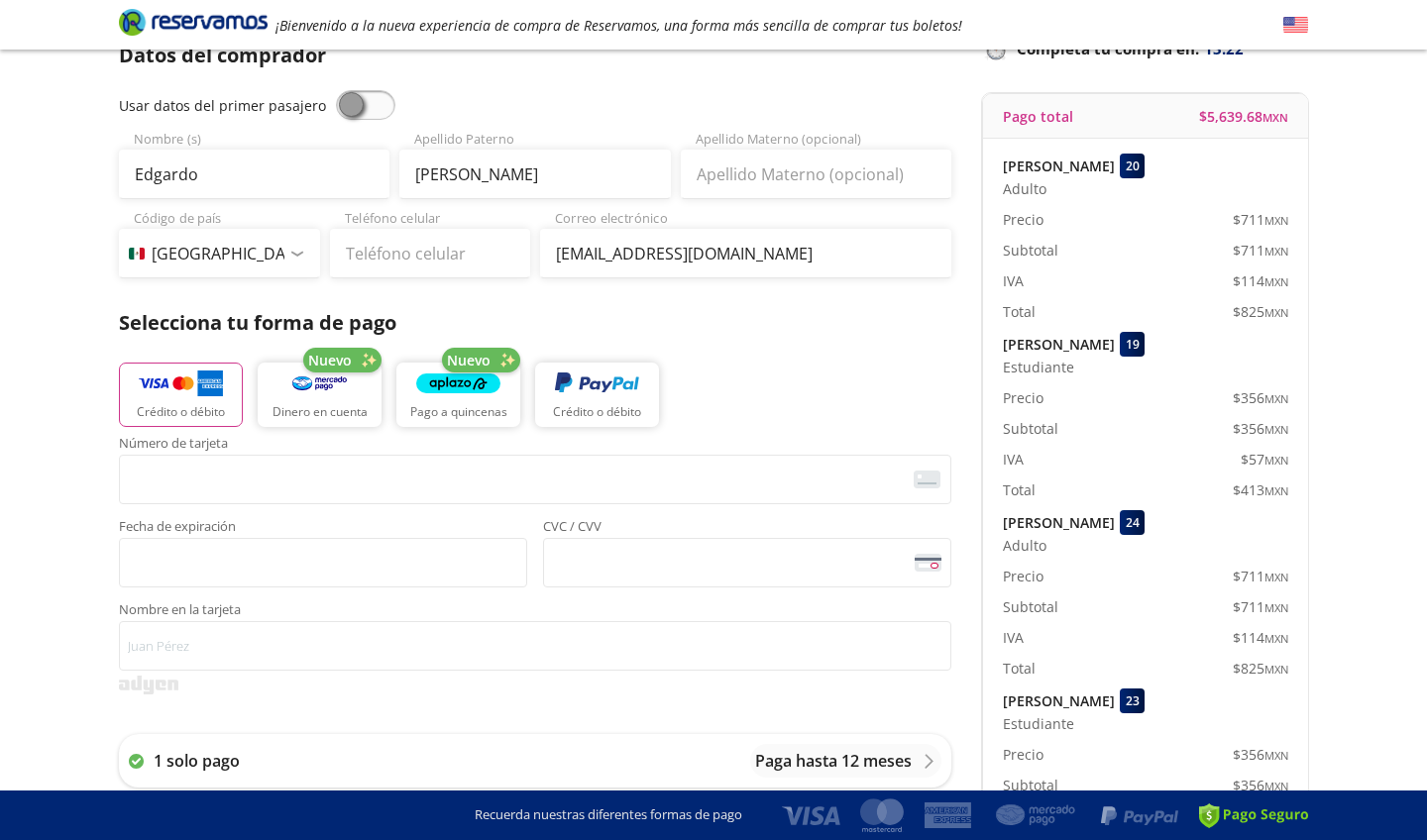 scroll, scrollTop: 160, scrollLeft: 0, axis: vertical 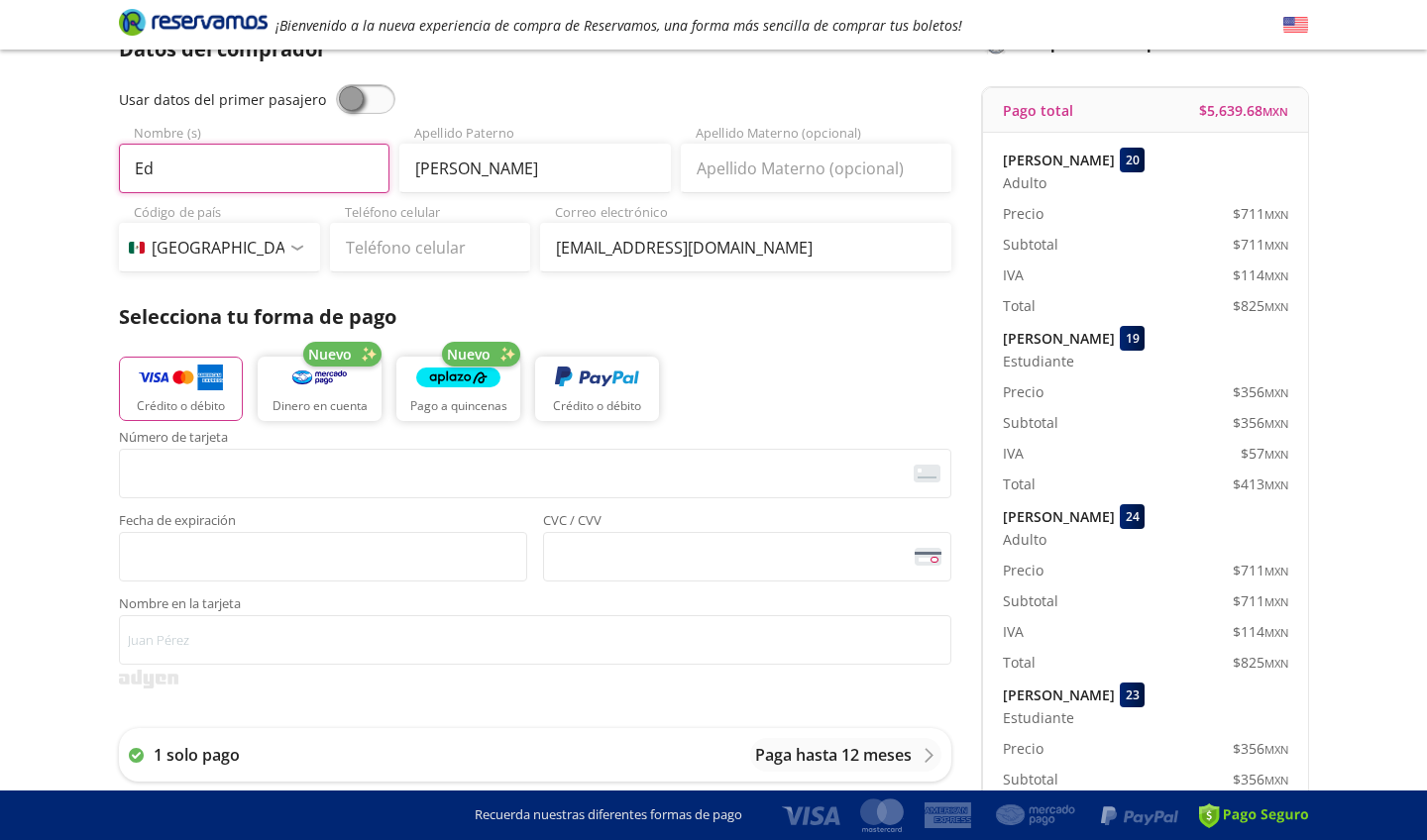 type on "E" 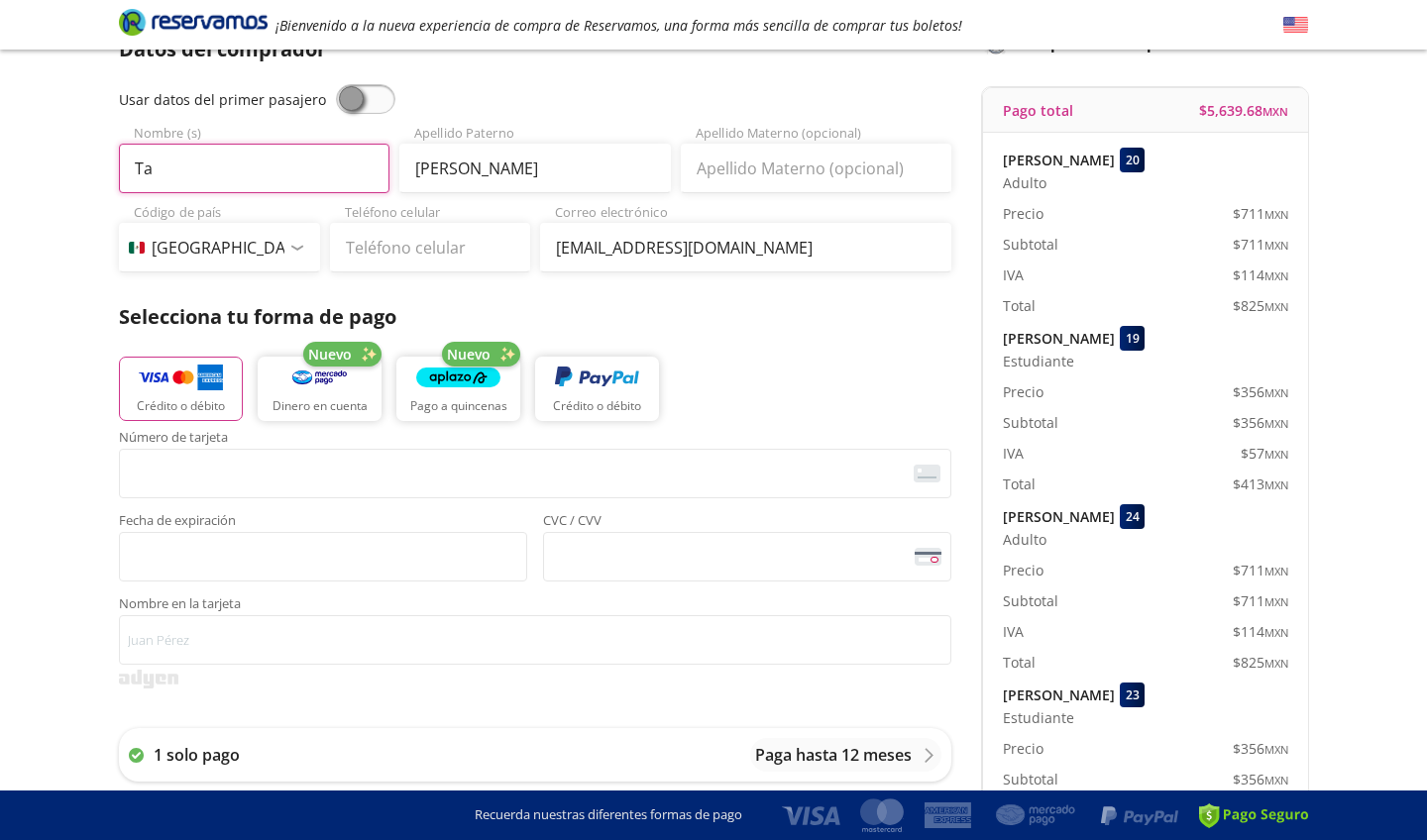 type on "T" 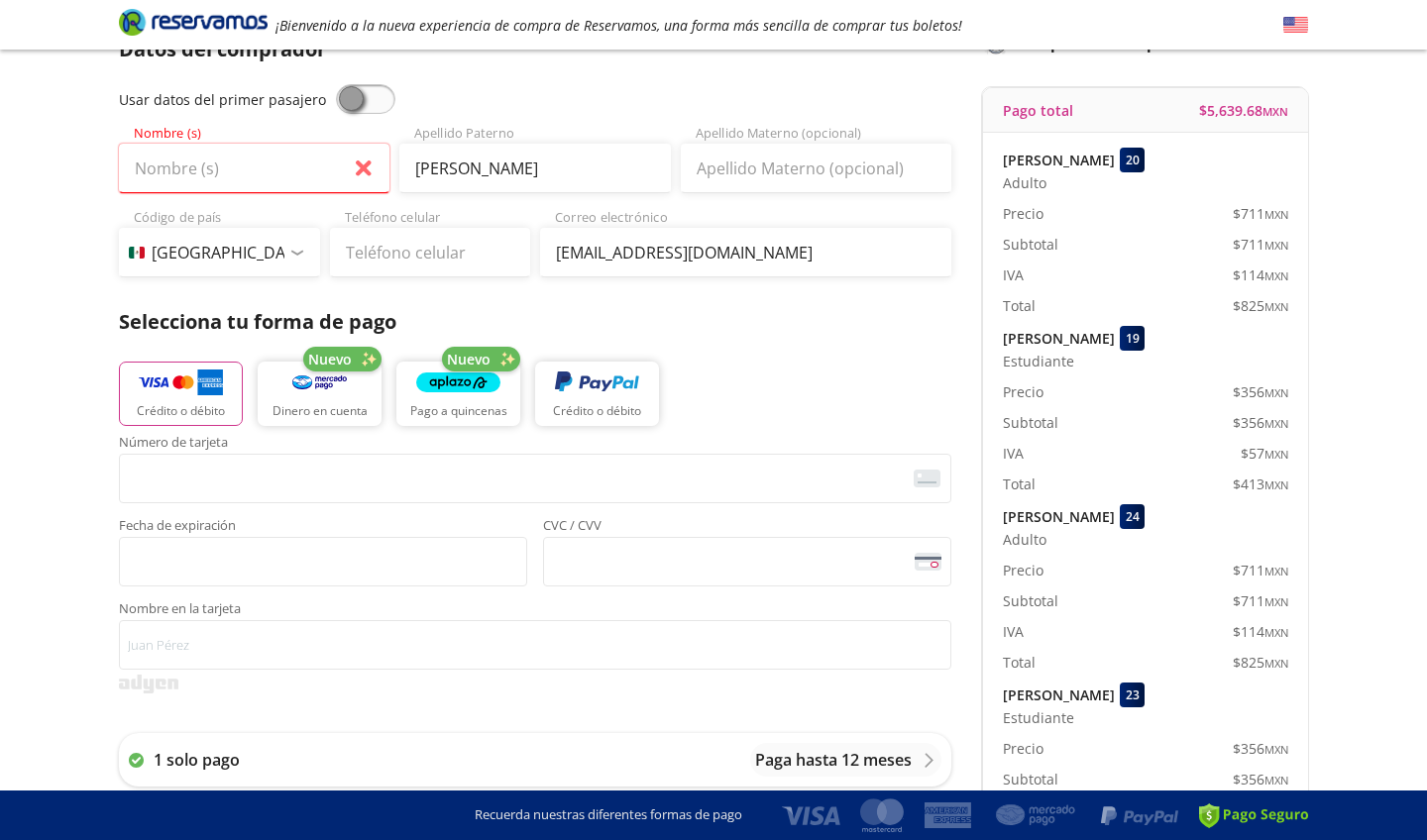 click at bounding box center [366, 99] 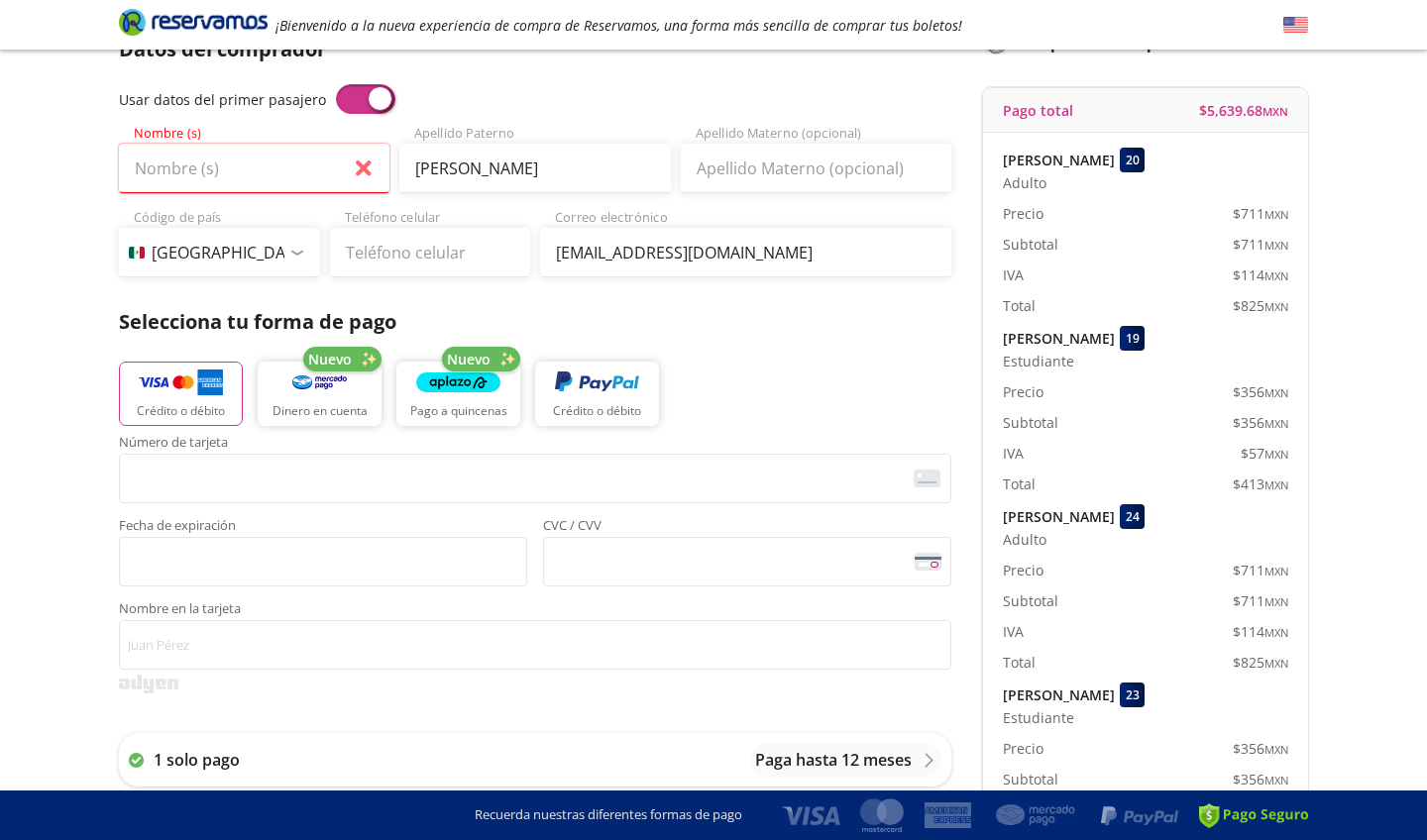 type on "[PERSON_NAME]" 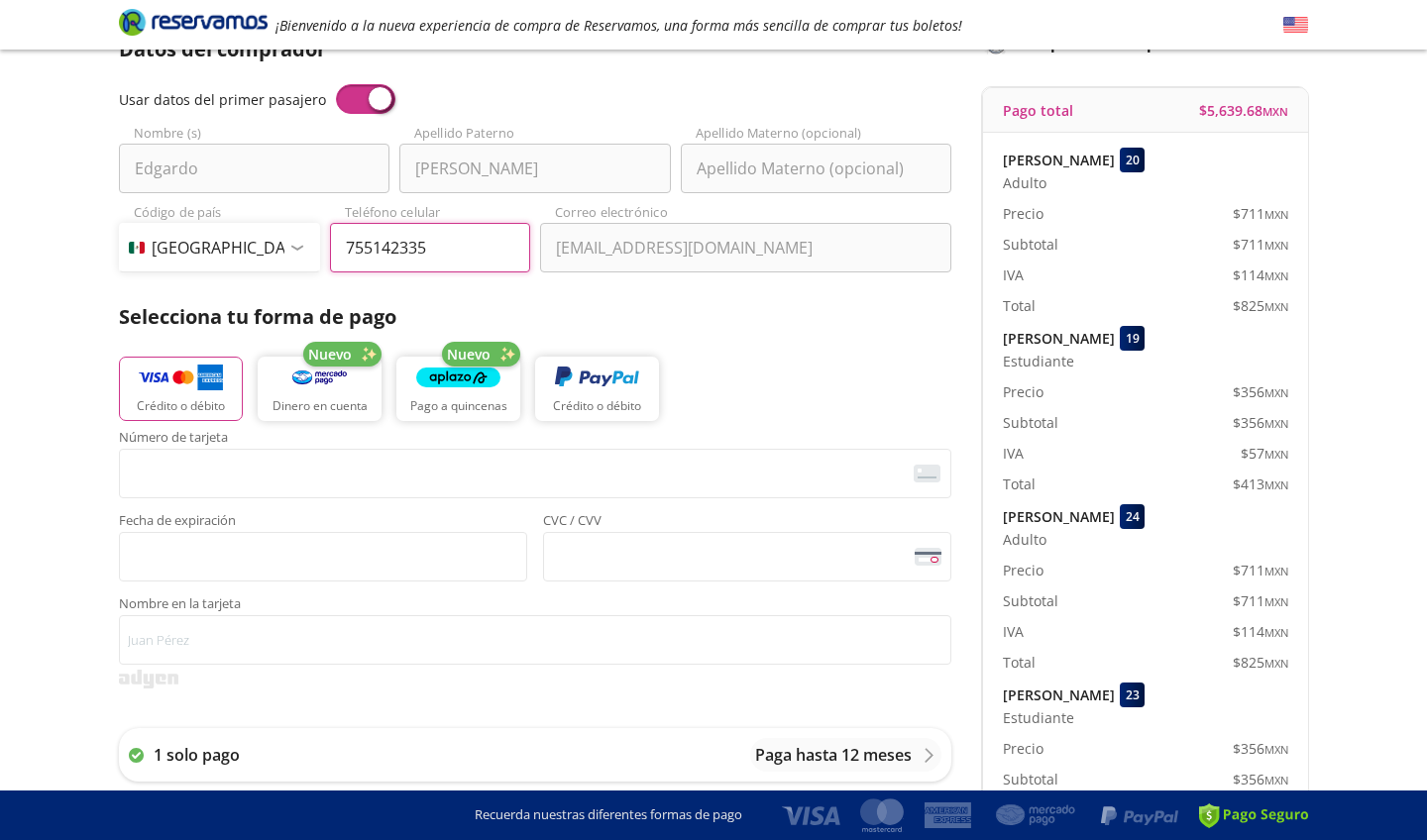 type on "755 142 3353" 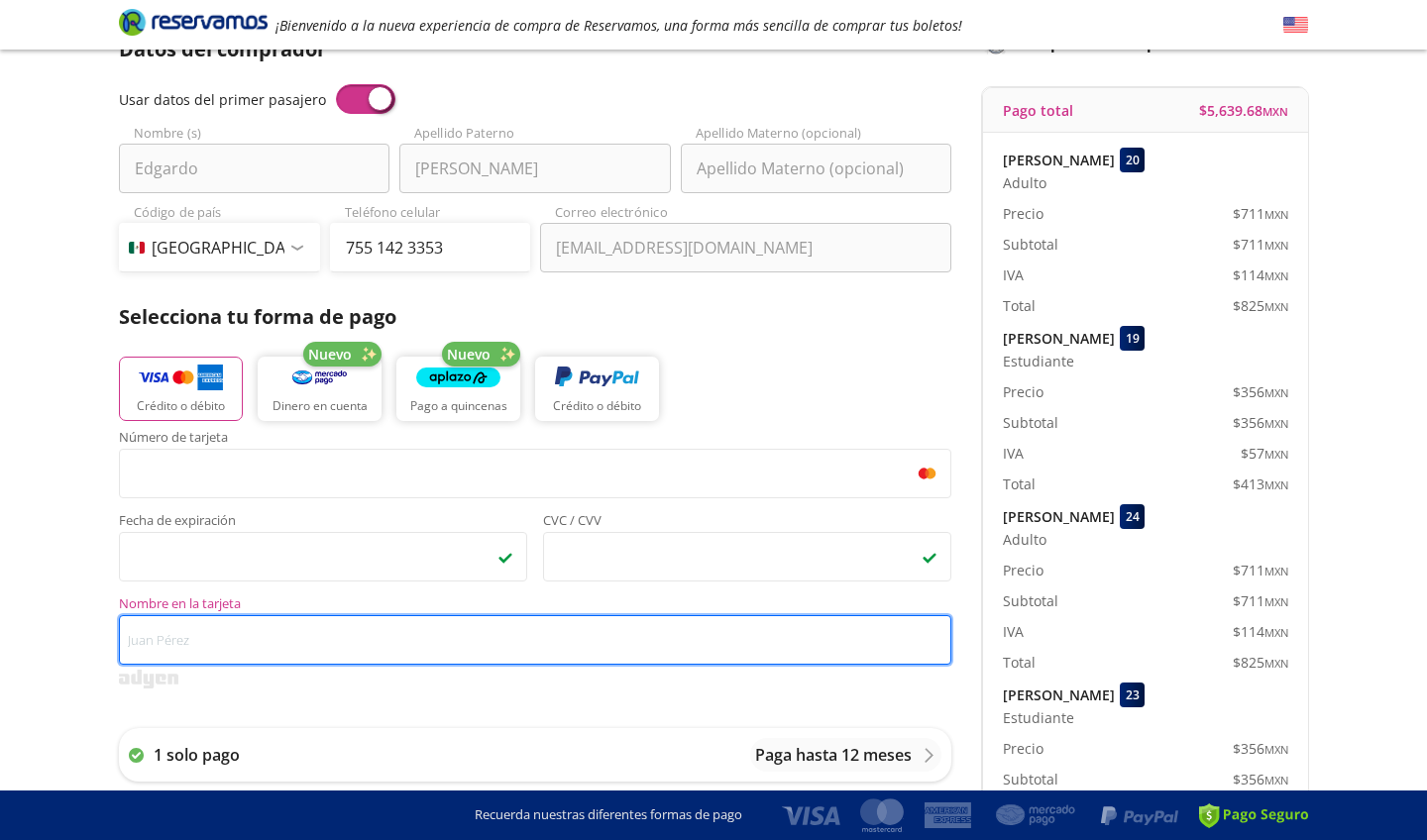 click on "Nombre en la tarjeta" at bounding box center [535, 640] 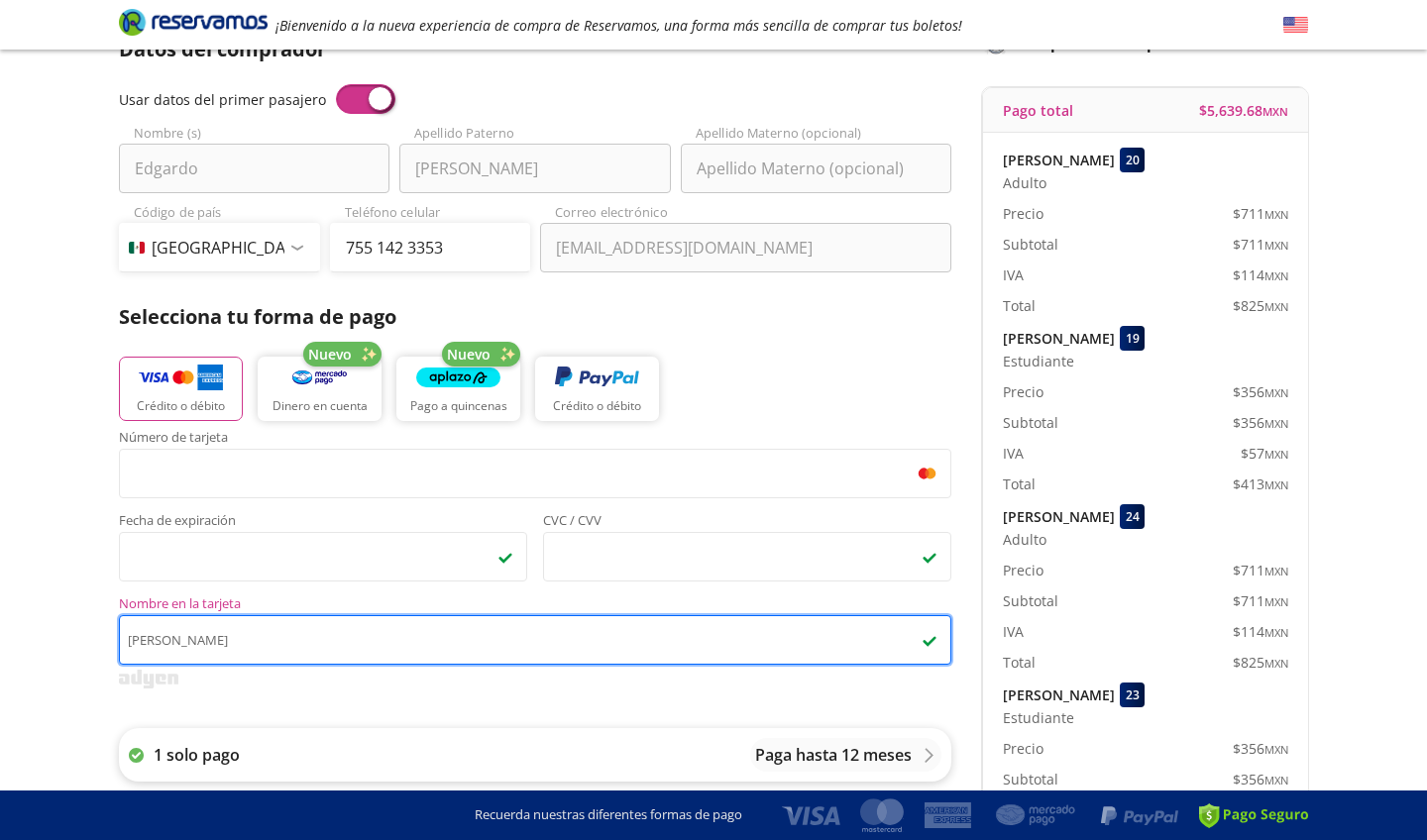 type on "[PERSON_NAME]" 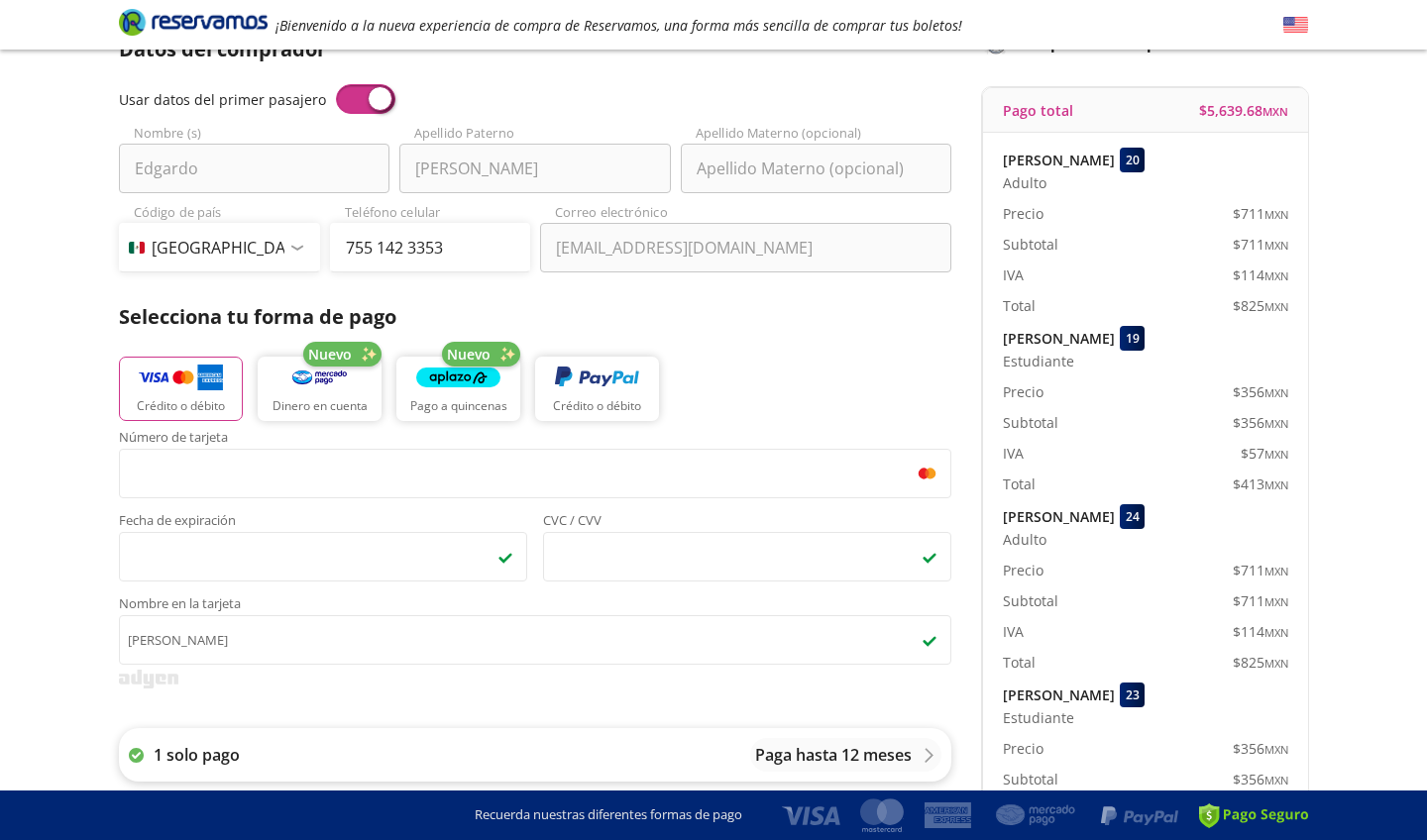 click on "Paga hasta 12 meses" at bounding box center (845, 755) 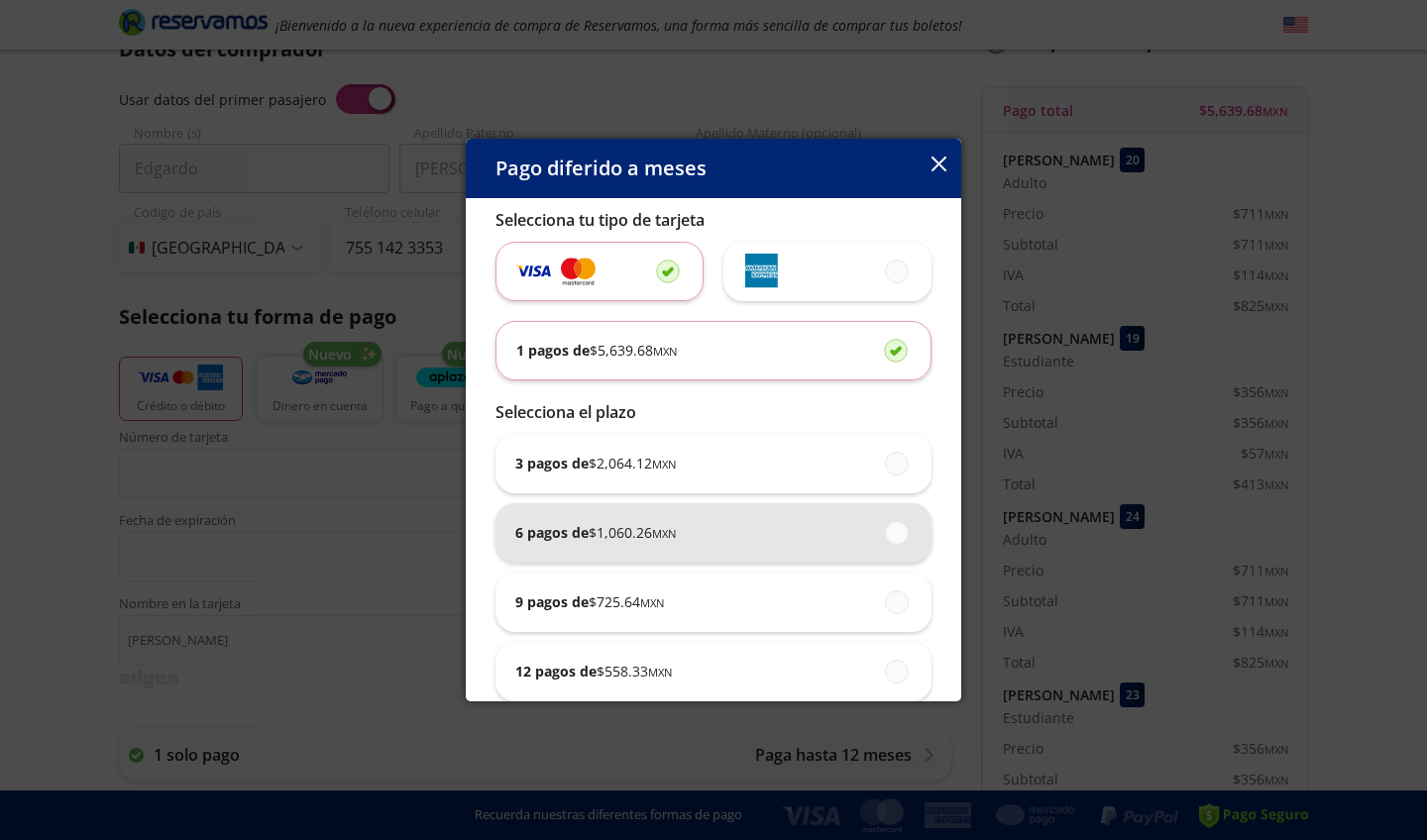 click on "6 pagos de  $ 1,060.26  MXN" at bounding box center [714, 533] 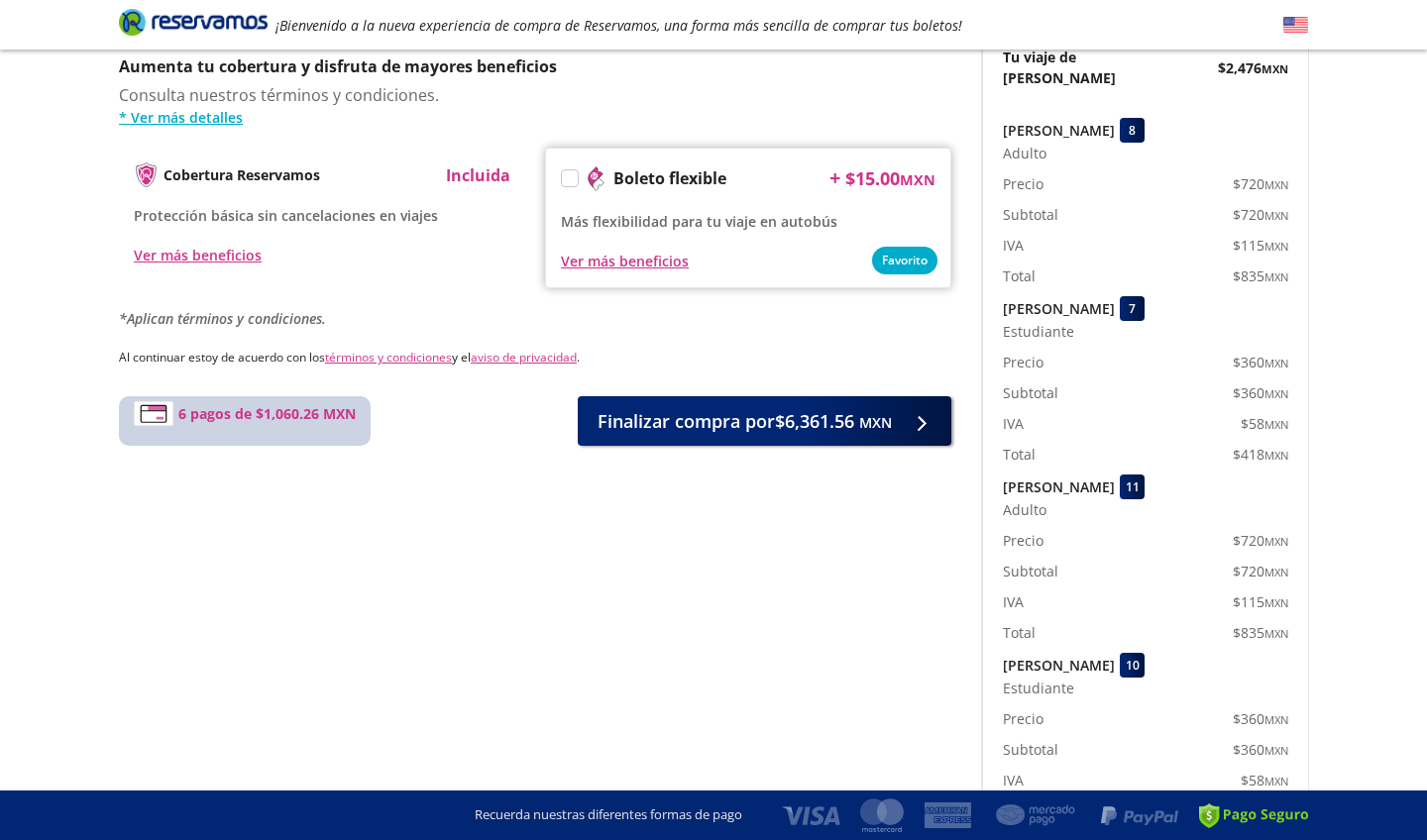 scroll, scrollTop: 1003, scrollLeft: 0, axis: vertical 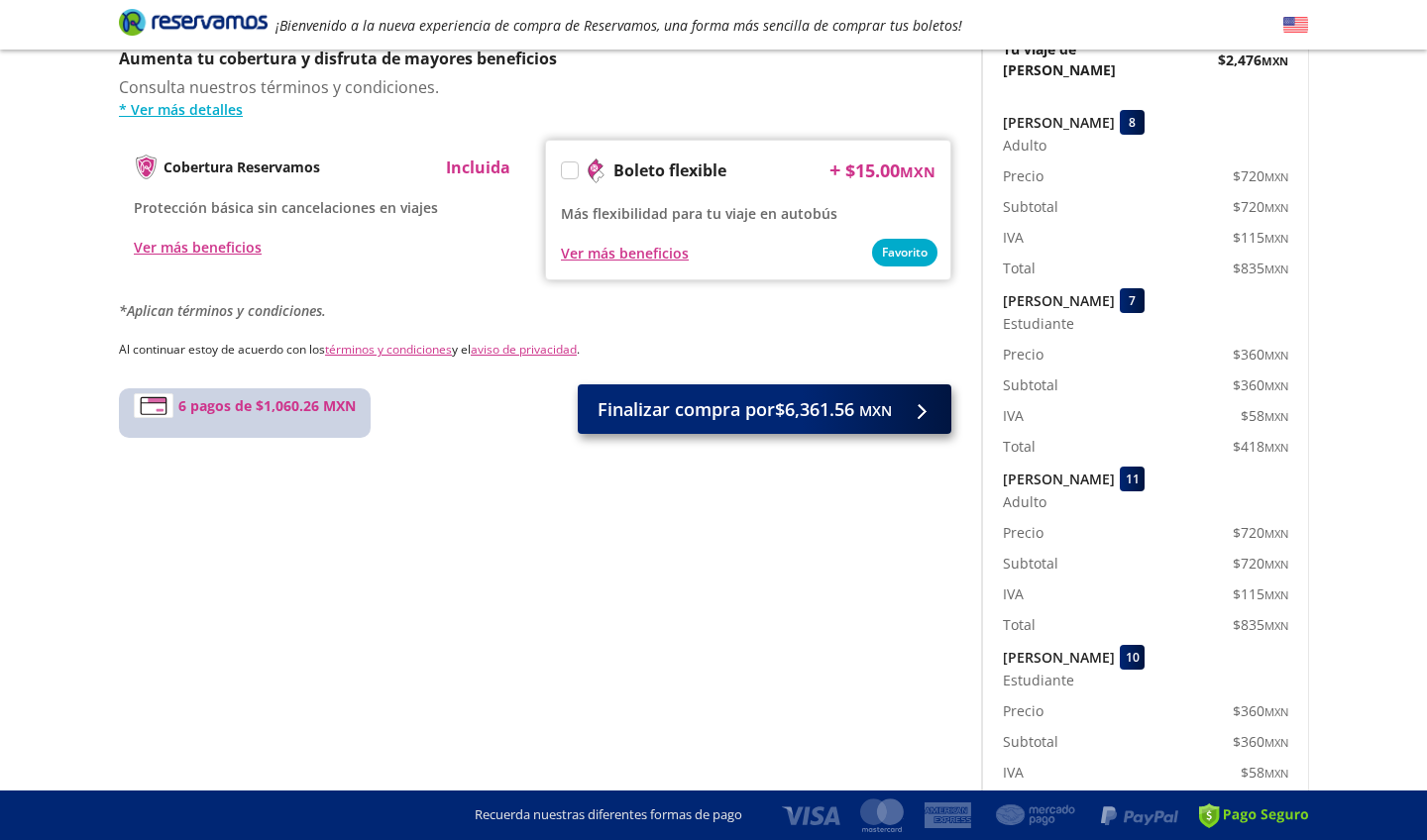 click on "Finalizar compra por  $6,361.56   MXN" at bounding box center [764, 409] 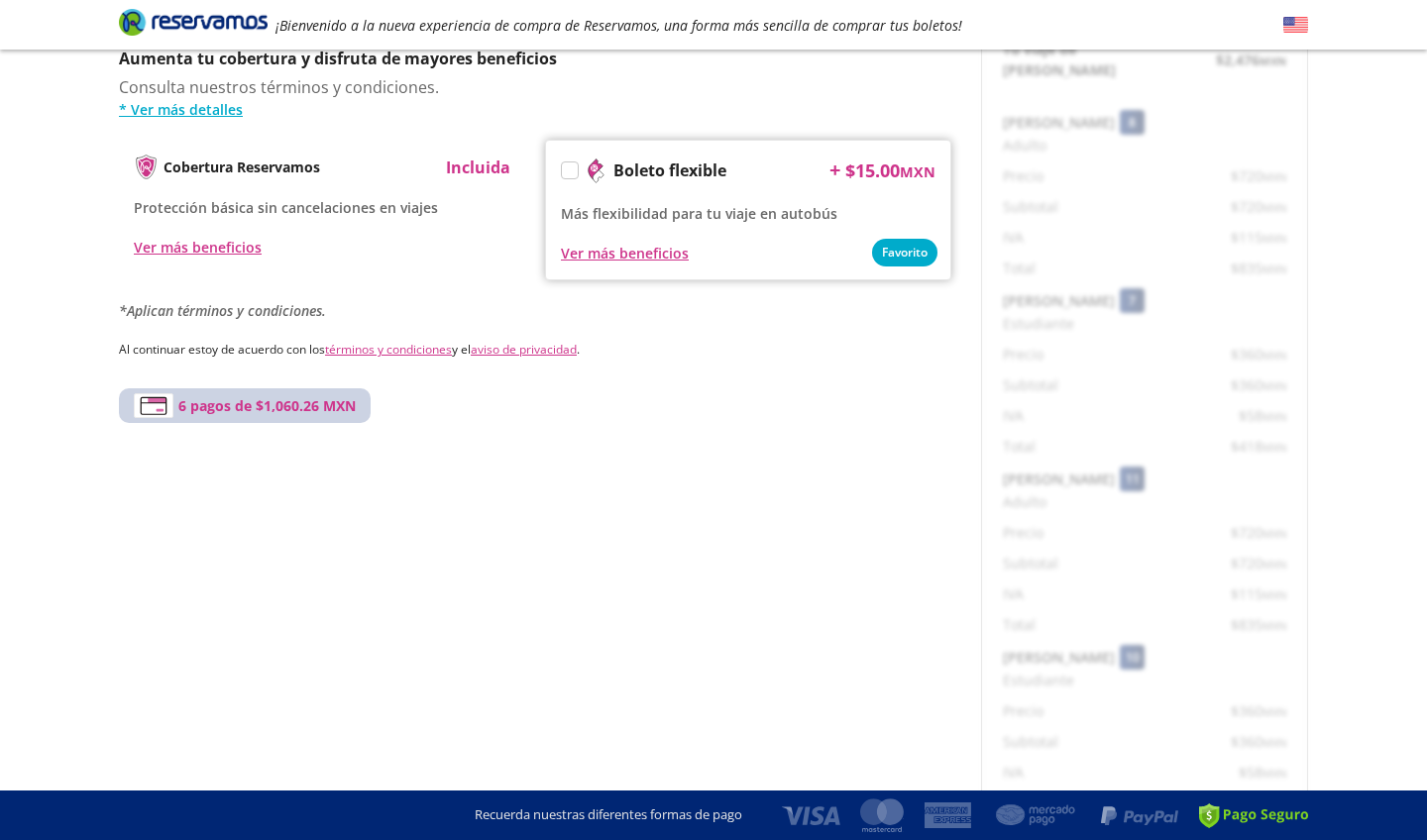 scroll, scrollTop: 0, scrollLeft: 0, axis: both 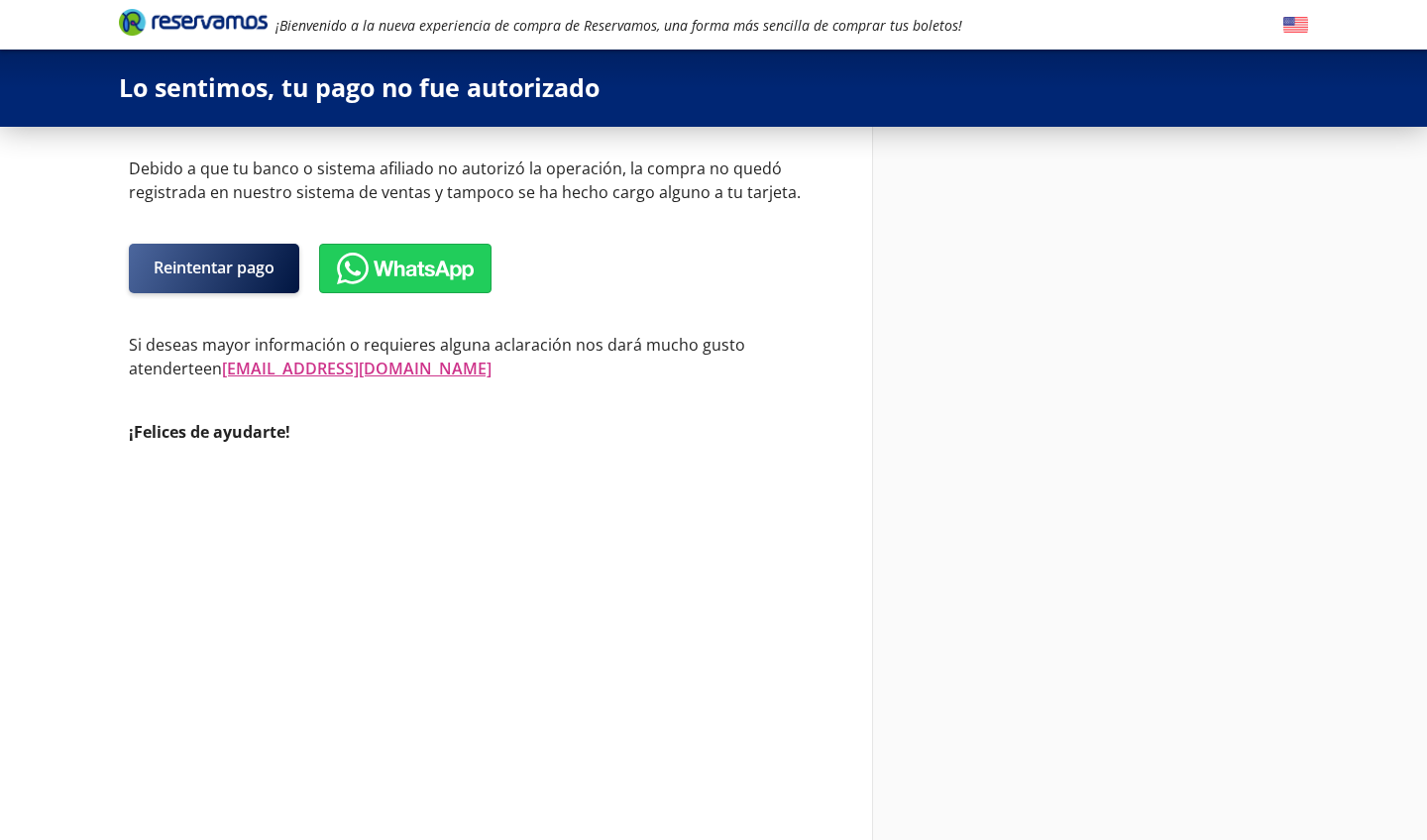 click on "Reintentar pago" at bounding box center [214, 268] 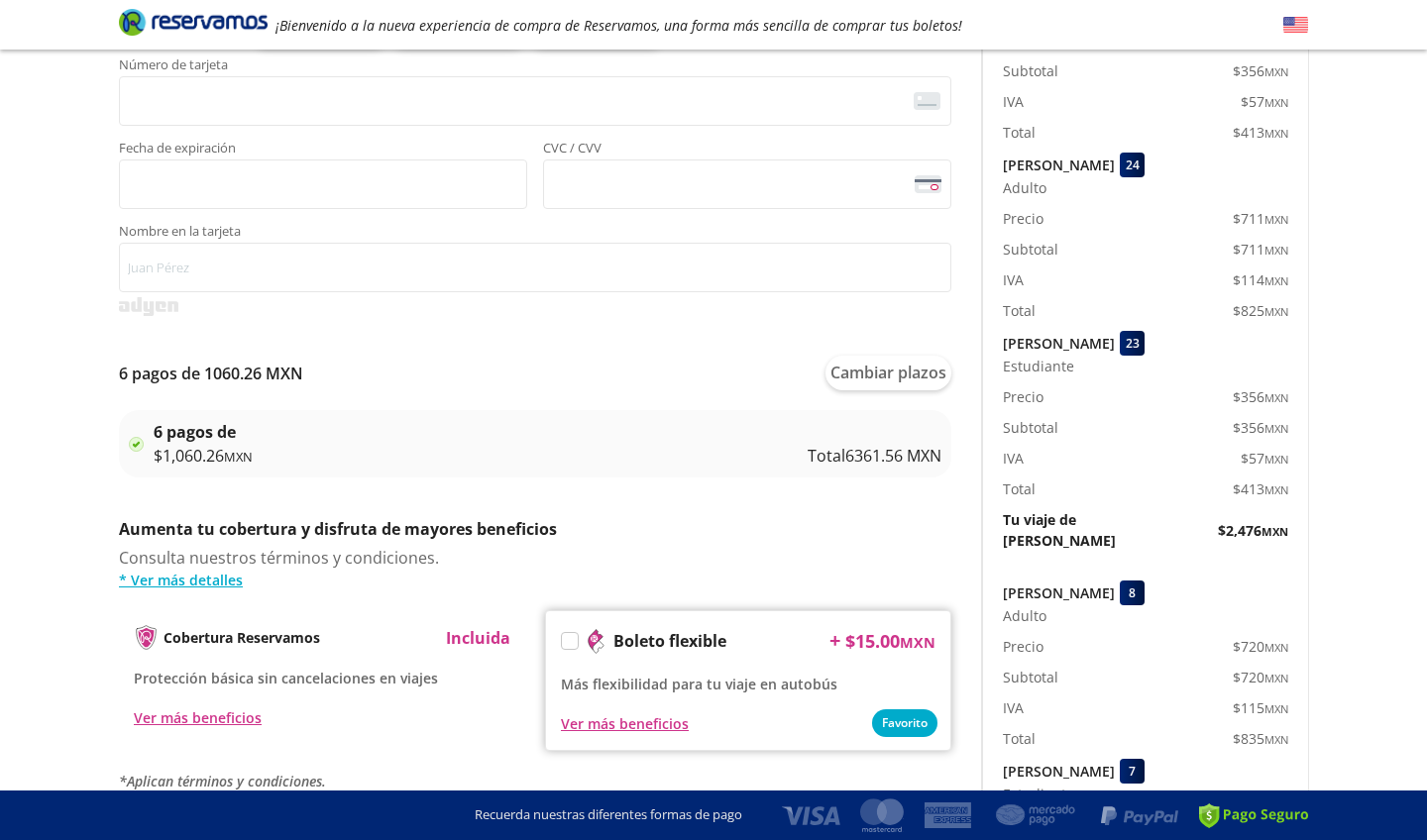 scroll, scrollTop: 516, scrollLeft: 0, axis: vertical 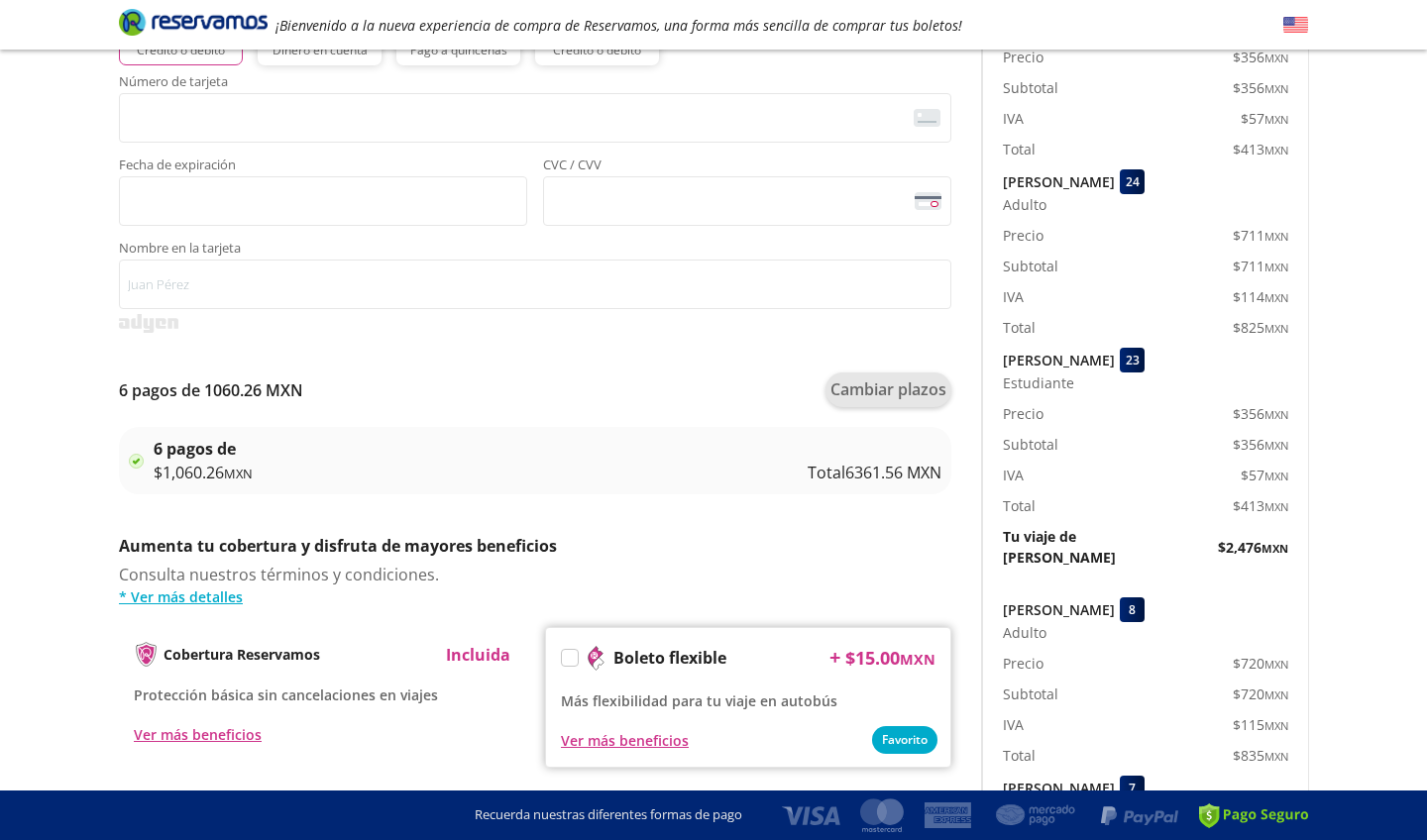 click on "Cambiar plazos" at bounding box center (888, 389) 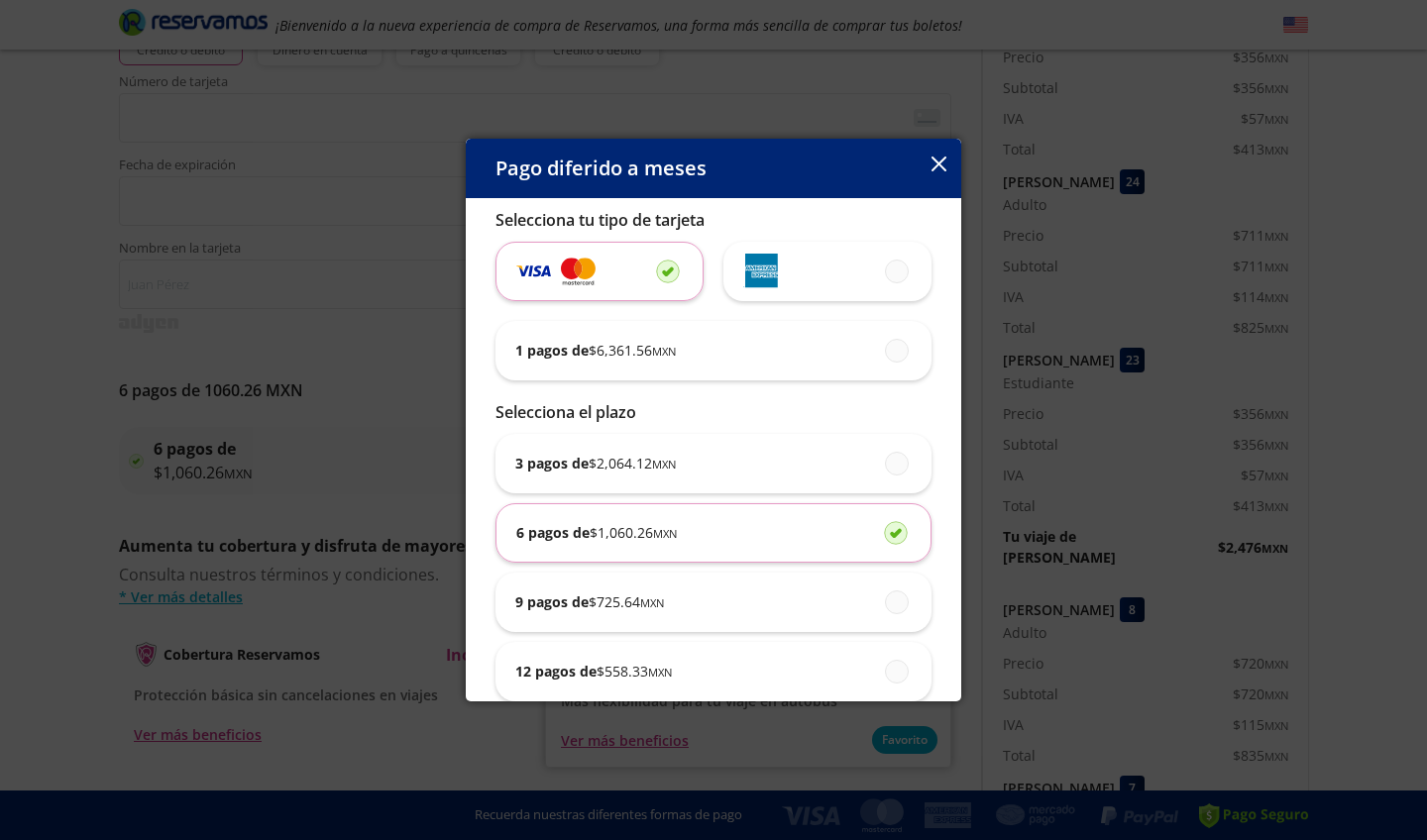 click 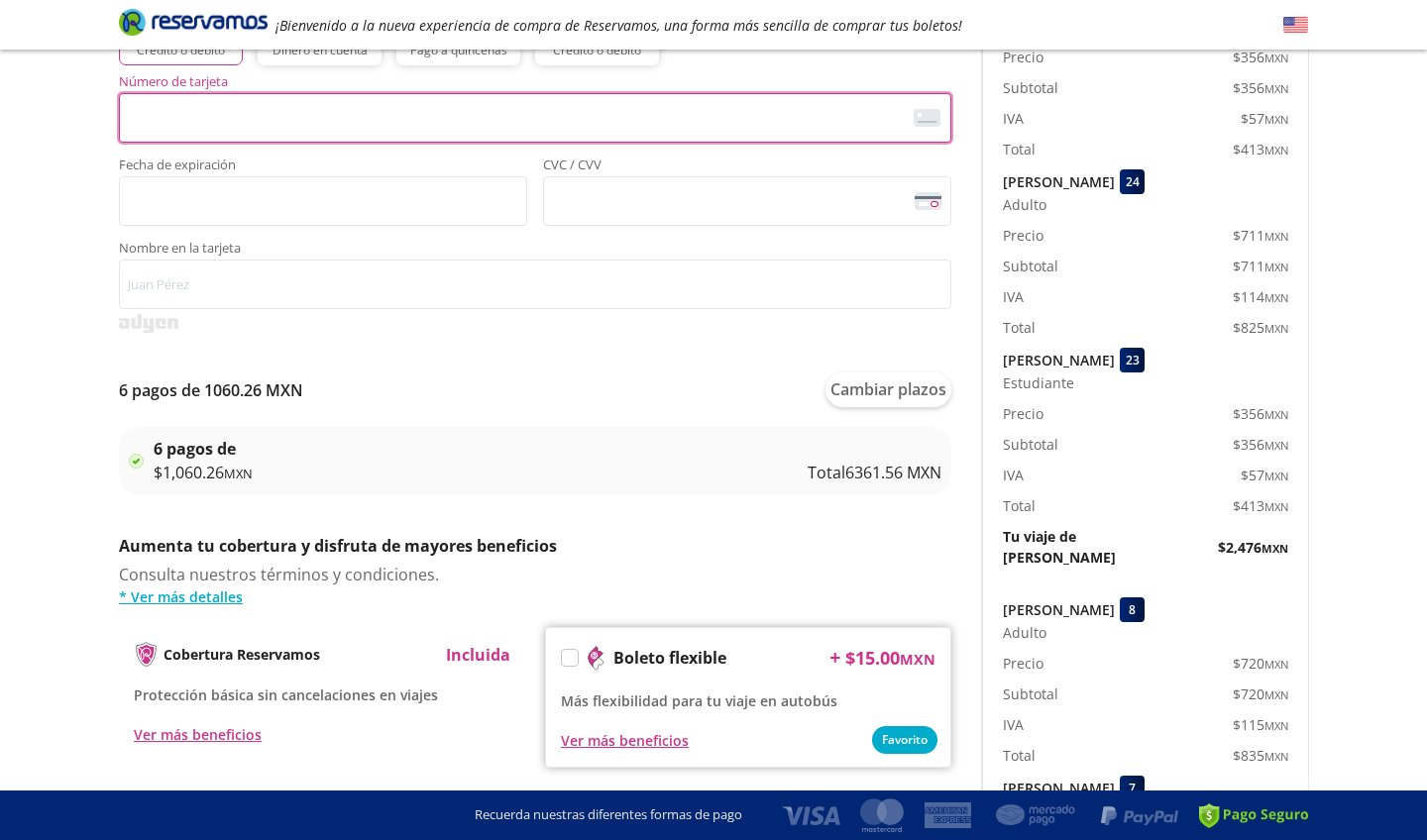 click on "Group 9 Created with Sketch. Pago Zihuatanejo  -  Morelia ¡Bienvenido a la nueva experiencia de compra de Reservamos, una forma más sencilla de comprar tus boletos! Completa tu compra en : 11:56 Zihuatanejo  -  Morelia 126 Tu viaje de [PERSON_NAME] 11:45 PM [DATE] Total $ 6,361.56  MXN Detalles Completa tu compra en : 11:56 Asientos  de [PERSON_NAME] Pago Paso 3 de 3 Servicios adicionales ¿Tienes un código de descuento? Aplicar Datos del comprador Usar datos del primer pasajero [PERSON_NAME] Nombre (s) [PERSON_NAME] Apellido [PERSON_NAME] Apellido Materno (opcional) Código de [GEOGRAPHIC_DATA] +1 [GEOGRAPHIC_DATA] +52 [GEOGRAPHIC_DATA] +57 [GEOGRAPHIC_DATA] +55 [GEOGRAPHIC_DATA] +93 [GEOGRAPHIC_DATA] +355 [GEOGRAPHIC_DATA] +49 [GEOGRAPHIC_DATA] +376 [GEOGRAPHIC_DATA] +244 [GEOGRAPHIC_DATA] +1 [GEOGRAPHIC_DATA] +1 [GEOGRAPHIC_DATA] +966 [GEOGRAPHIC_DATA] +213 [GEOGRAPHIC_DATA] +54 [GEOGRAPHIC_DATA] +374 [GEOGRAPHIC_DATA] +297 [GEOGRAPHIC_DATA] +61 [GEOGRAPHIC_DATA] +43 [GEOGRAPHIC_DATA] +994 [GEOGRAPHIC_DATA] +1 [GEOGRAPHIC_DATA] +880 [GEOGRAPHIC_DATA] +1 [GEOGRAPHIC_DATA] +973 [GEOGRAPHIC_DATA] +32 [GEOGRAPHIC_DATA] +501 [GEOGRAPHIC_DATA] +229 [GEOGRAPHIC_DATA] +1 [GEOGRAPHIC_DATA] +375 [GEOGRAPHIC_DATA] +95 [GEOGRAPHIC_DATA] +591 [GEOGRAPHIC_DATA] +387 Botsuana +267 Nuevo" at bounding box center (714, 673) 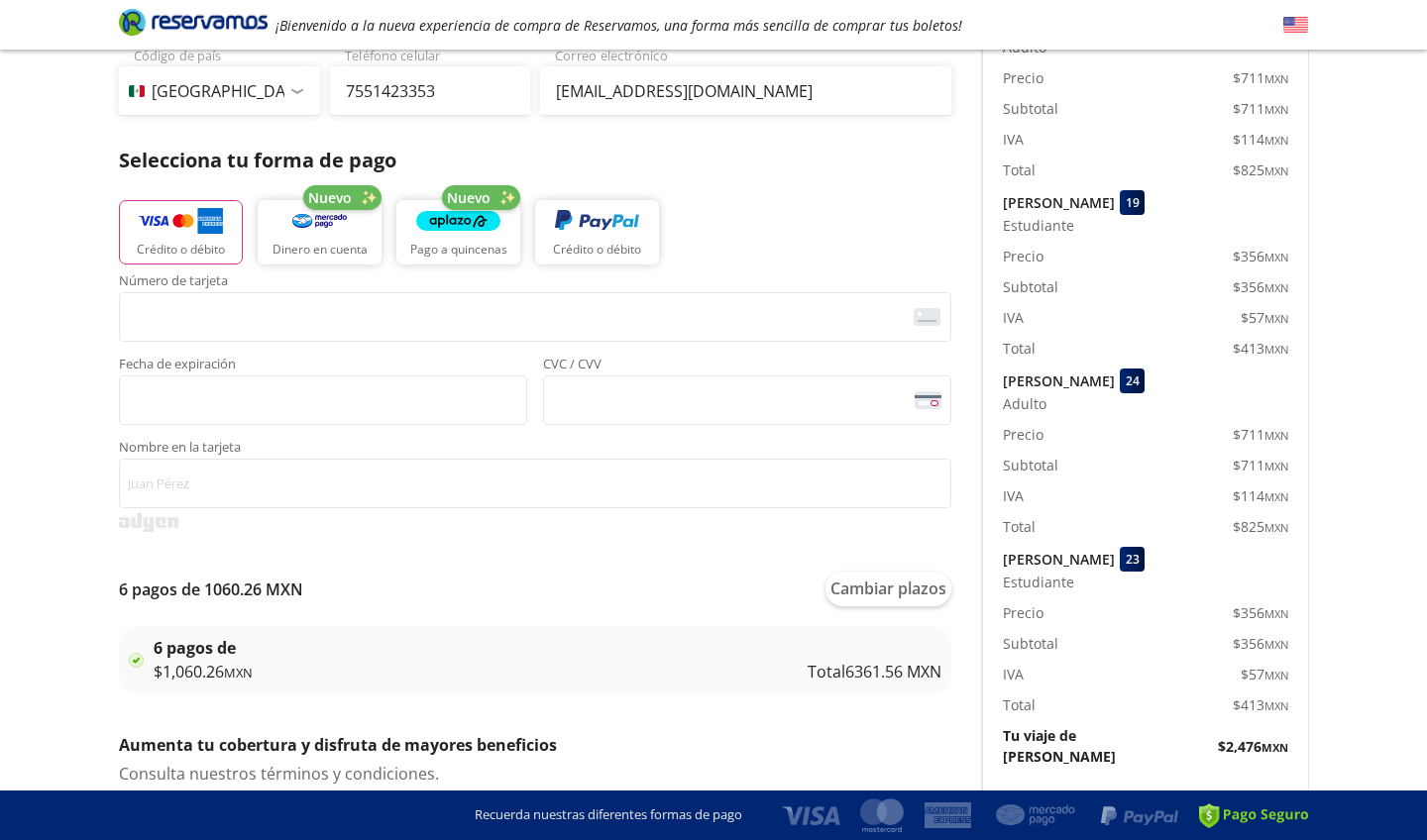 scroll, scrollTop: 301, scrollLeft: 0, axis: vertical 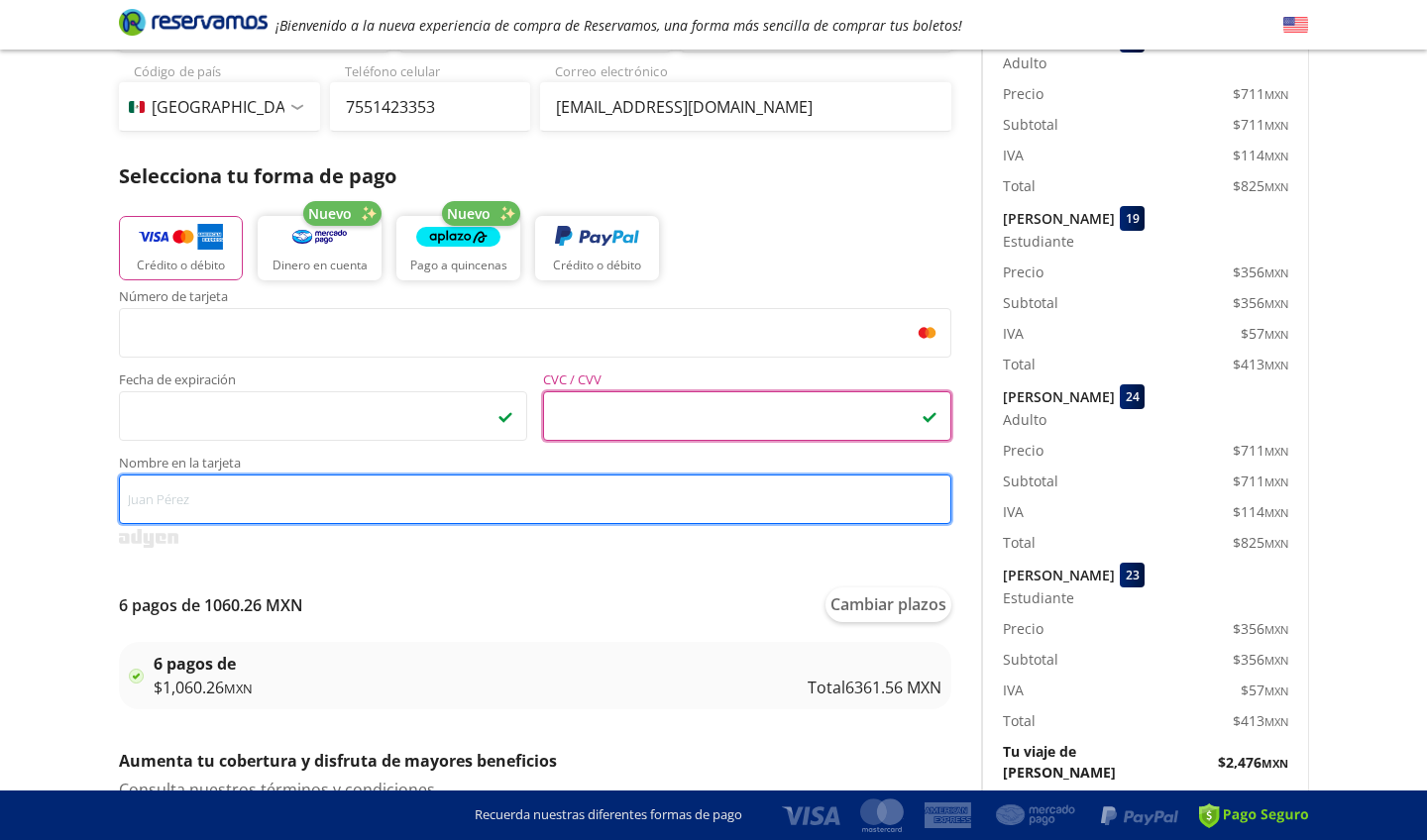 click on "Nombre en la tarjeta" at bounding box center (535, 499) 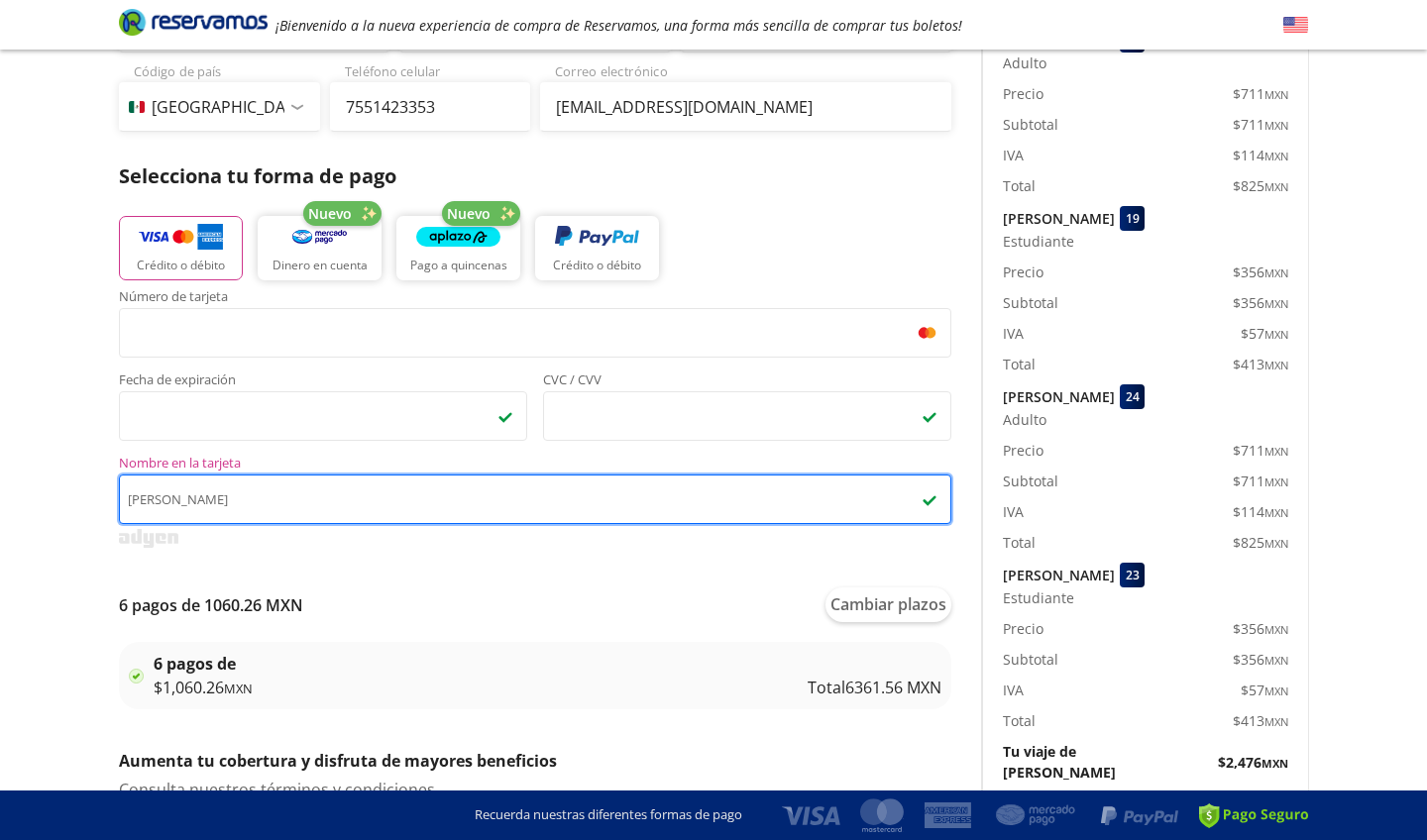 type on "[PERSON_NAME]" 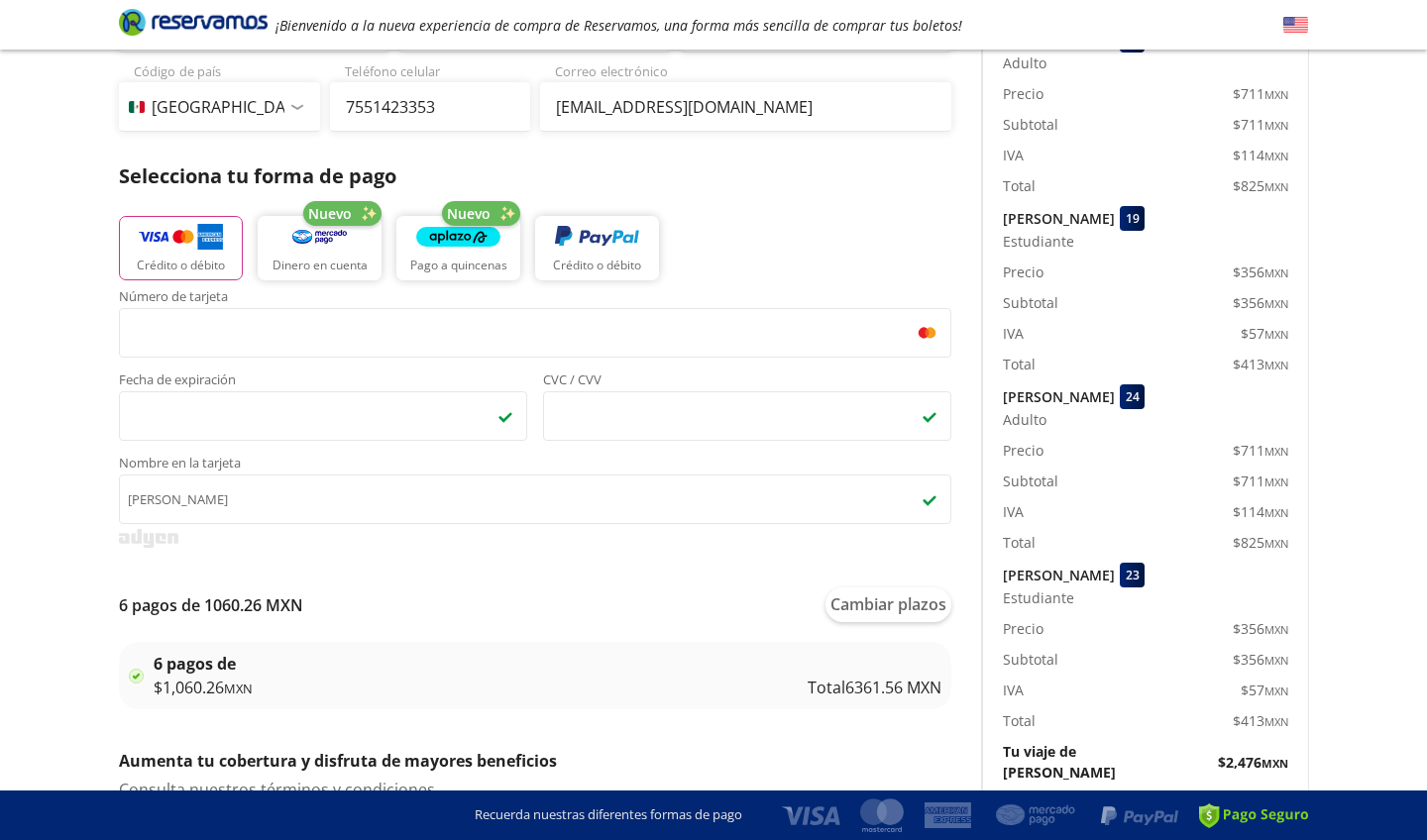 click on "Group 9 Created with Sketch. Pago Zihuatanejo  -  Morelia ¡Bienvenido a la nueva experiencia de compra de Reservamos, una forma más sencilla de comprar tus boletos! Completa tu compra en : 11:15 Zihuatanejo  -  Morelia User 4 Viaje redondo Total $ 6,361.56  MXN Detalles Completa tu compra en : 11:15 Asientos  de [PERSON_NAME] Pago Paso 3 de 3 Servicios adicionales ¿Tienes un código de descuento? Aplicar Datos del comprador Usar datos del primer pasajero [PERSON_NAME] Nombre (s) [PERSON_NAME] Apellido [PERSON_NAME] Apellido Materno (opcional) Código de [GEOGRAPHIC_DATA] +1 [GEOGRAPHIC_DATA] +52 [GEOGRAPHIC_DATA] +57 [GEOGRAPHIC_DATA] +55 [GEOGRAPHIC_DATA] +93 [GEOGRAPHIC_DATA] +355 [GEOGRAPHIC_DATA] +49 [GEOGRAPHIC_DATA] +376 [GEOGRAPHIC_DATA] +244 [GEOGRAPHIC_DATA] +1 [GEOGRAPHIC_DATA] +1 [GEOGRAPHIC_DATA] +966 [GEOGRAPHIC_DATA] +213 [GEOGRAPHIC_DATA] +54 [GEOGRAPHIC_DATA] +374 [GEOGRAPHIC_DATA] +297 [GEOGRAPHIC_DATA] +61 [GEOGRAPHIC_DATA] +43 [GEOGRAPHIC_DATA] +994 [GEOGRAPHIC_DATA] +1 [GEOGRAPHIC_DATA] +880 [GEOGRAPHIC_DATA] +1 [GEOGRAPHIC_DATA] +973 [GEOGRAPHIC_DATA] +32 [GEOGRAPHIC_DATA] +501 [GEOGRAPHIC_DATA] +229 [GEOGRAPHIC_DATA] +1 [GEOGRAPHIC_DATA] +375 [GEOGRAPHIC_DATA] +95 [GEOGRAPHIC_DATA] +591 [GEOGRAPHIC_DATA] +387 Botsuana +267 [GEOGRAPHIC_DATA] +673 [GEOGRAPHIC_DATA] +235" at bounding box center (714, 888) 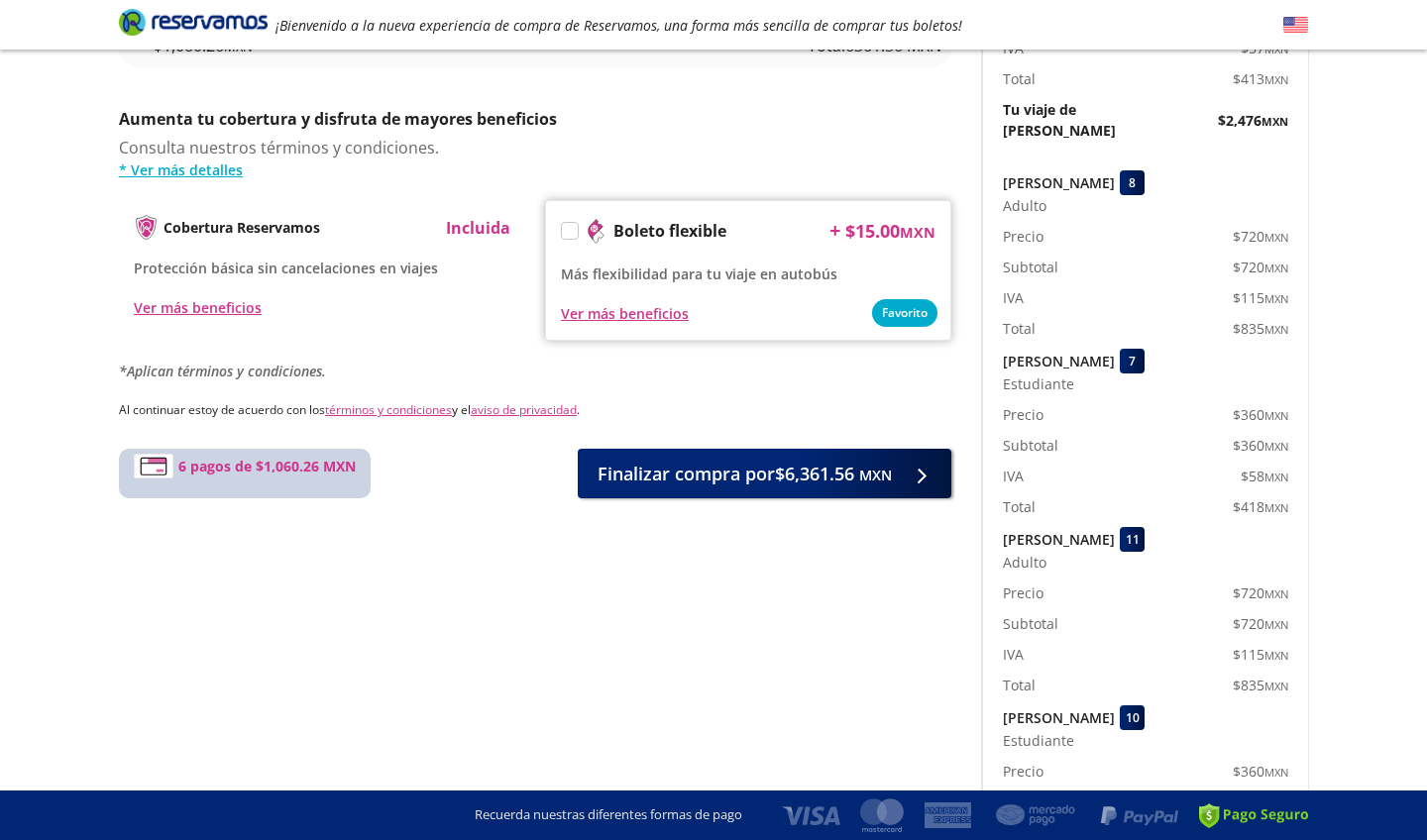 scroll, scrollTop: 948, scrollLeft: 0, axis: vertical 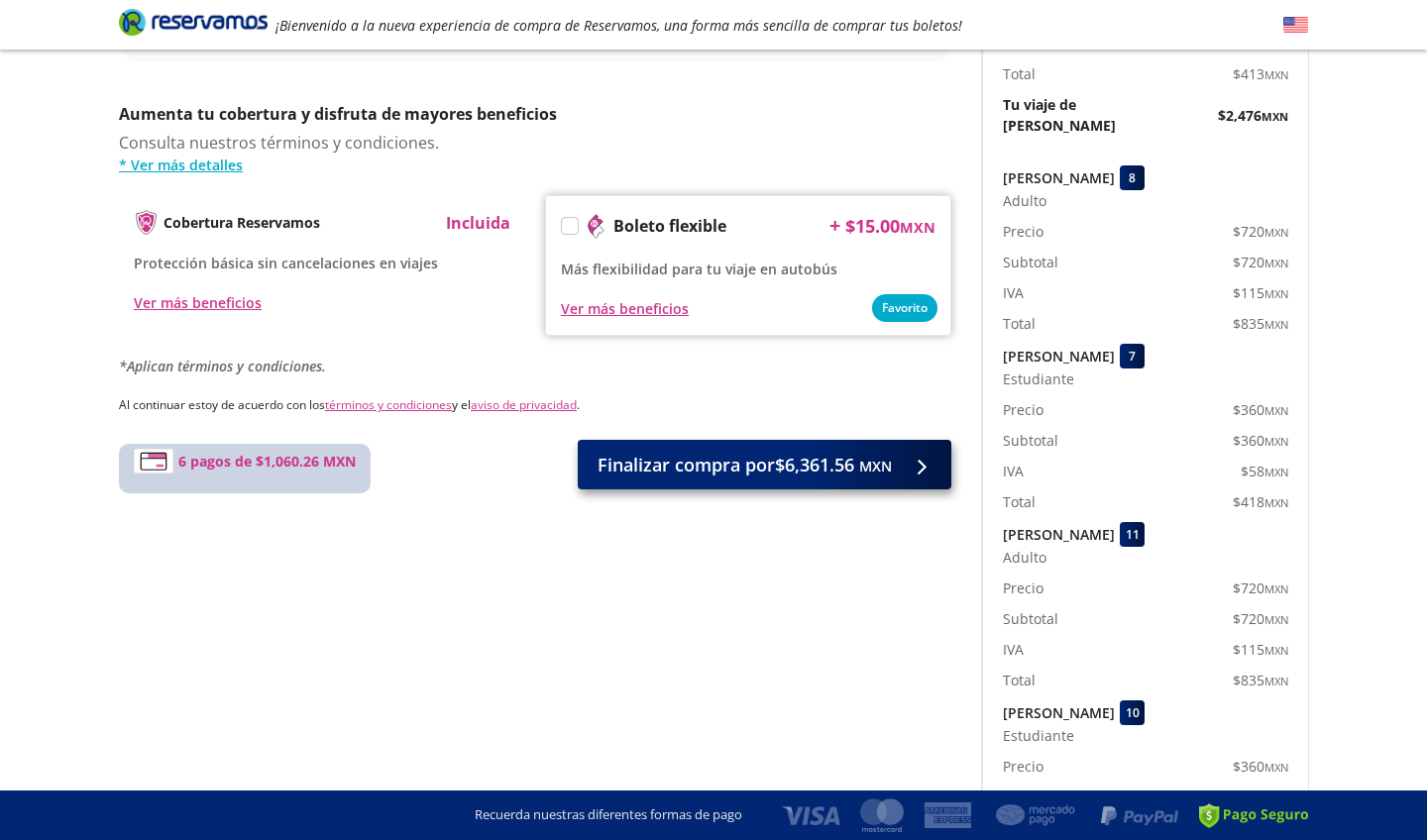 click on "MXN" at bounding box center (875, 466) 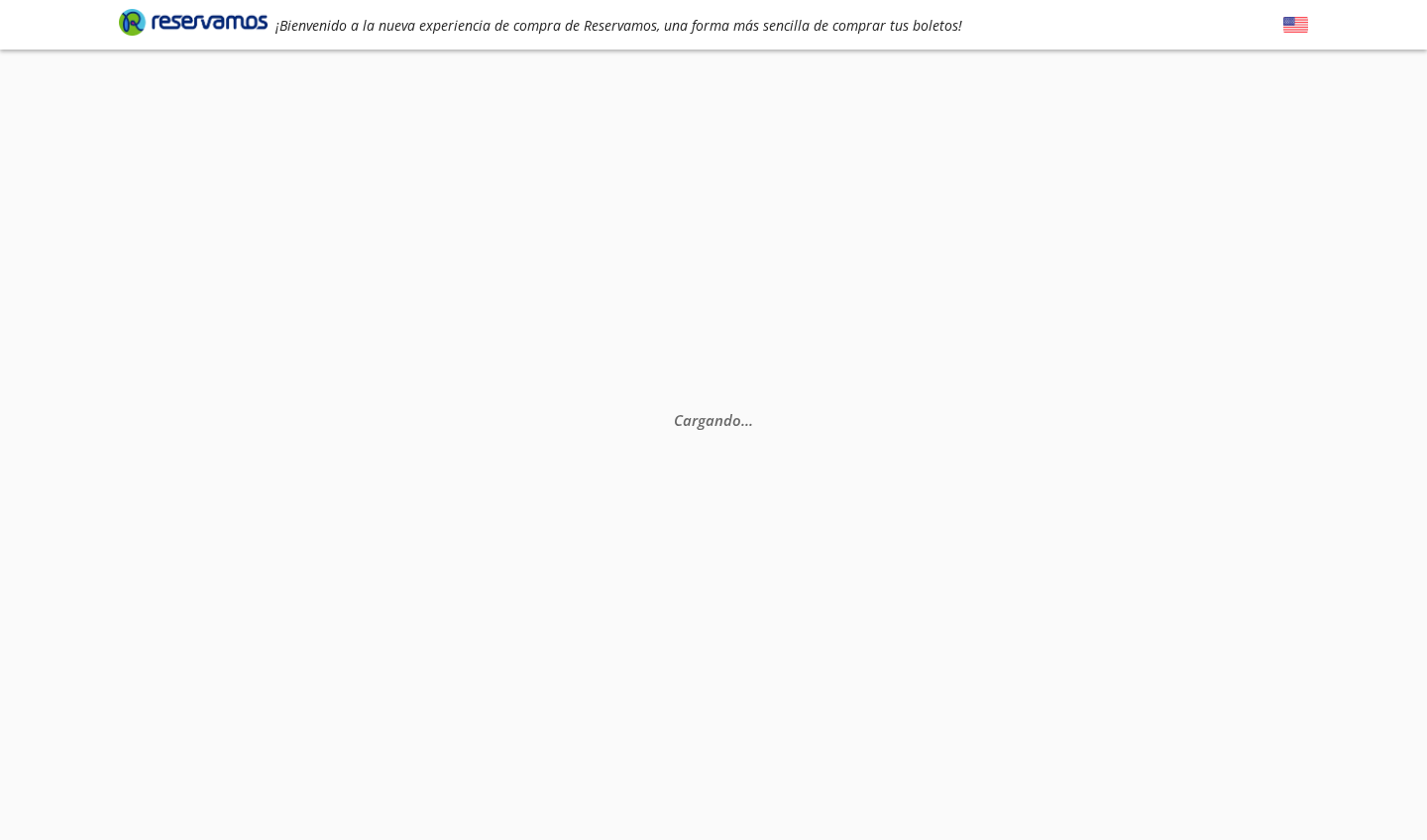 scroll, scrollTop: 0, scrollLeft: 0, axis: both 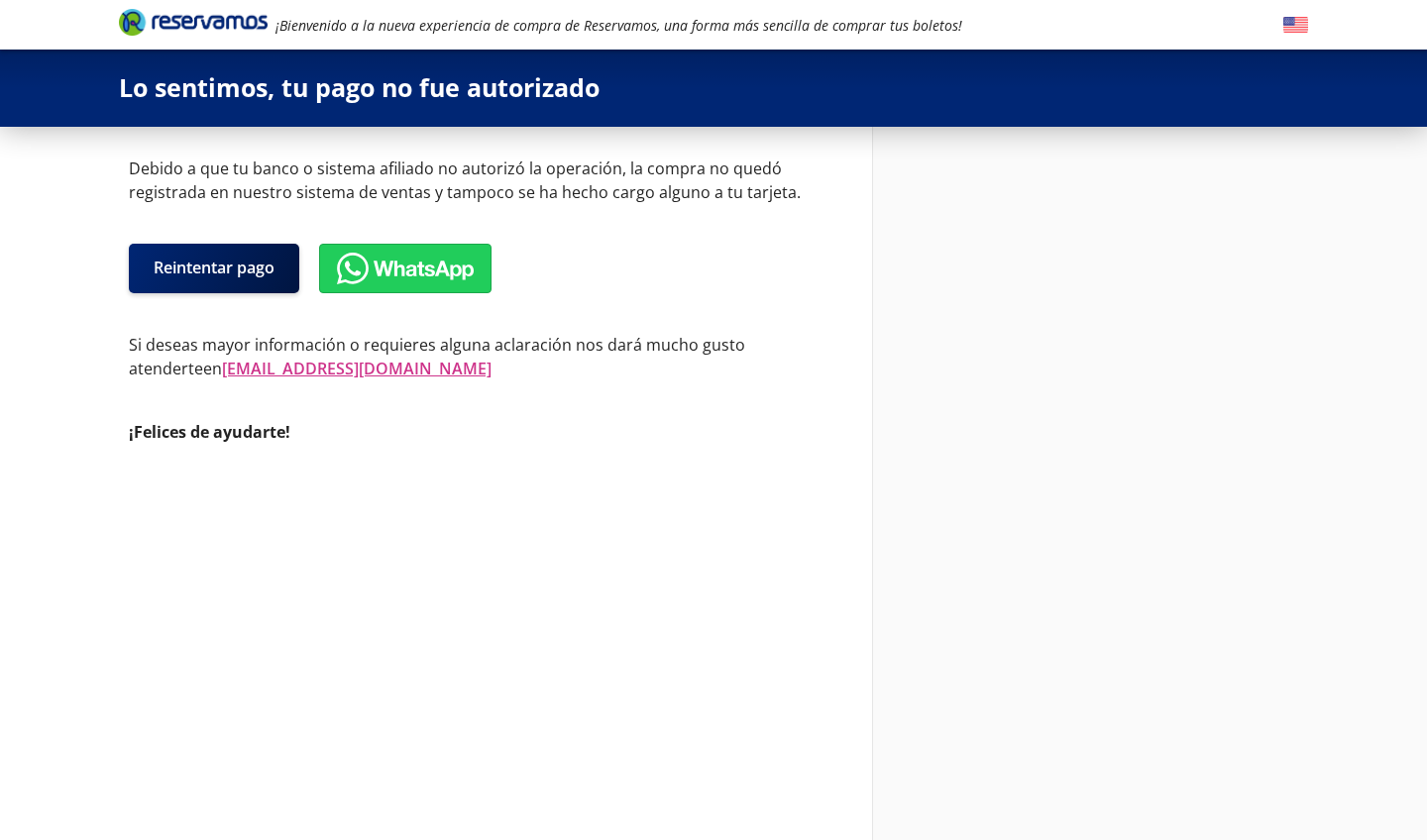 click at bounding box center [1090, 483] 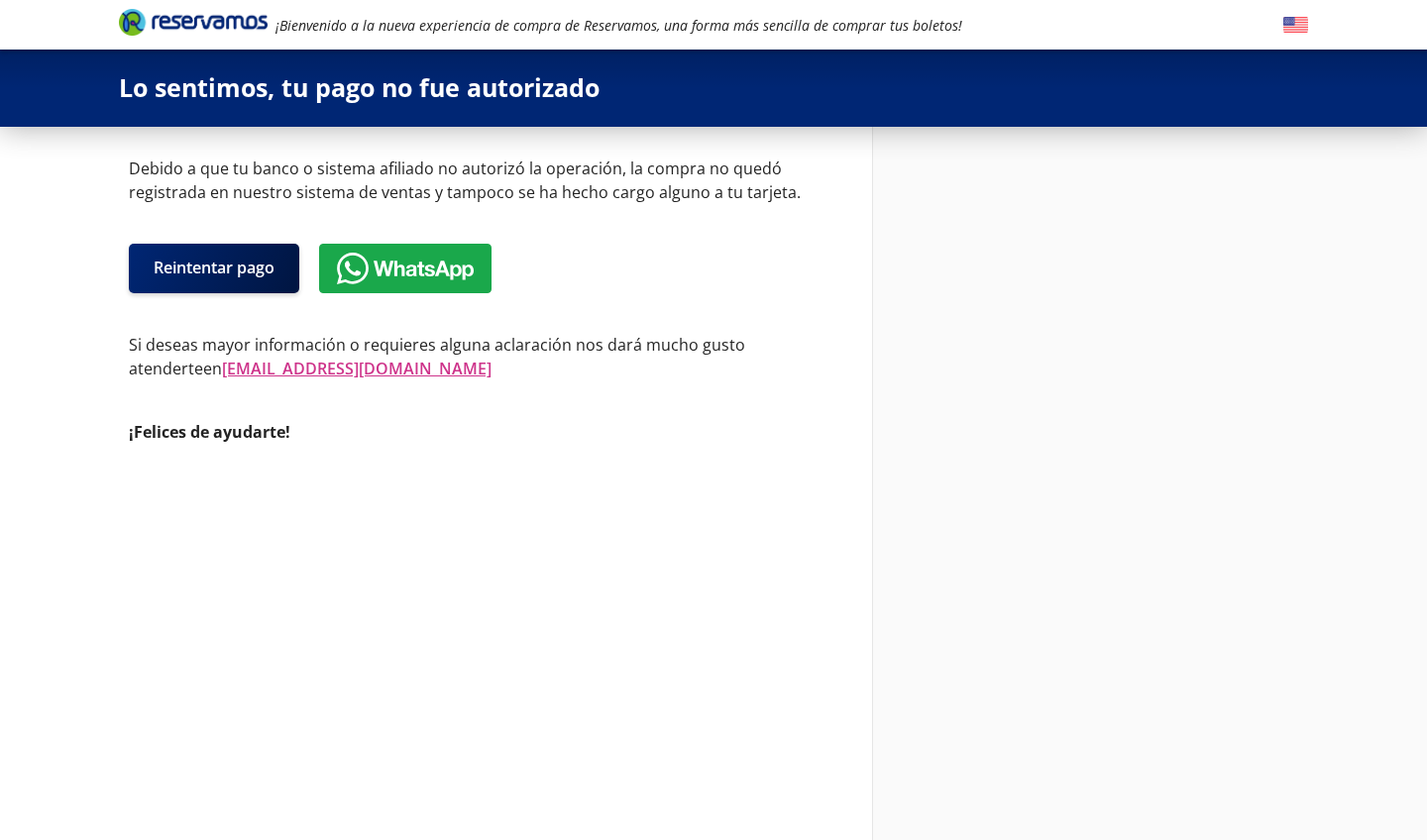 click at bounding box center [405, 268] 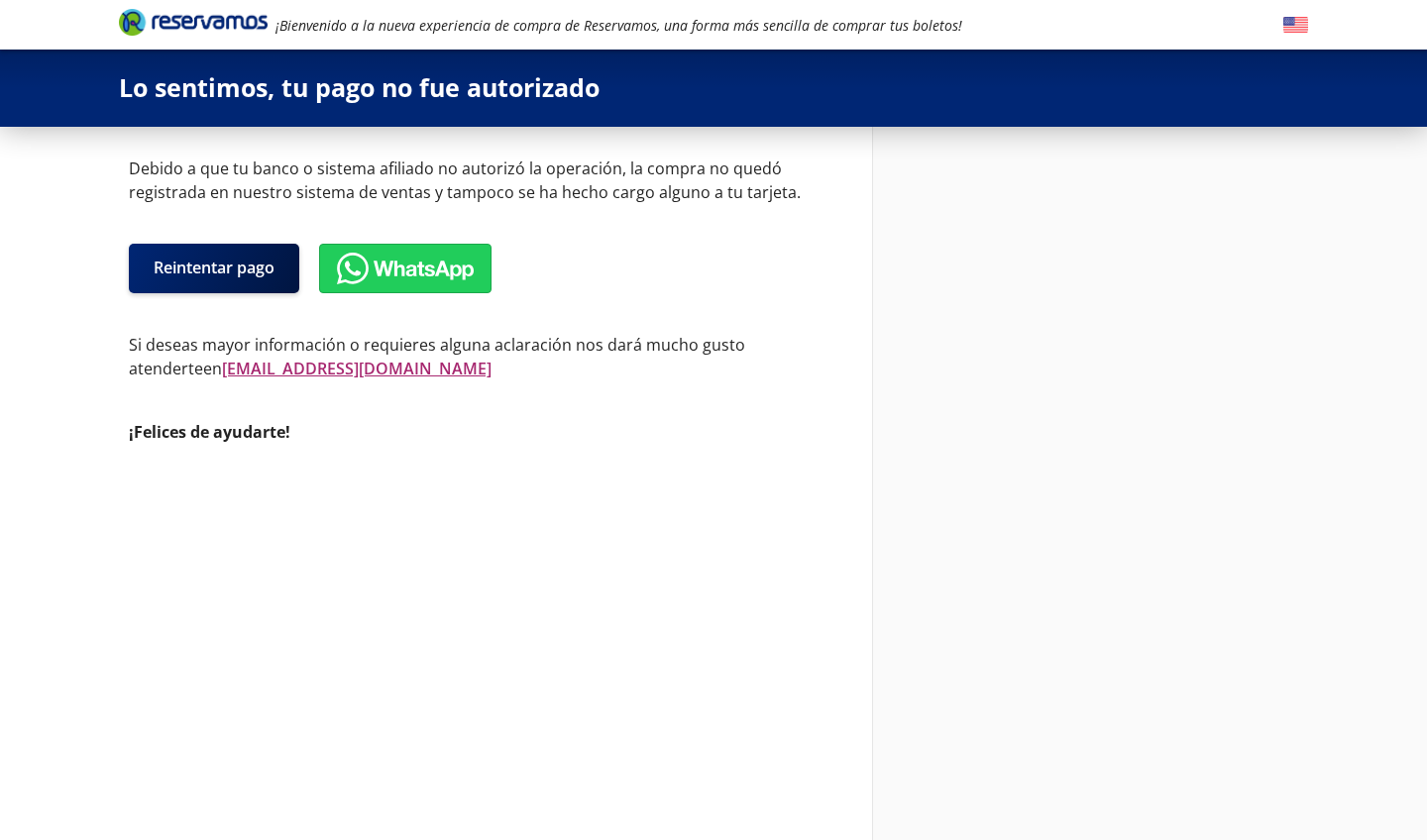 click on "[EMAIL_ADDRESS][DOMAIN_NAME]" at bounding box center [357, 368] 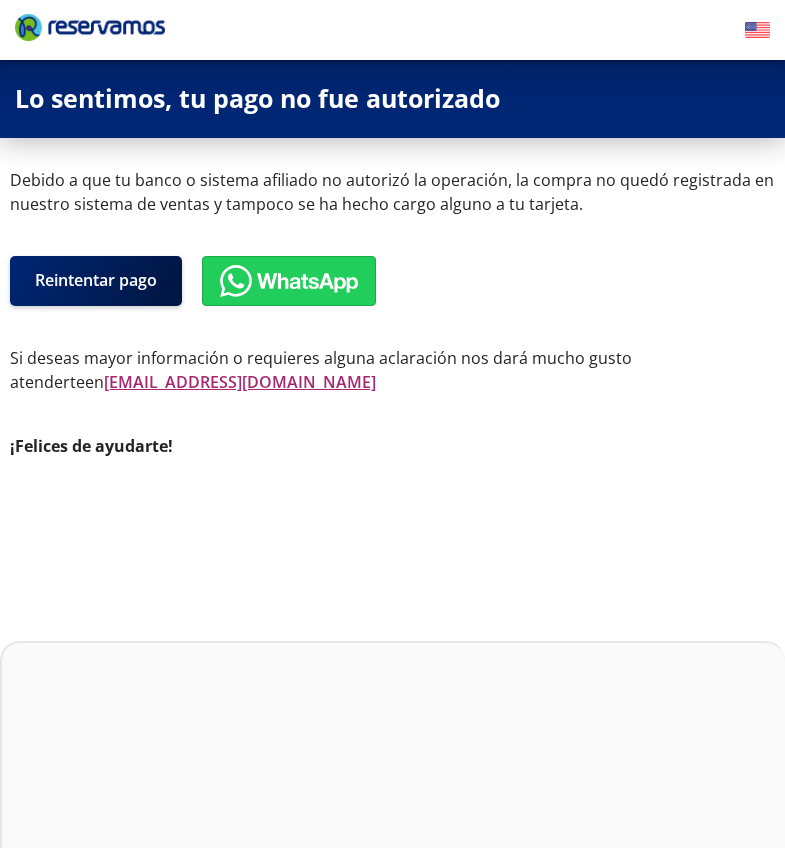 click at bounding box center [392, 30] 